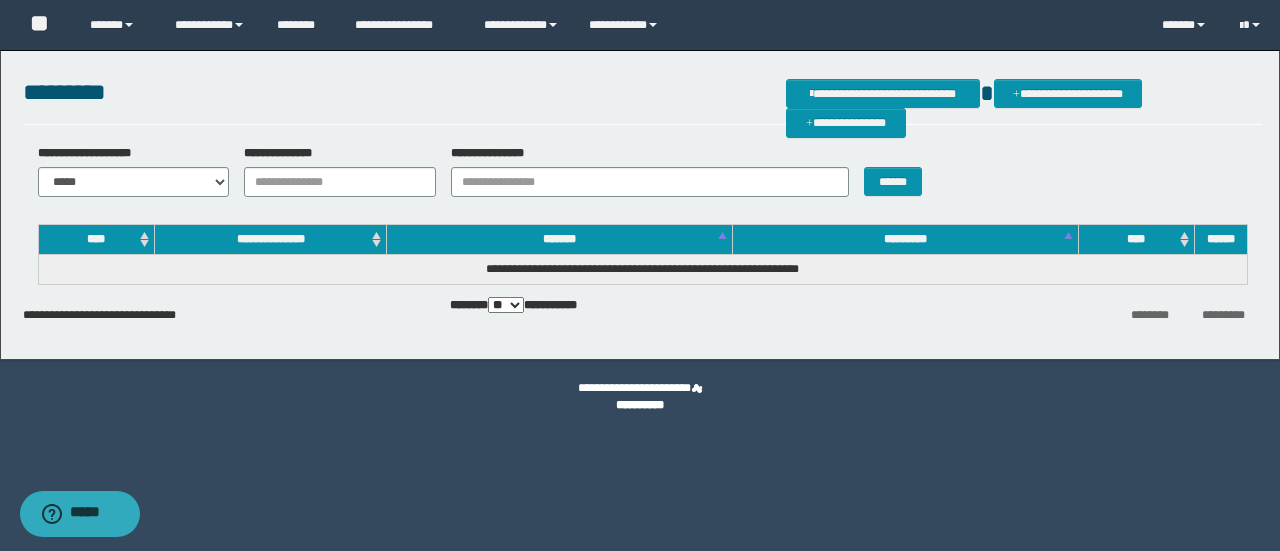 scroll, scrollTop: 0, scrollLeft: 0, axis: both 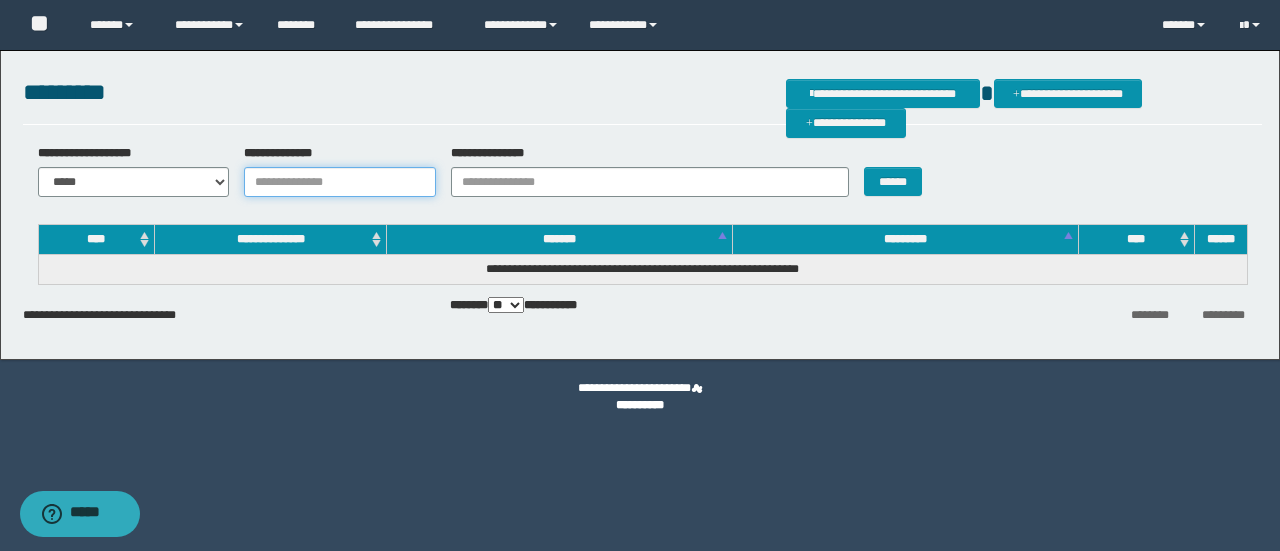 click on "**********" at bounding box center (340, 182) 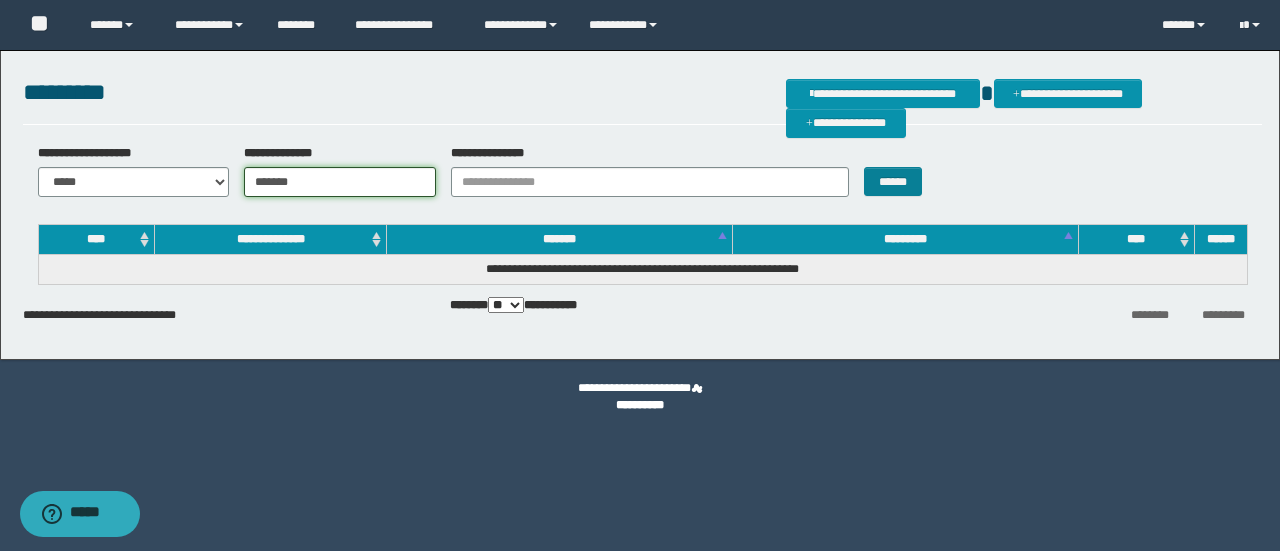type on "*******" 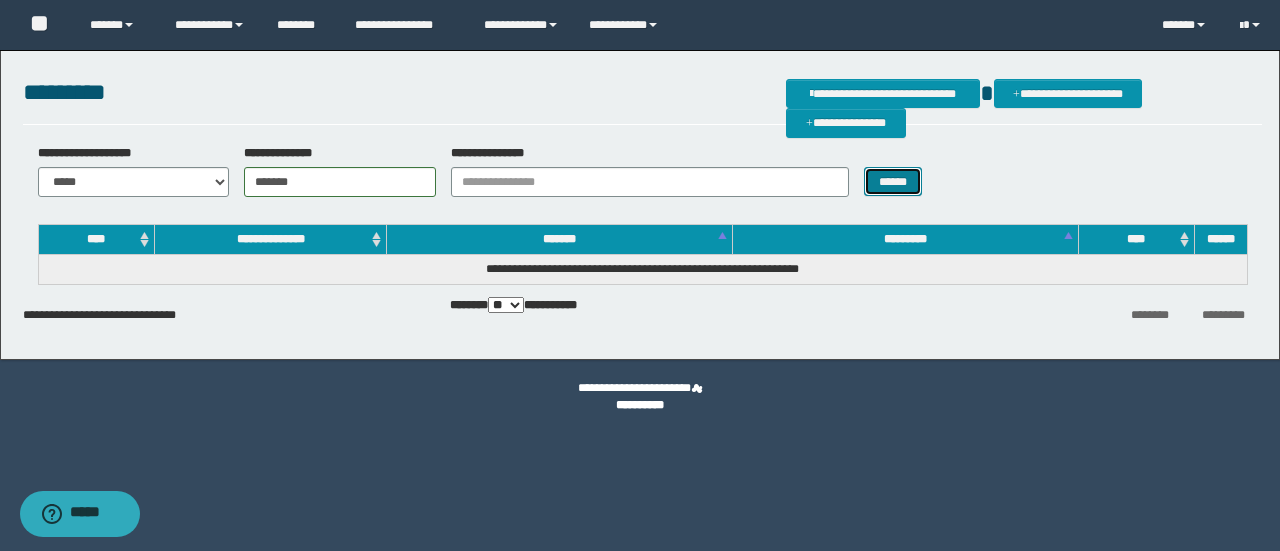 click on "******" at bounding box center (893, 181) 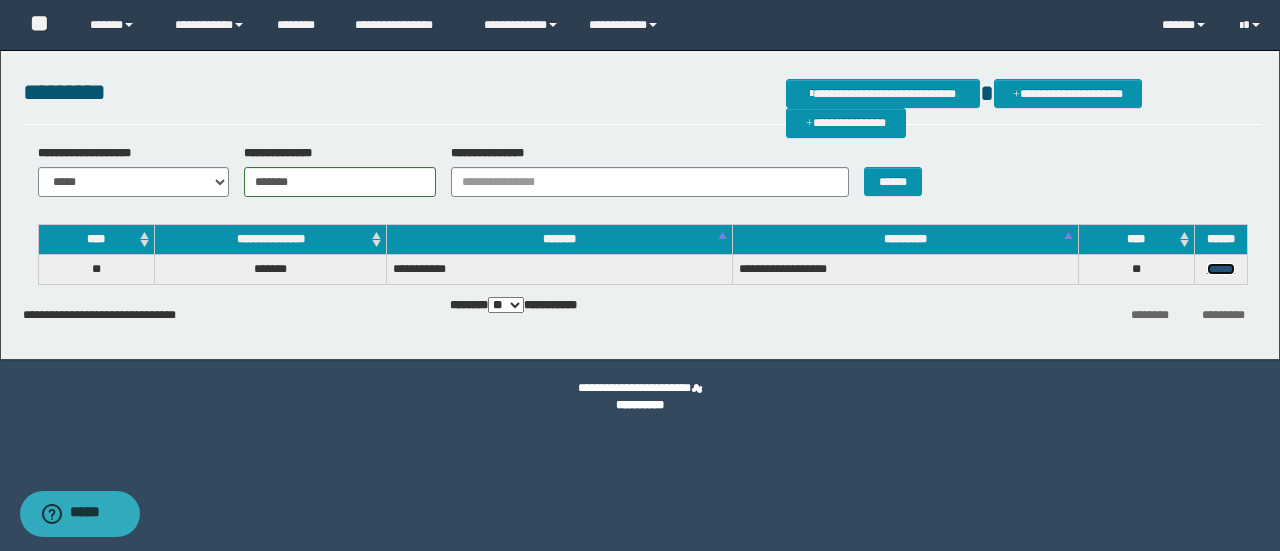 click on "******" at bounding box center (1221, 269) 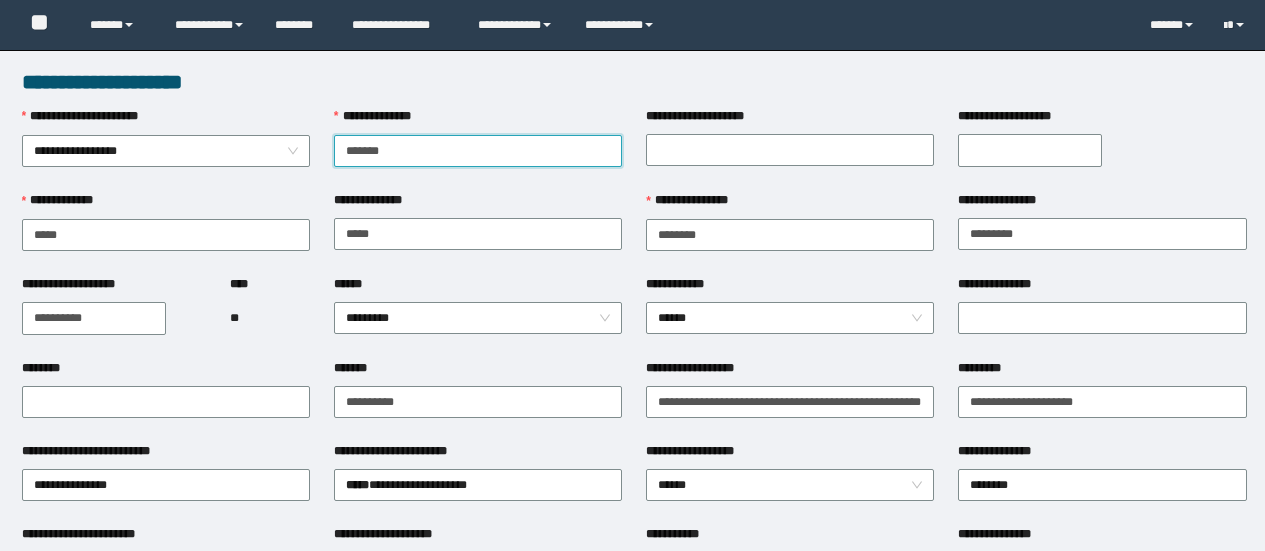 scroll, scrollTop: 0, scrollLeft: 0, axis: both 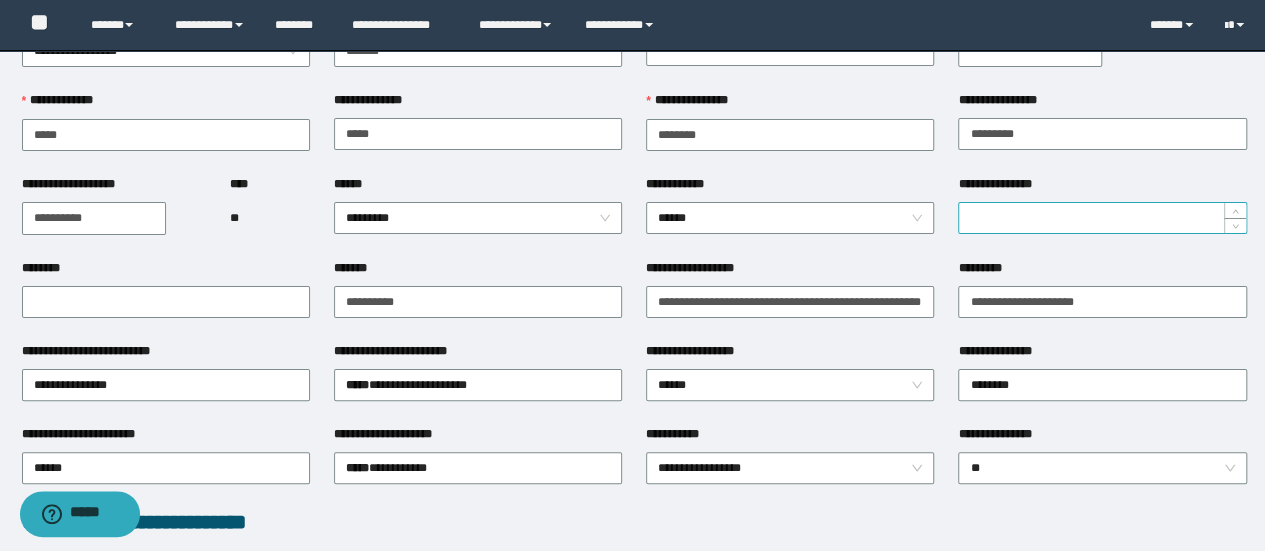 click on "**********" at bounding box center [1102, 218] 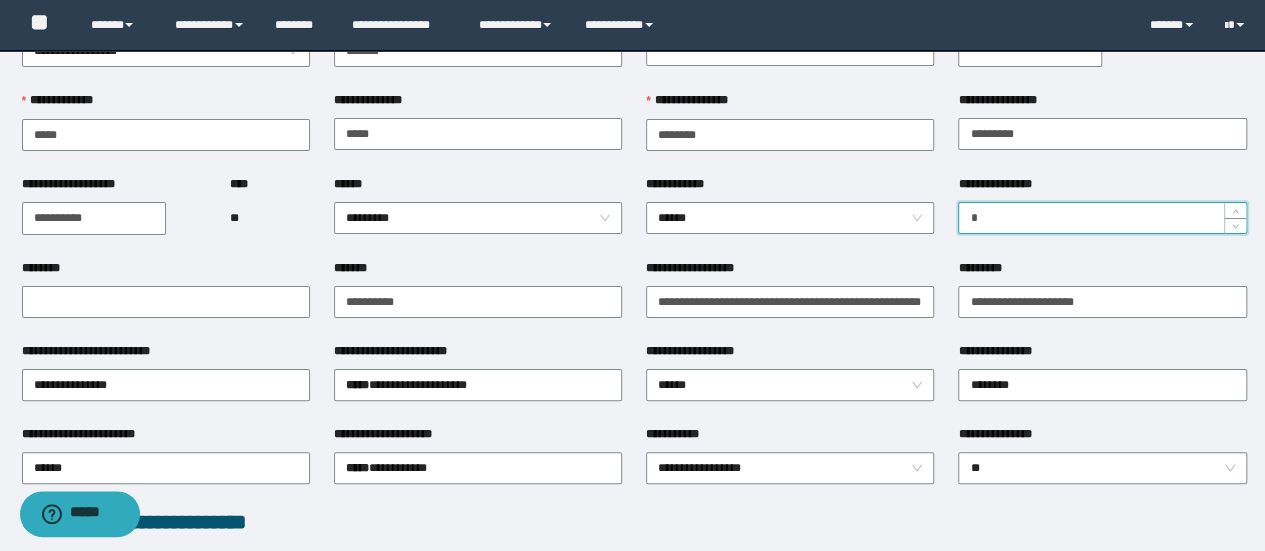 type on "*" 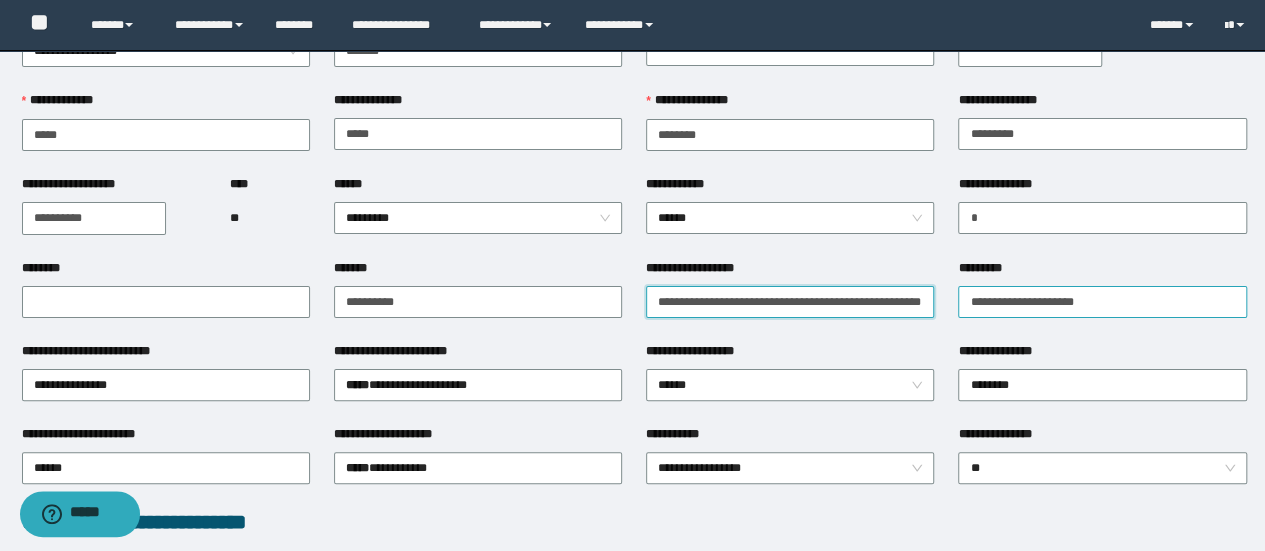 scroll, scrollTop: 0, scrollLeft: 44, axis: horizontal 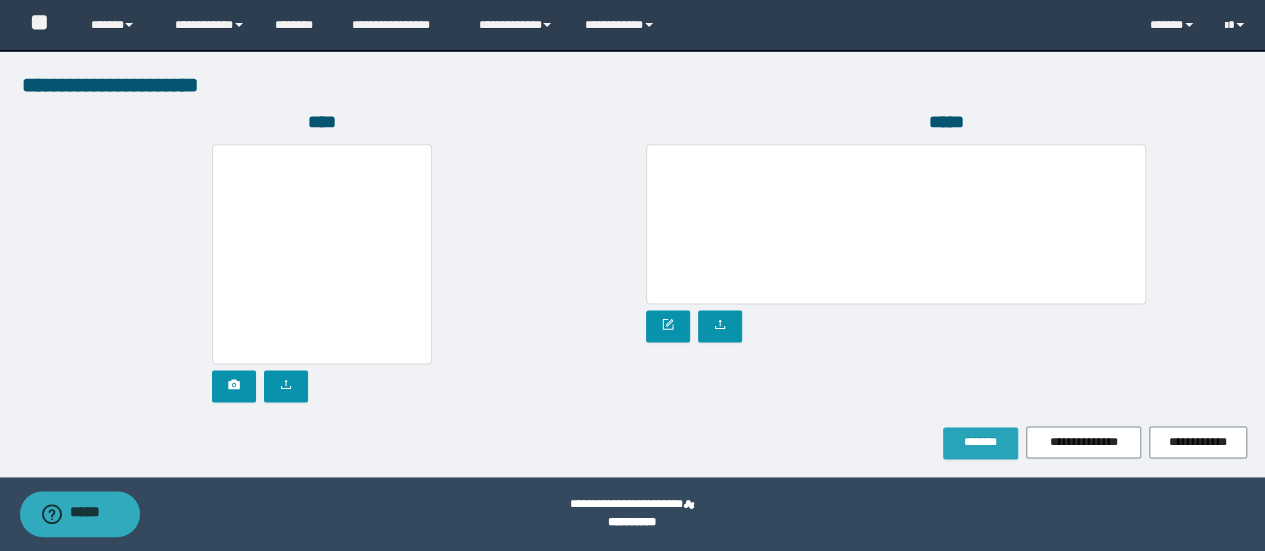 click on "*******" at bounding box center [980, 442] 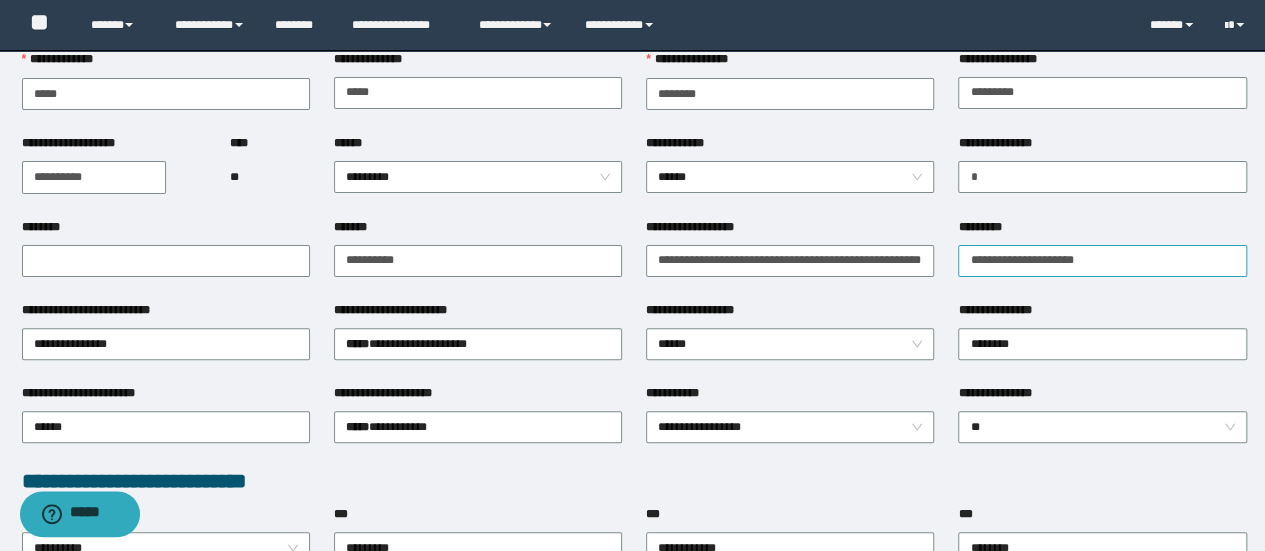 scroll, scrollTop: 0, scrollLeft: 0, axis: both 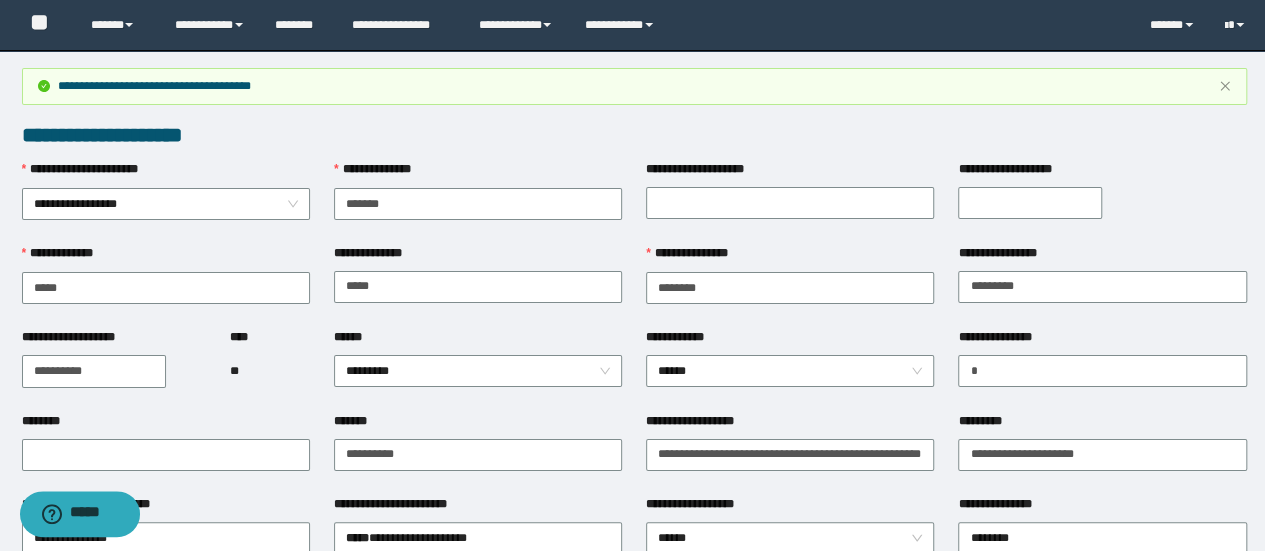 click on "**********" at bounding box center (1030, 203) 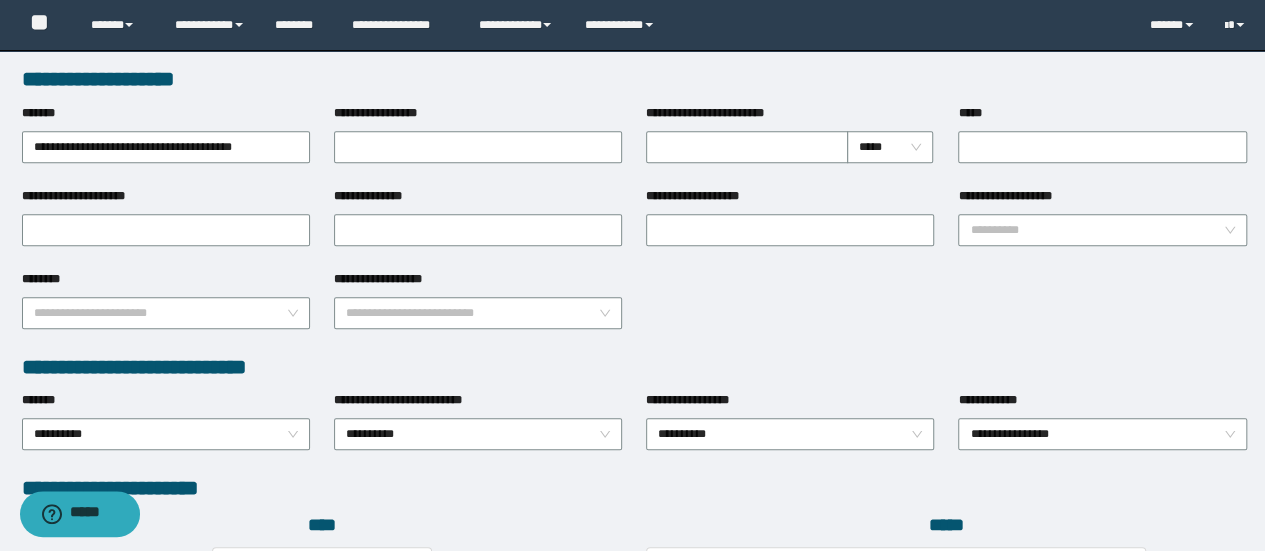 scroll, scrollTop: 1200, scrollLeft: 0, axis: vertical 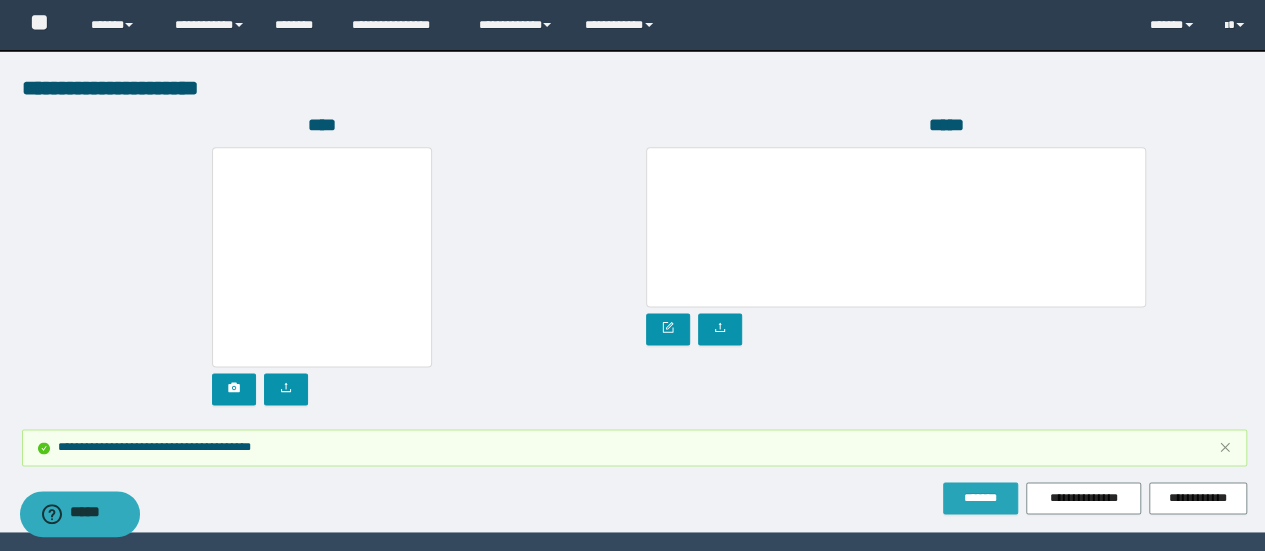 click on "*******" at bounding box center [980, 498] 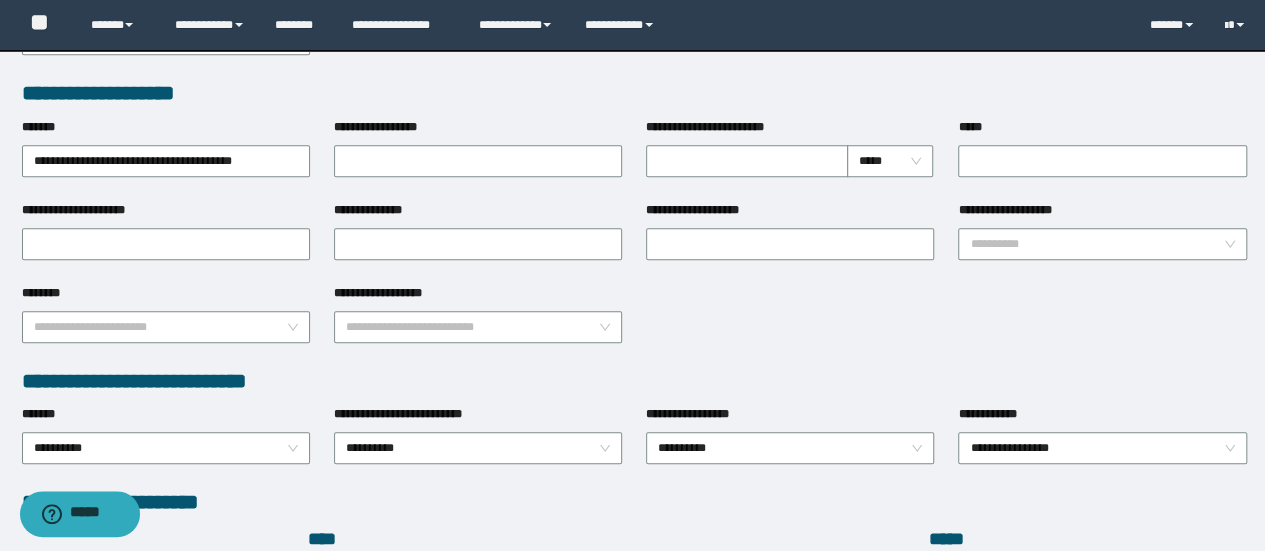 scroll, scrollTop: 700, scrollLeft: 0, axis: vertical 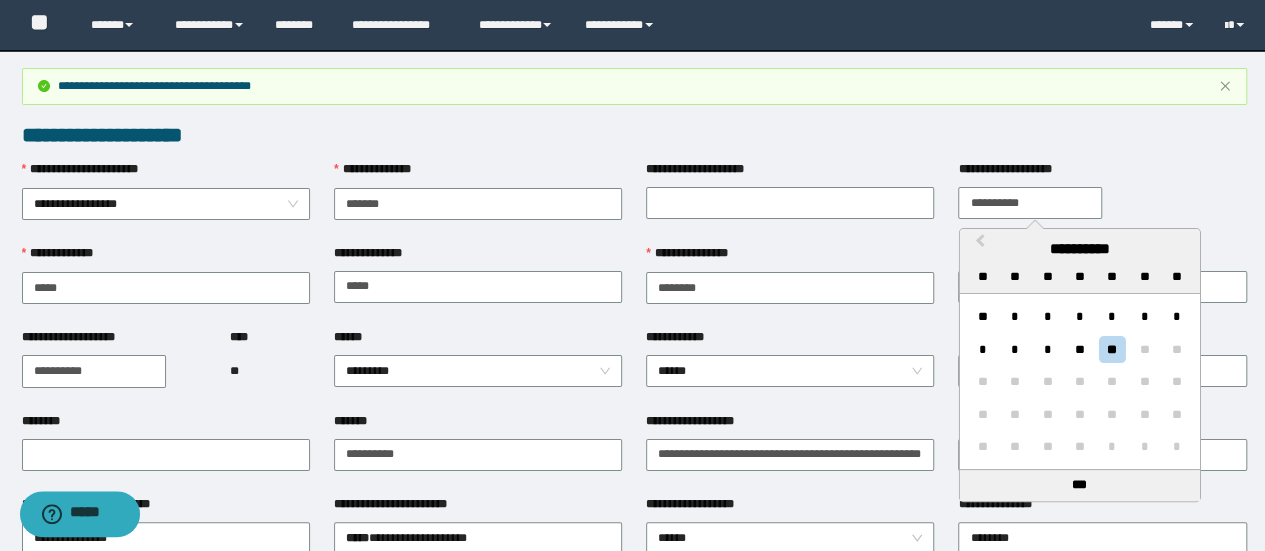 click on "**********" at bounding box center [1030, 203] 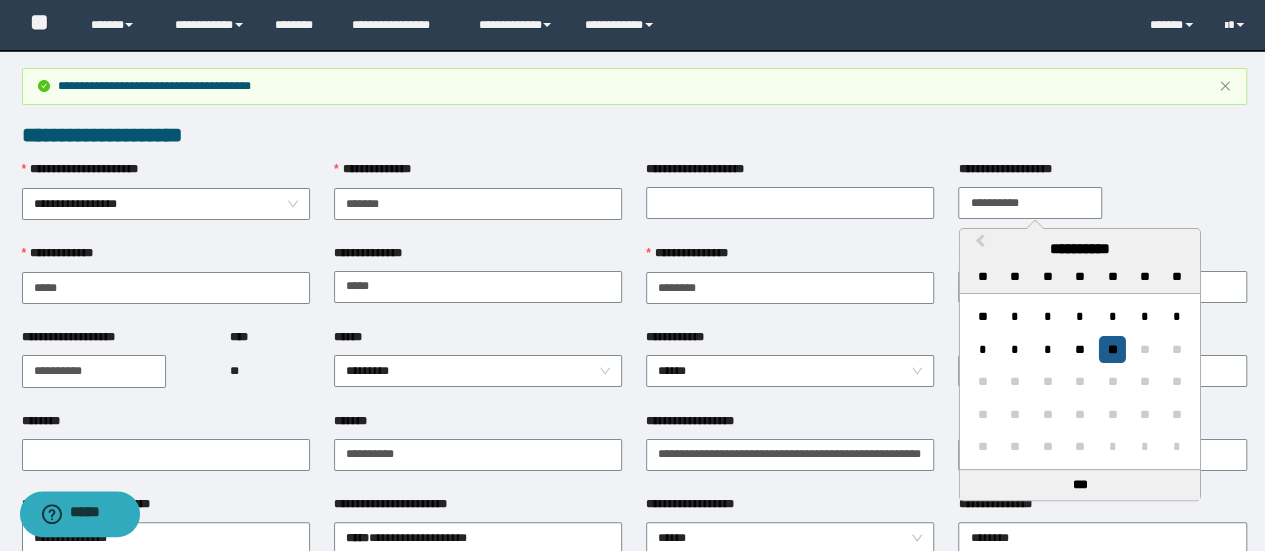 click on "**" at bounding box center [1112, 349] 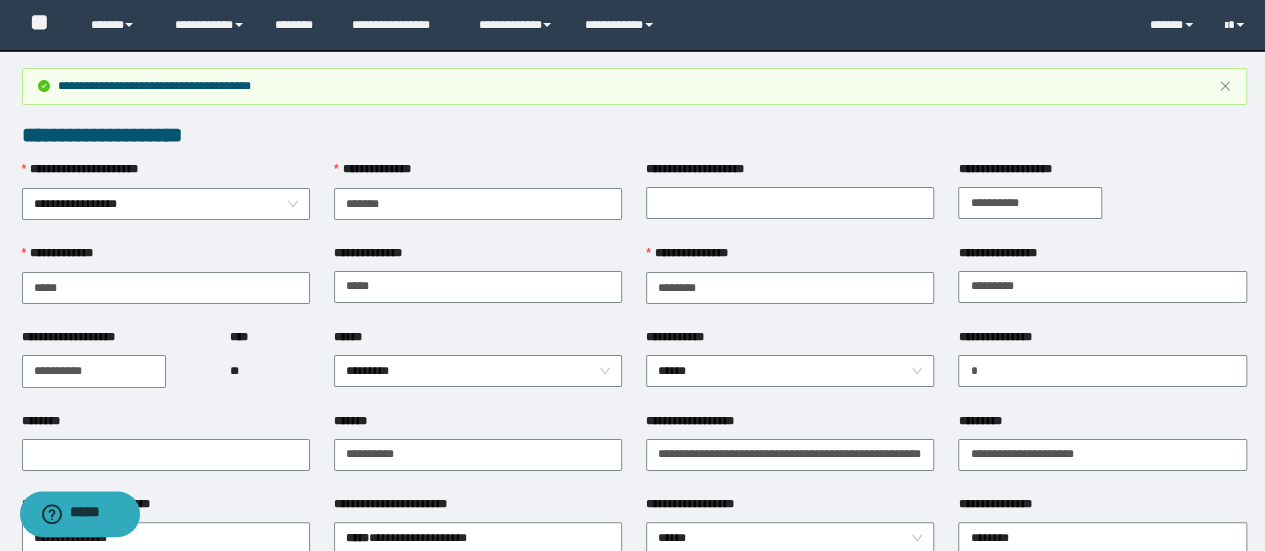 drag, startPoint x: 1063, startPoint y: 203, endPoint x: 901, endPoint y: 244, distance: 167.10774 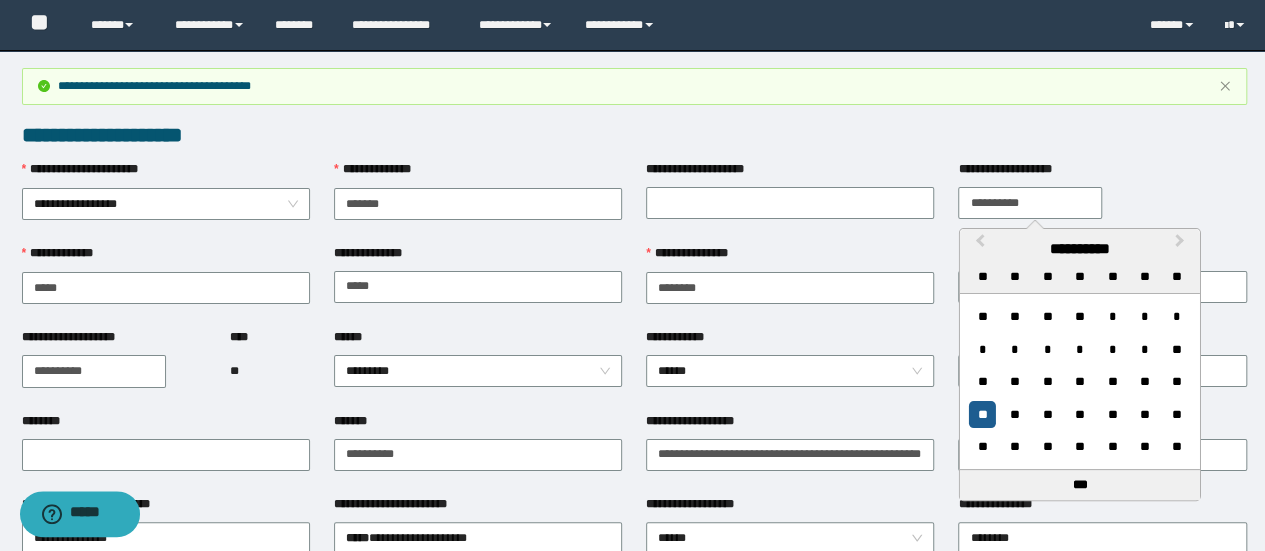type on "**********" 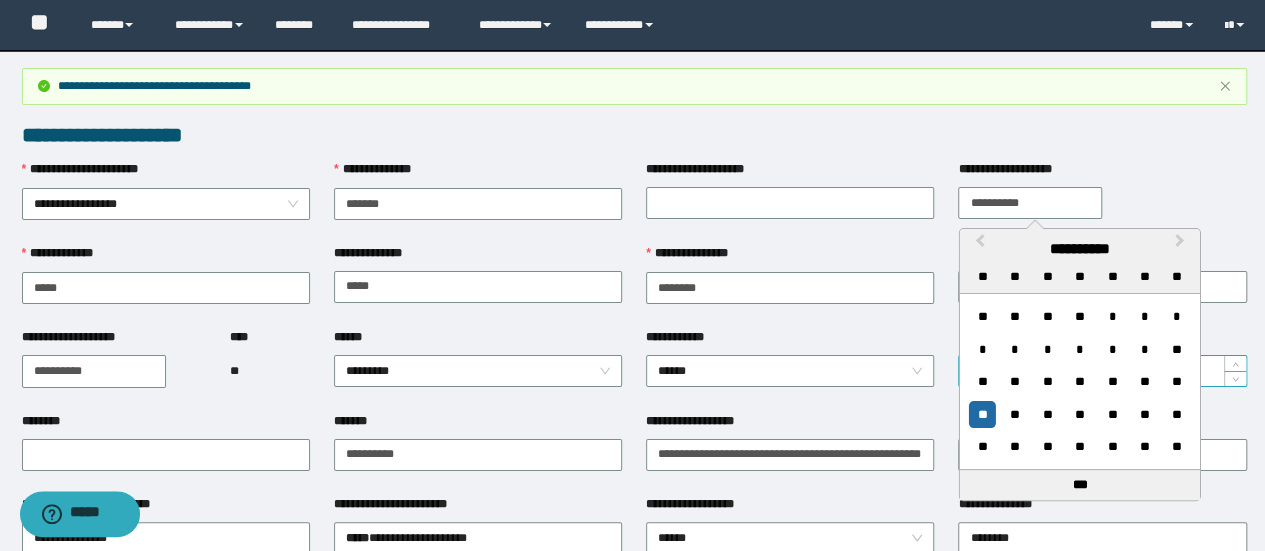 drag, startPoint x: 988, startPoint y: 410, endPoint x: 964, endPoint y: 369, distance: 47.507893 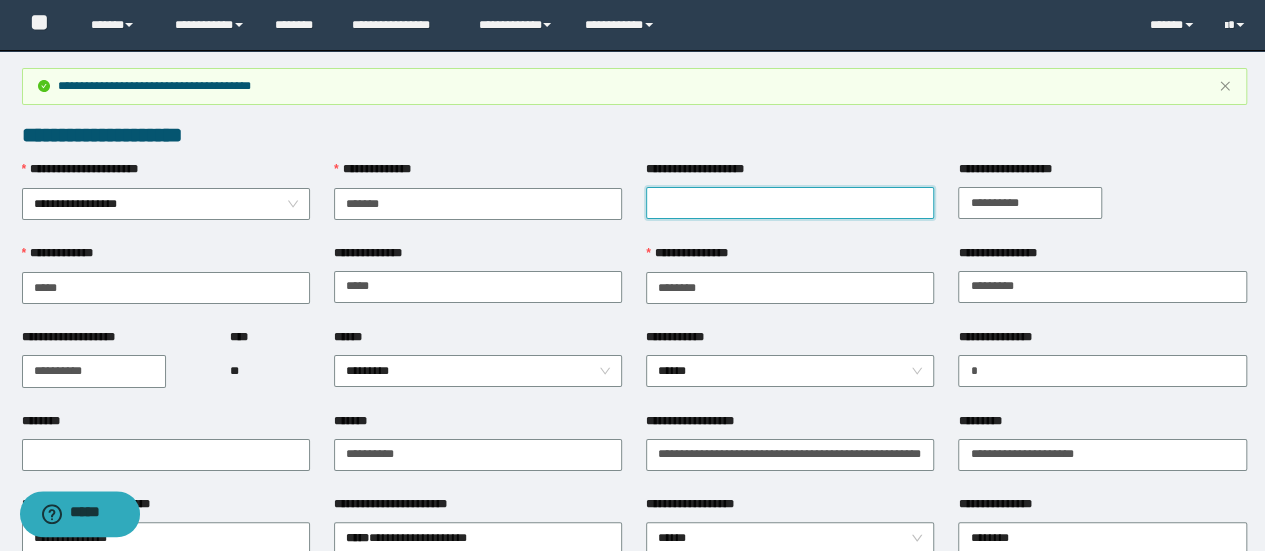 click on "**********" at bounding box center [790, 203] 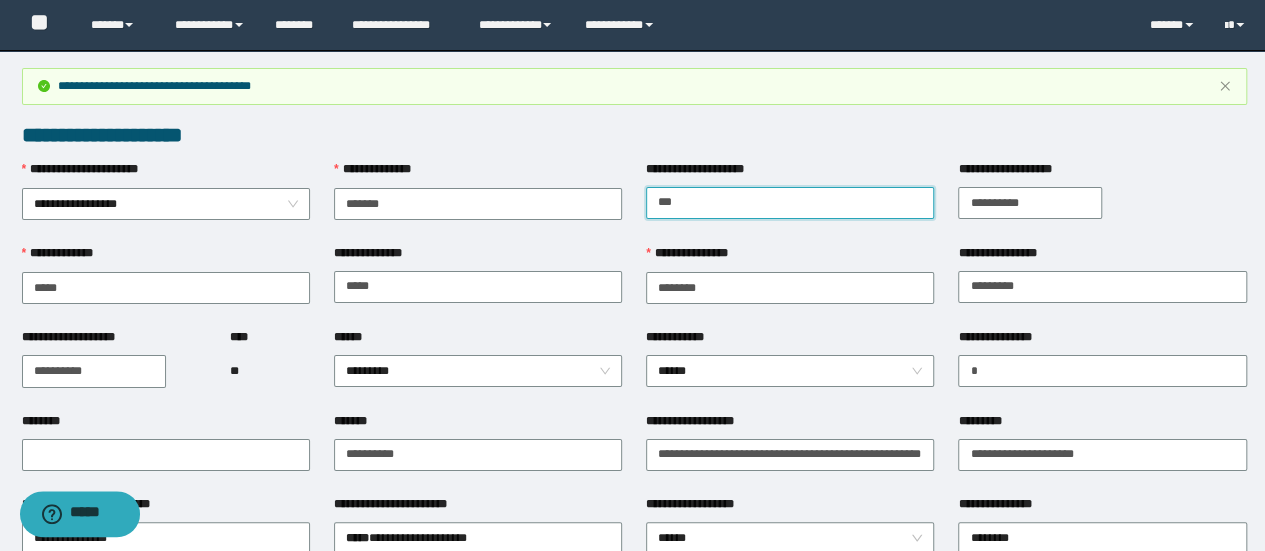 type on "********" 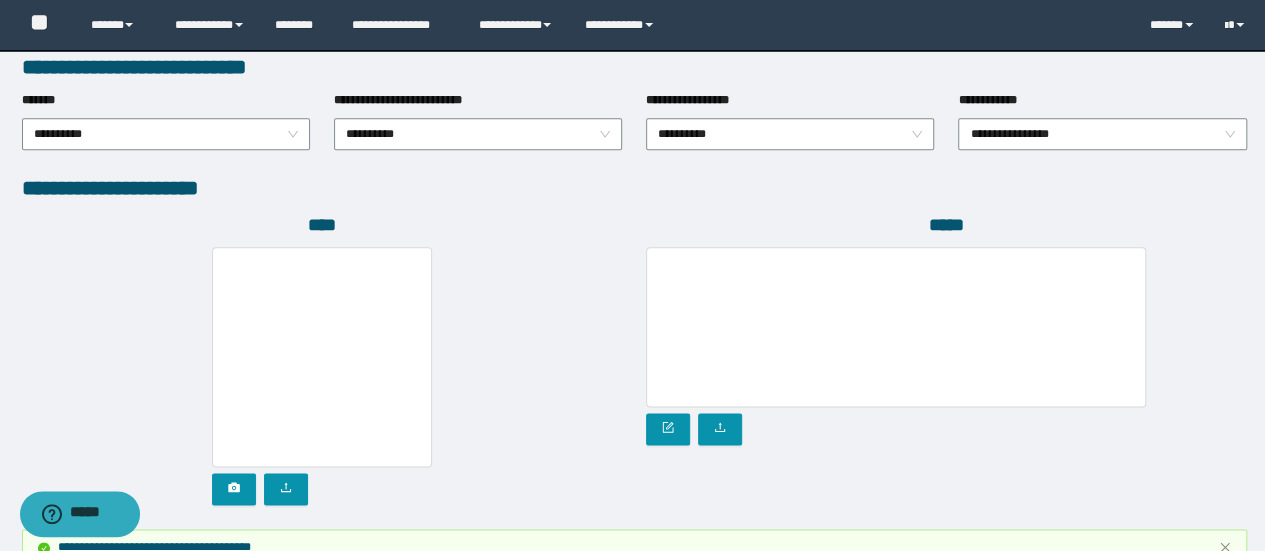 click on "*****" at bounding box center (946, 371) 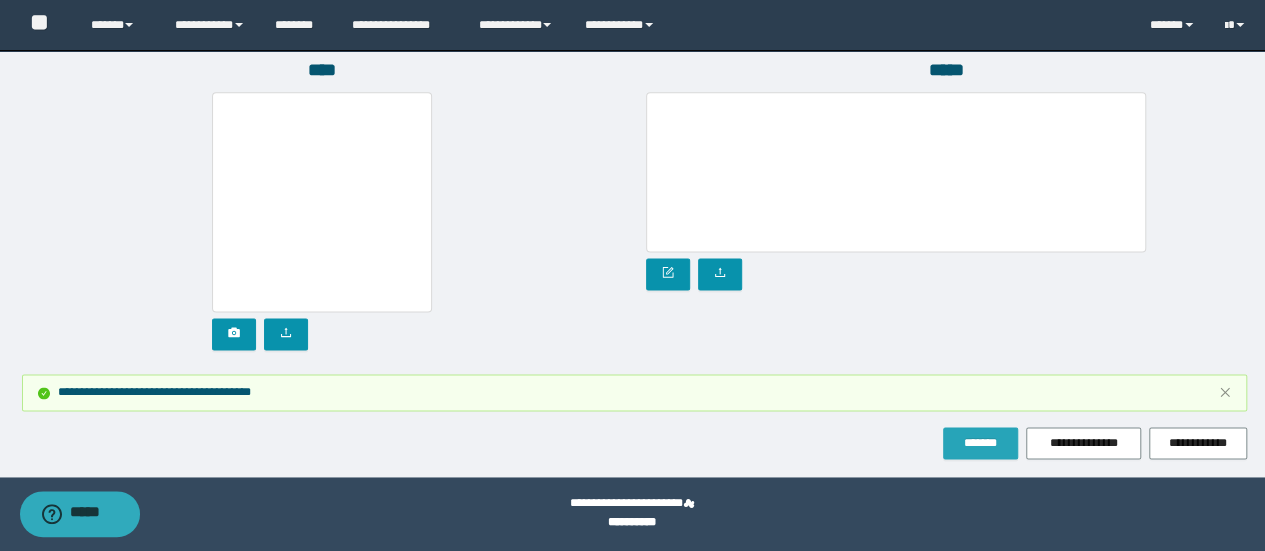 click on "*******" at bounding box center [980, 443] 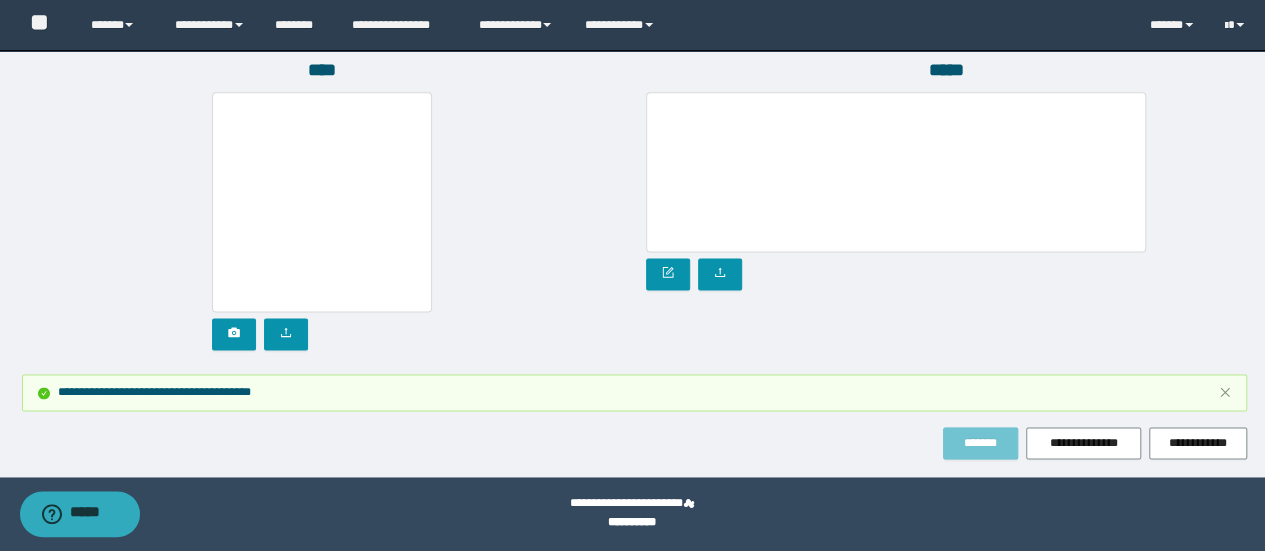 click on "*******" at bounding box center [980, 443] 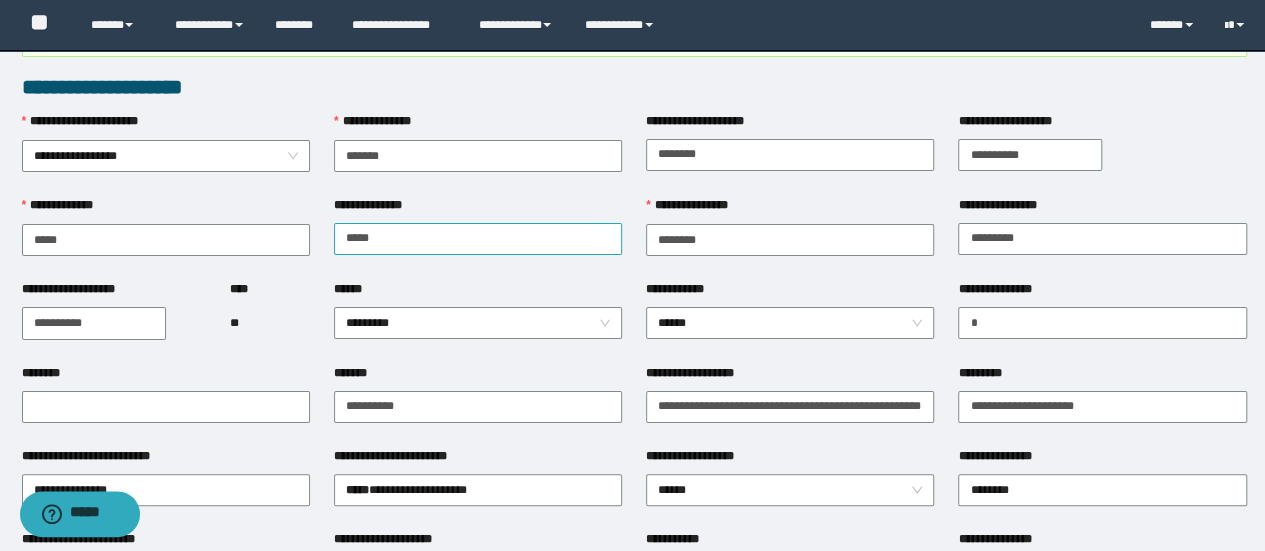 scroll, scrollTop: 0, scrollLeft: 0, axis: both 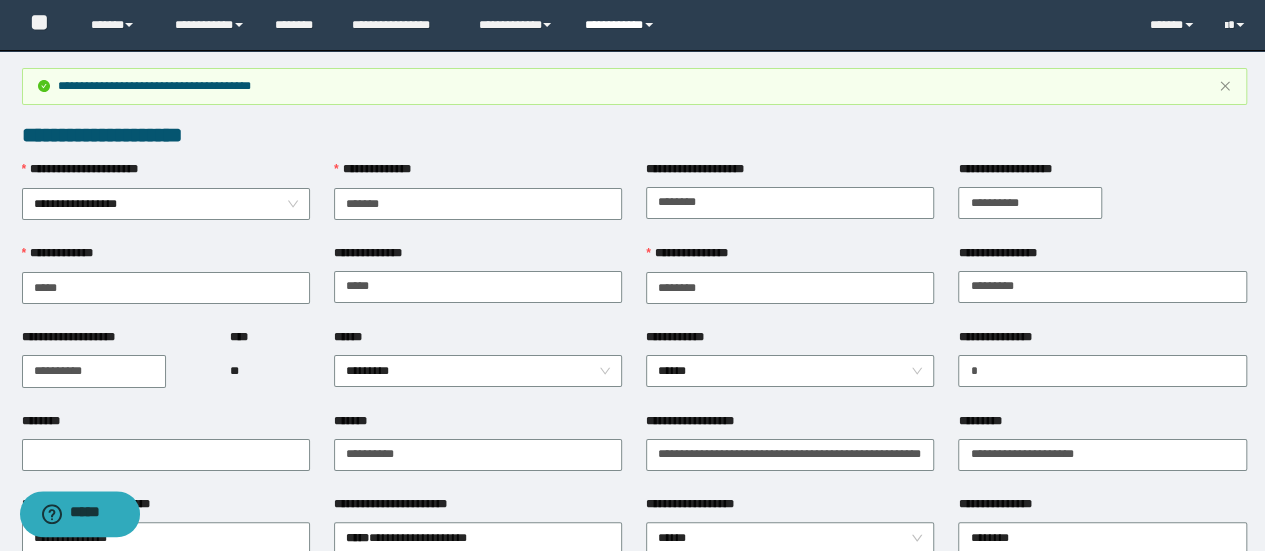 click on "**********" at bounding box center [622, 25] 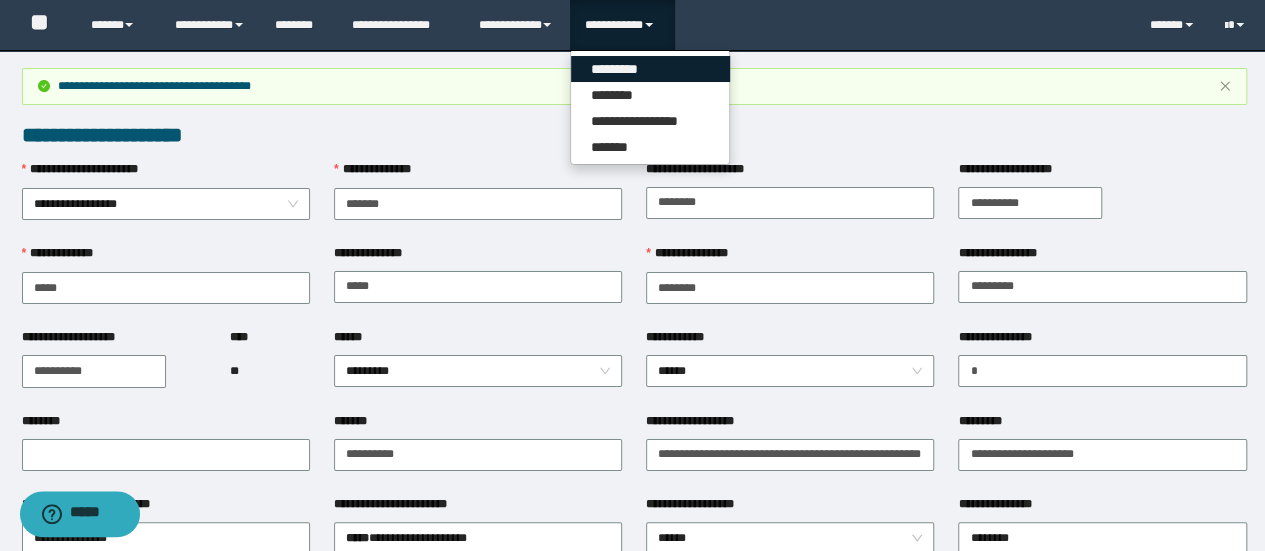 click on "*********" at bounding box center (650, 69) 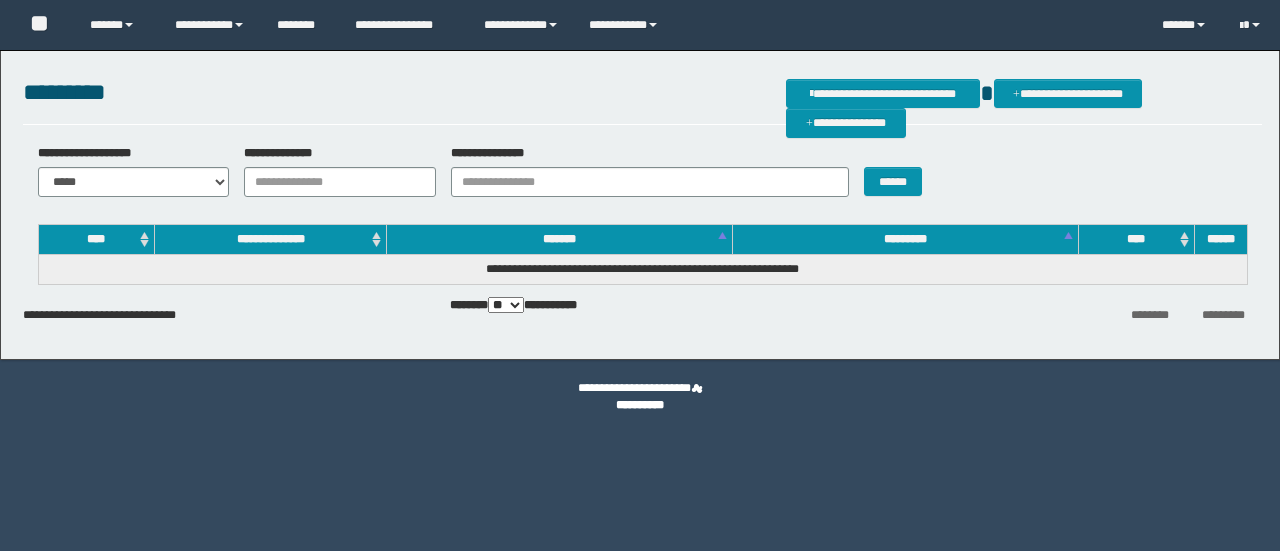 scroll, scrollTop: 0, scrollLeft: 0, axis: both 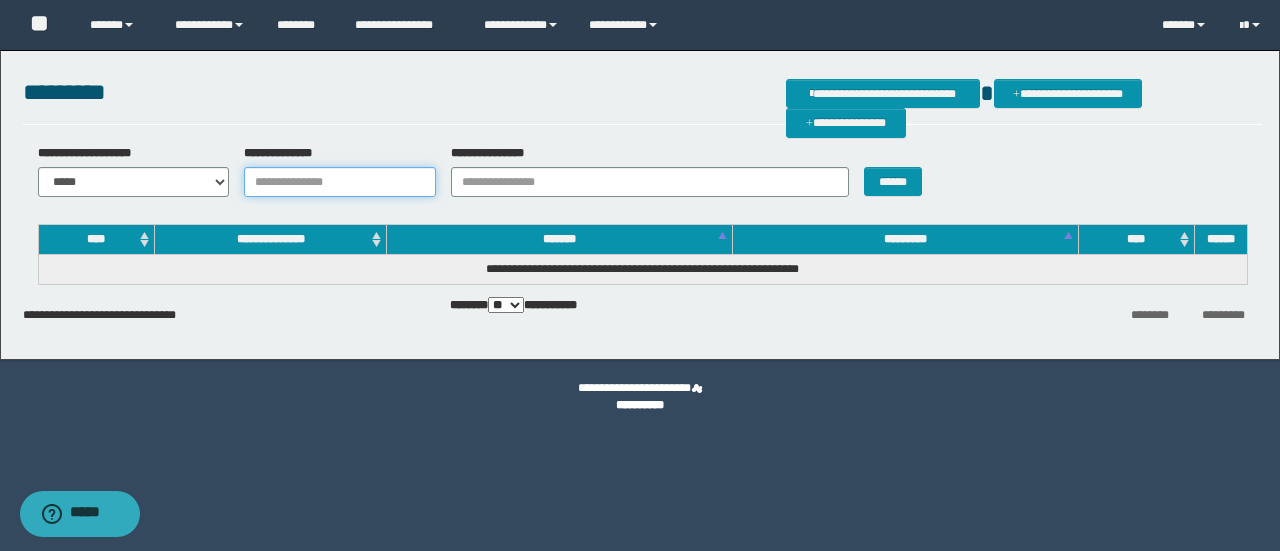 drag, startPoint x: 372, startPoint y: 188, endPoint x: 396, endPoint y: 187, distance: 24.020824 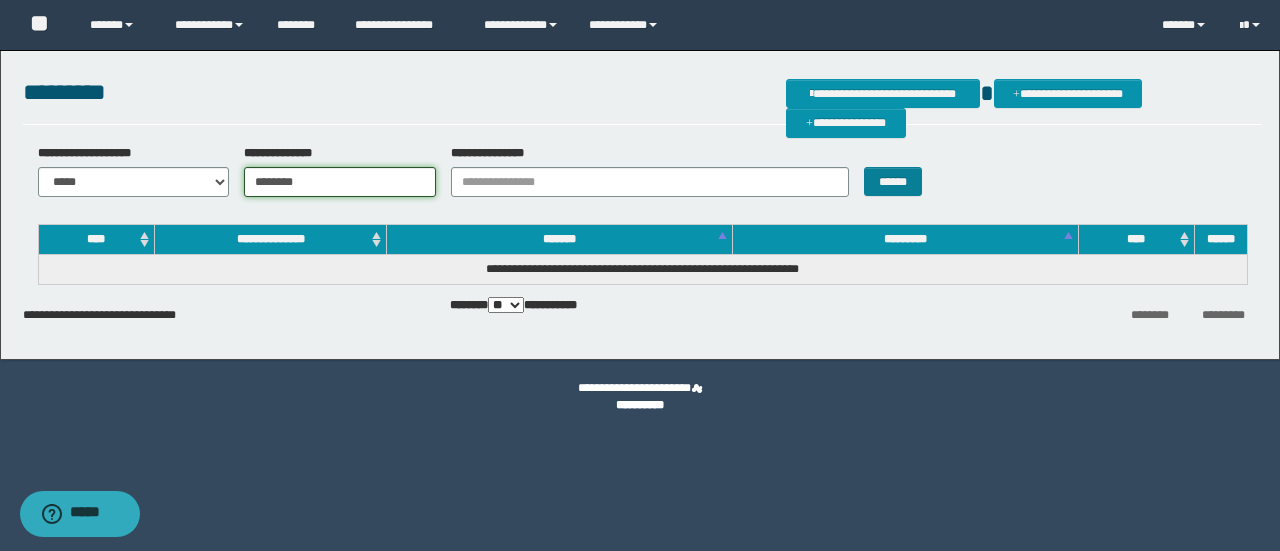 type on "********" 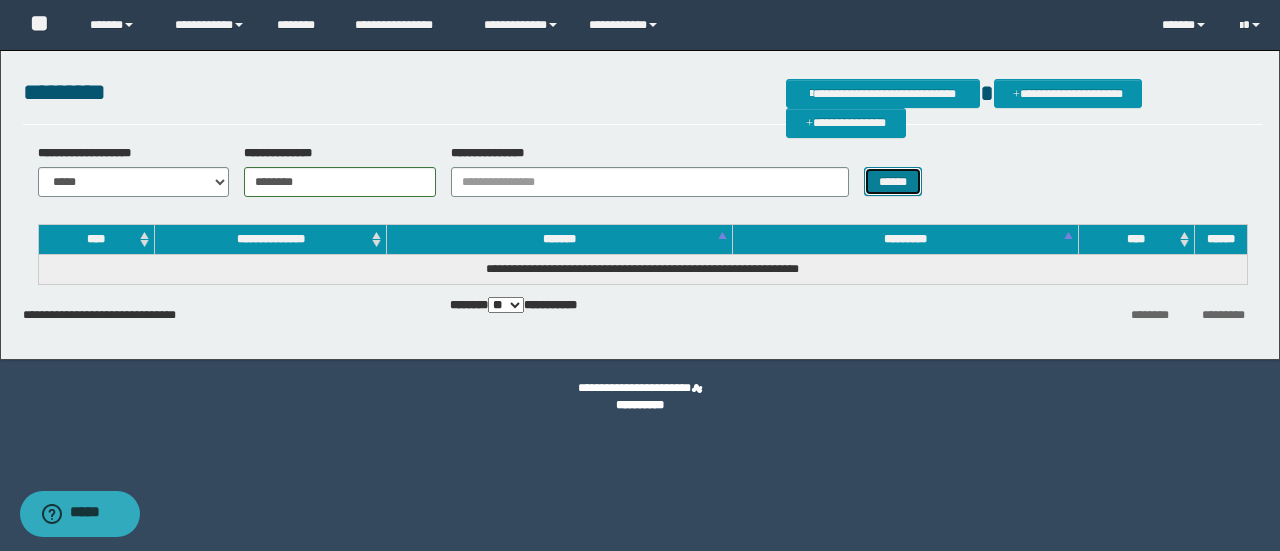 click on "******" at bounding box center (893, 181) 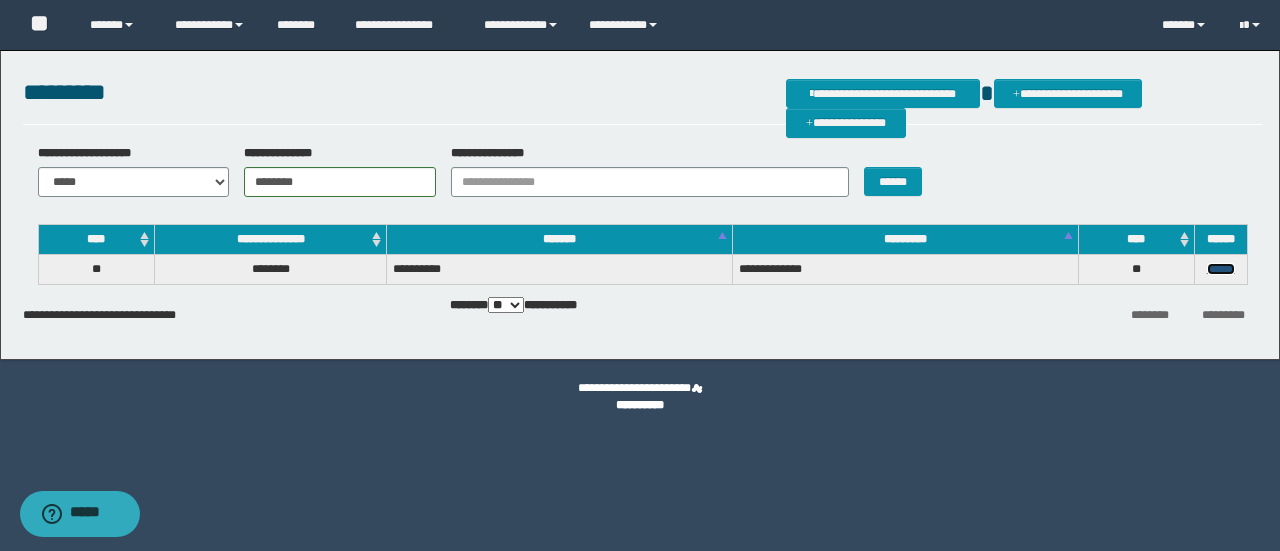 click on "******" at bounding box center (1221, 269) 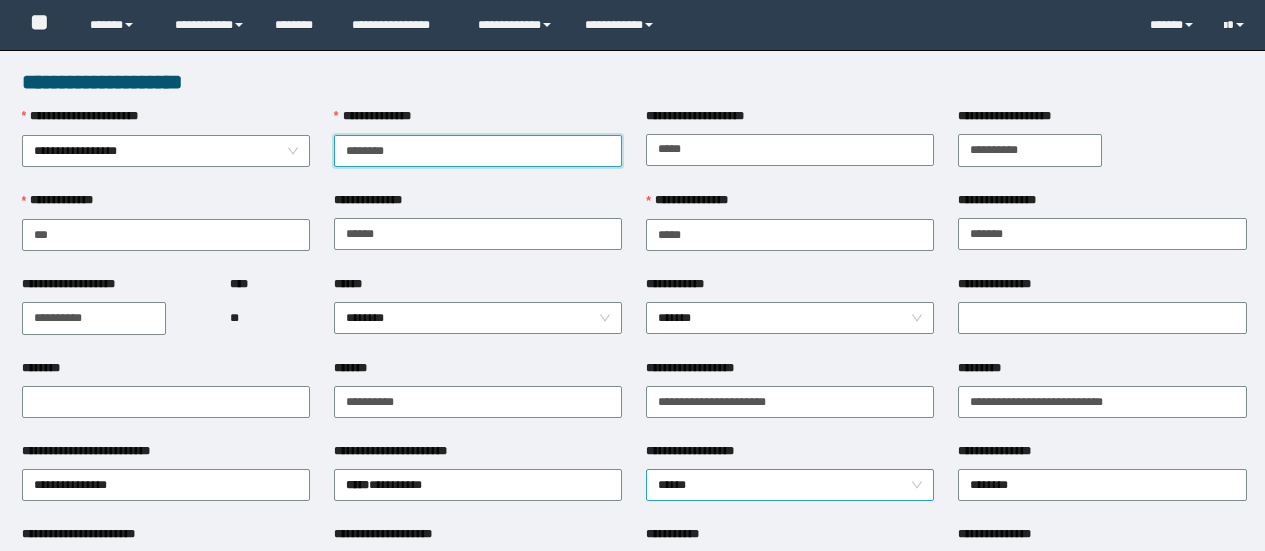 scroll, scrollTop: 0, scrollLeft: 0, axis: both 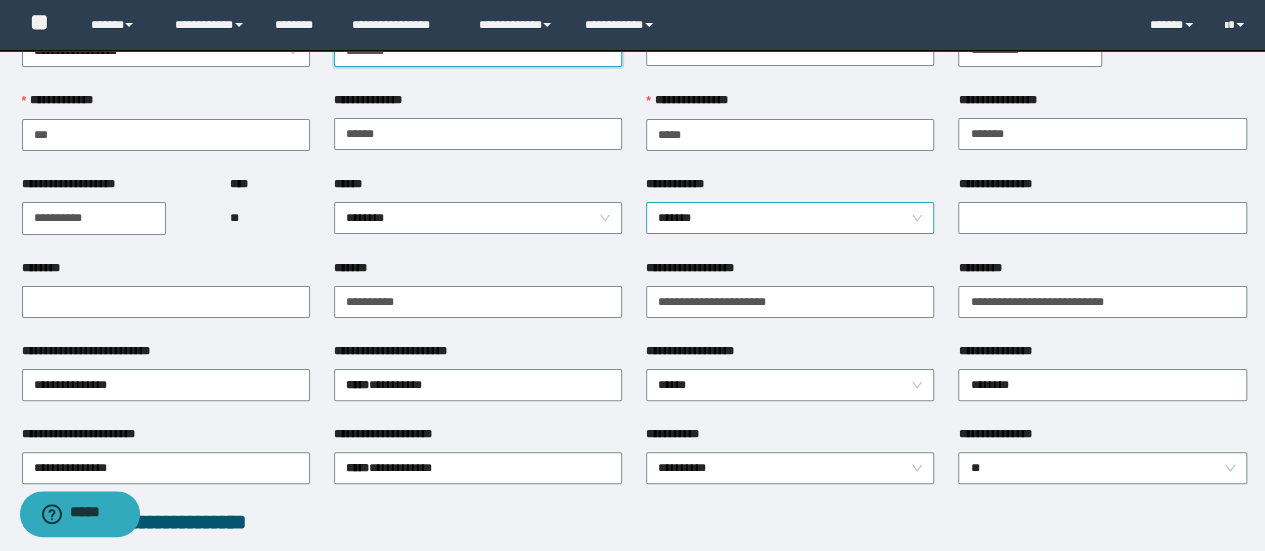 click on "*******" at bounding box center (790, 218) 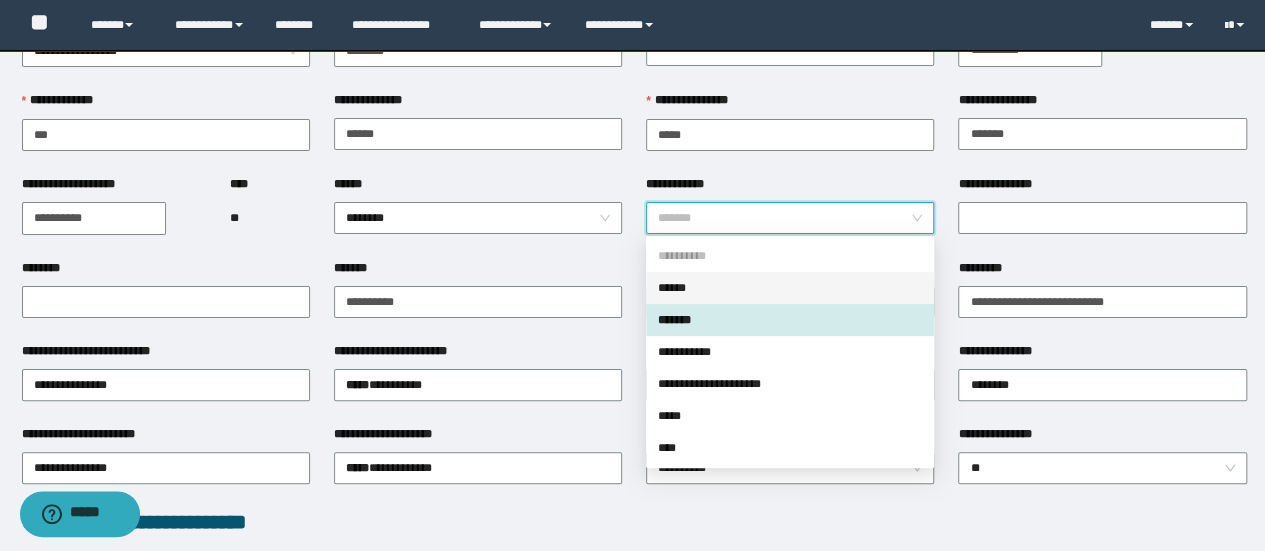 click on "******" at bounding box center [790, 288] 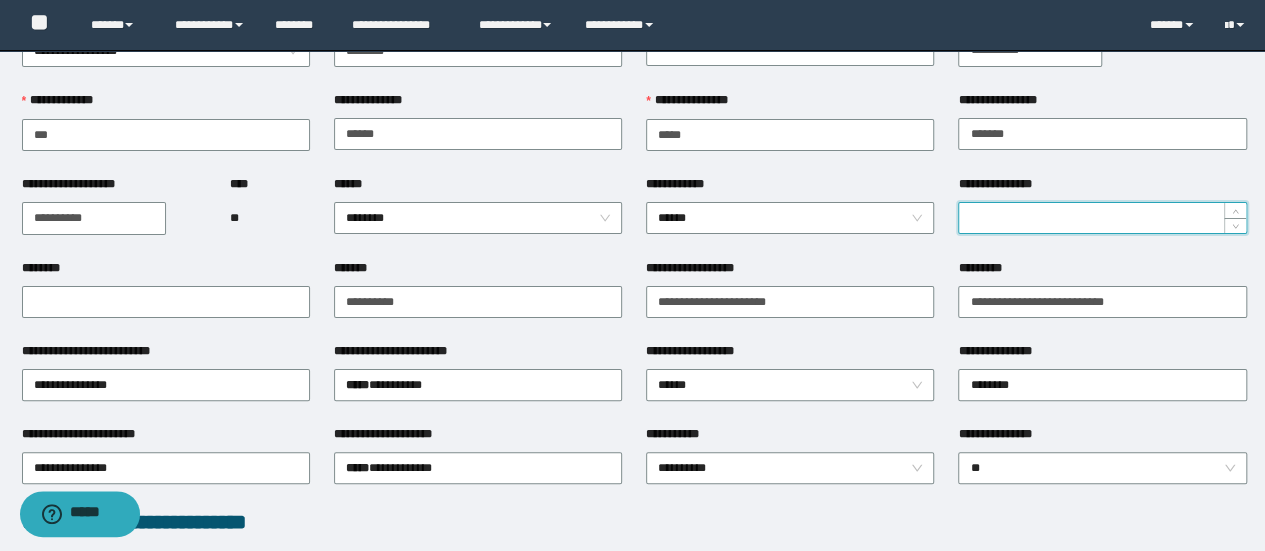 click on "**********" at bounding box center (1102, 218) 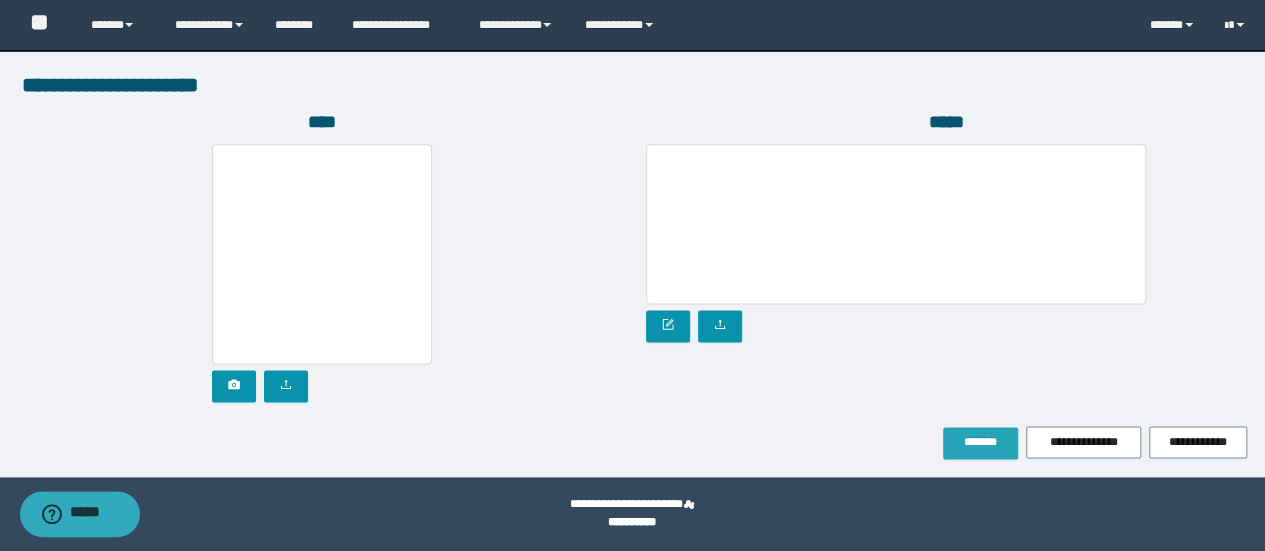 click on "*******" at bounding box center [980, 443] 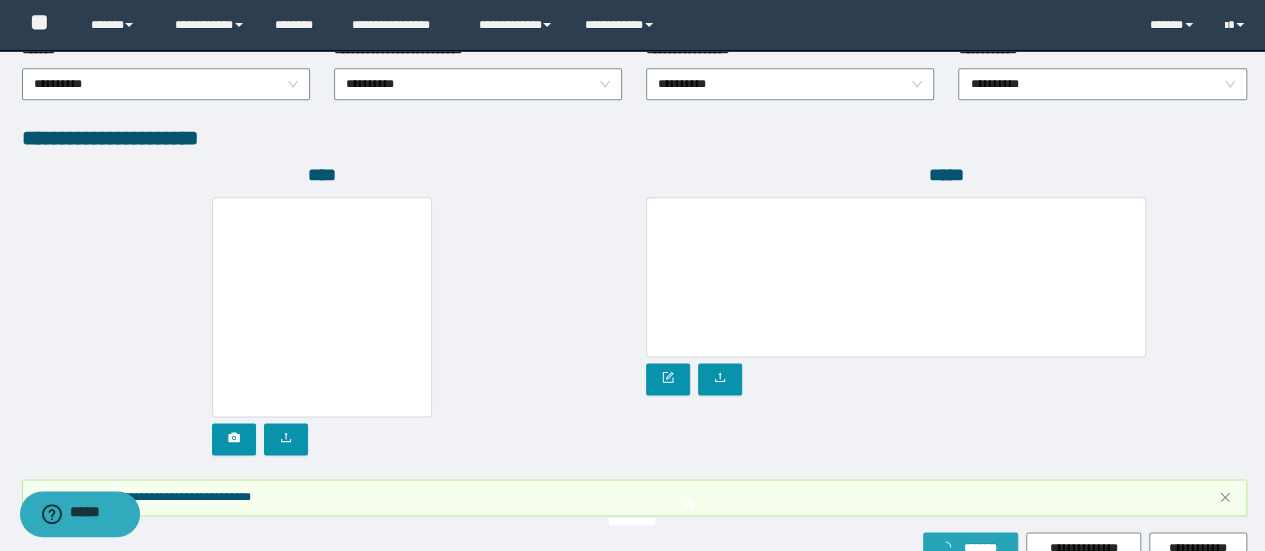 scroll, scrollTop: 809, scrollLeft: 0, axis: vertical 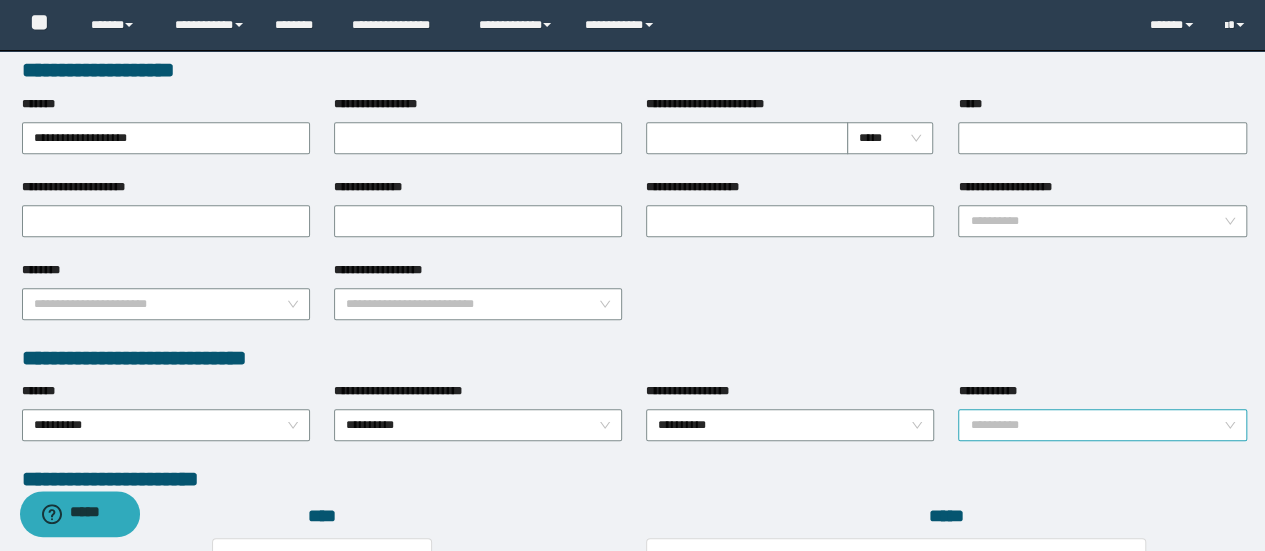 click on "**********" at bounding box center (1102, 425) 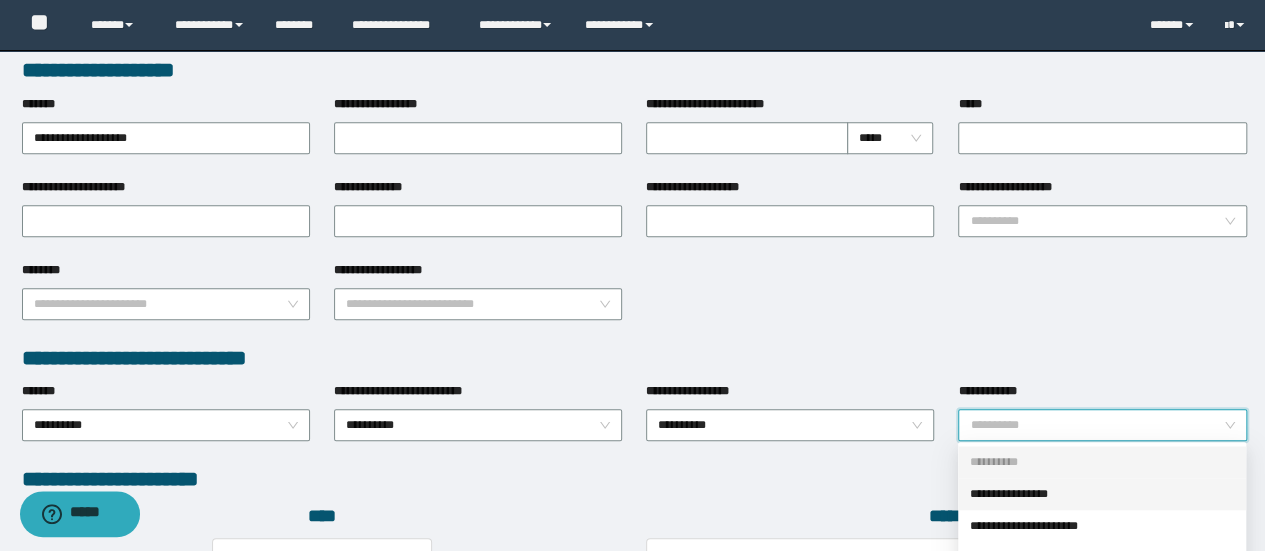 click on "**********" at bounding box center [1102, 494] 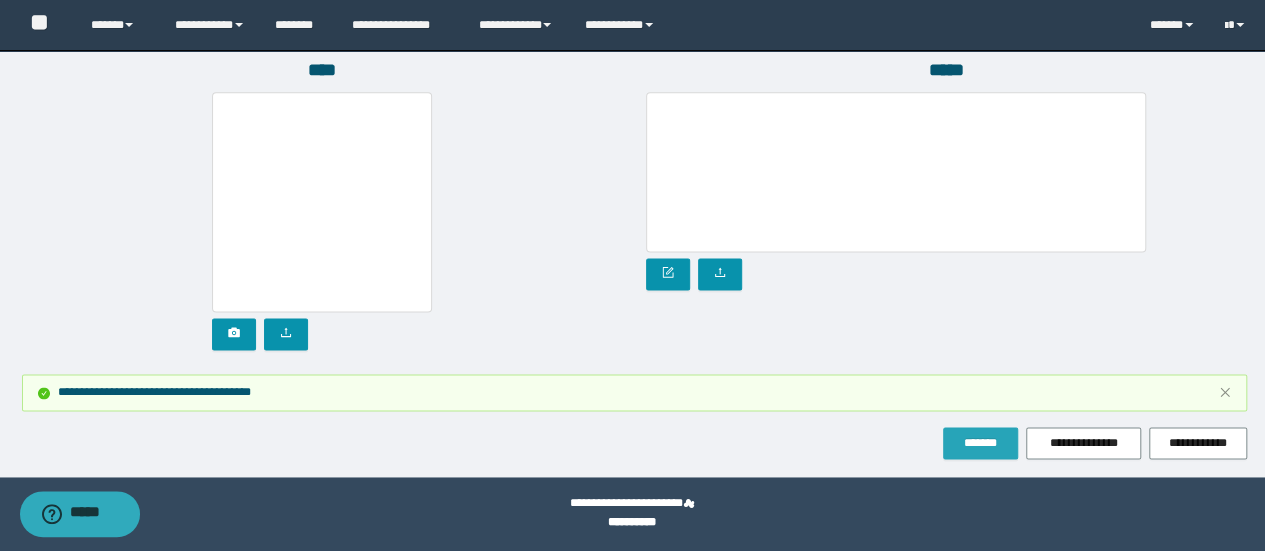 click on "*******" at bounding box center (980, 443) 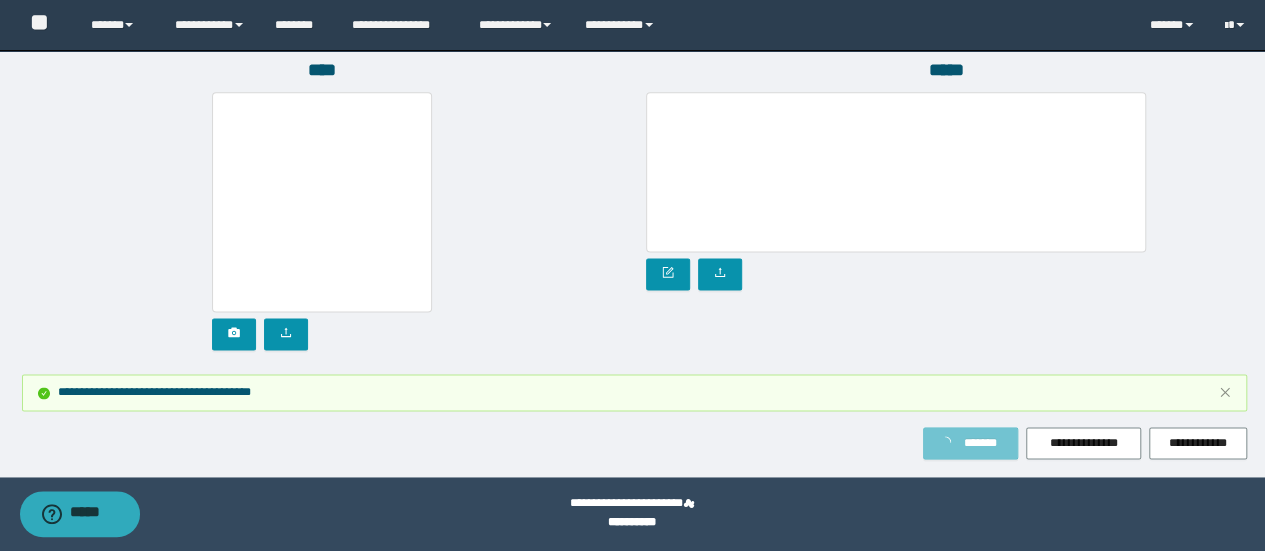 click on "*******" at bounding box center [980, 443] 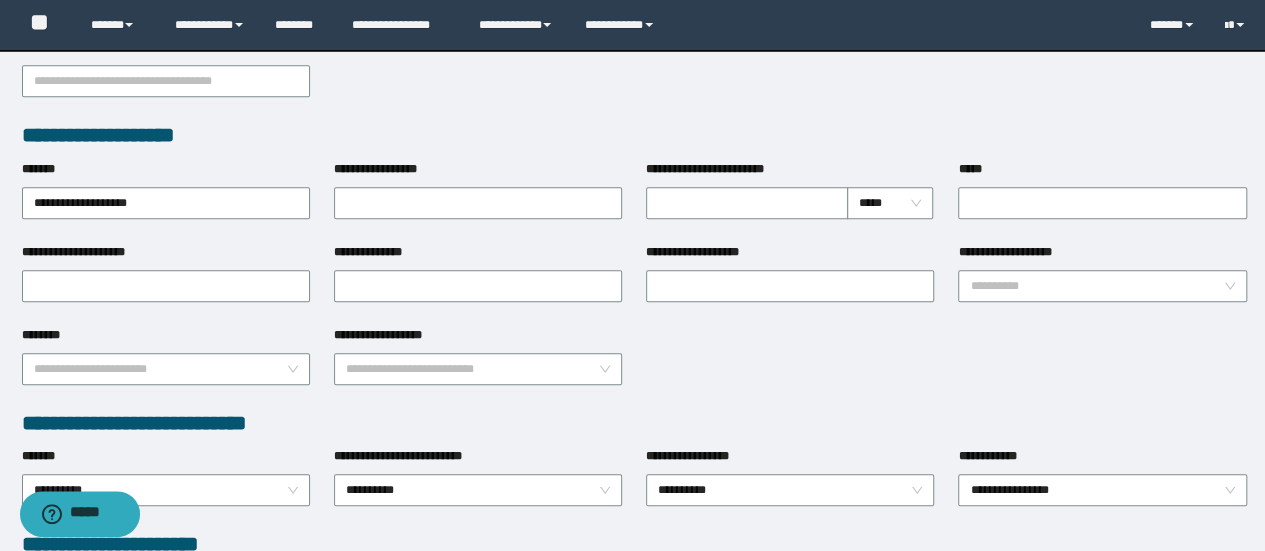 scroll, scrollTop: 0, scrollLeft: 0, axis: both 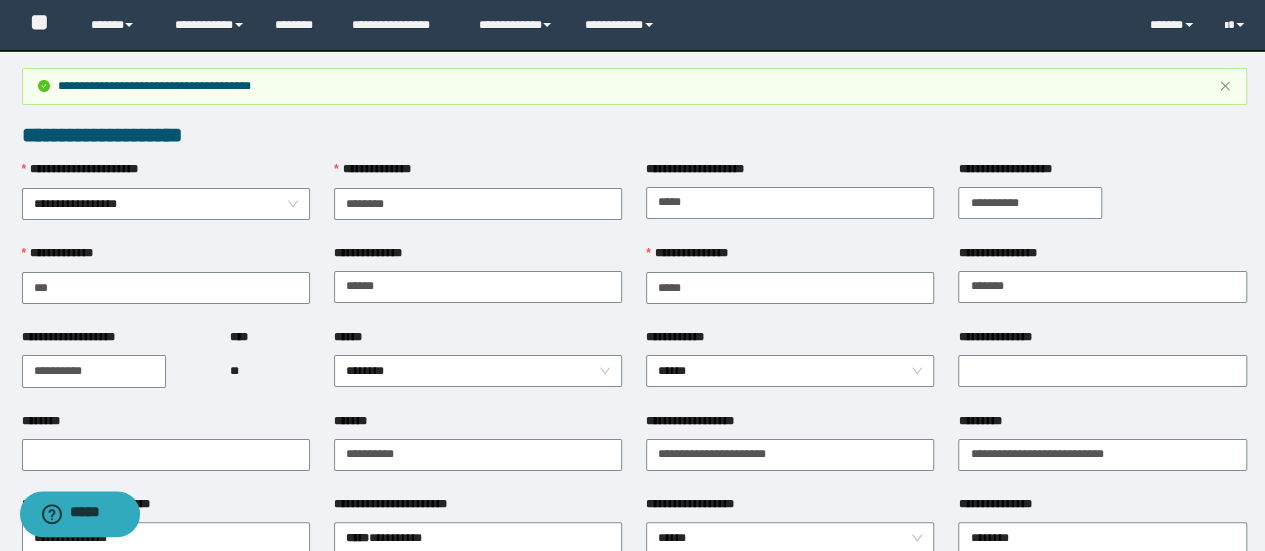 click on "**********" at bounding box center (1102, 370) 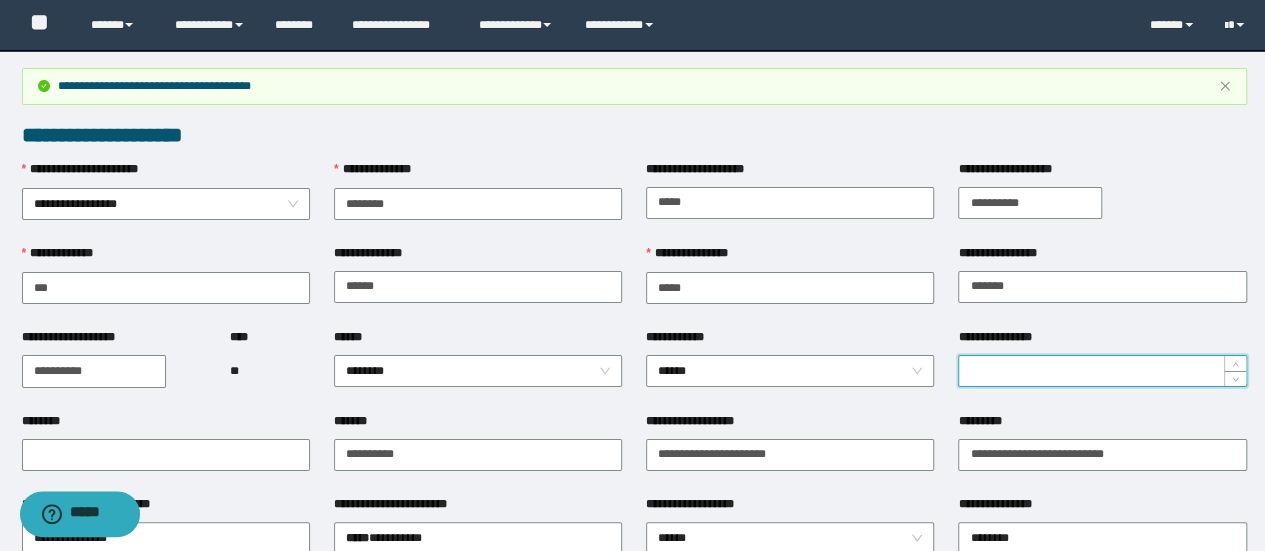 click on "**********" at bounding box center (1102, 371) 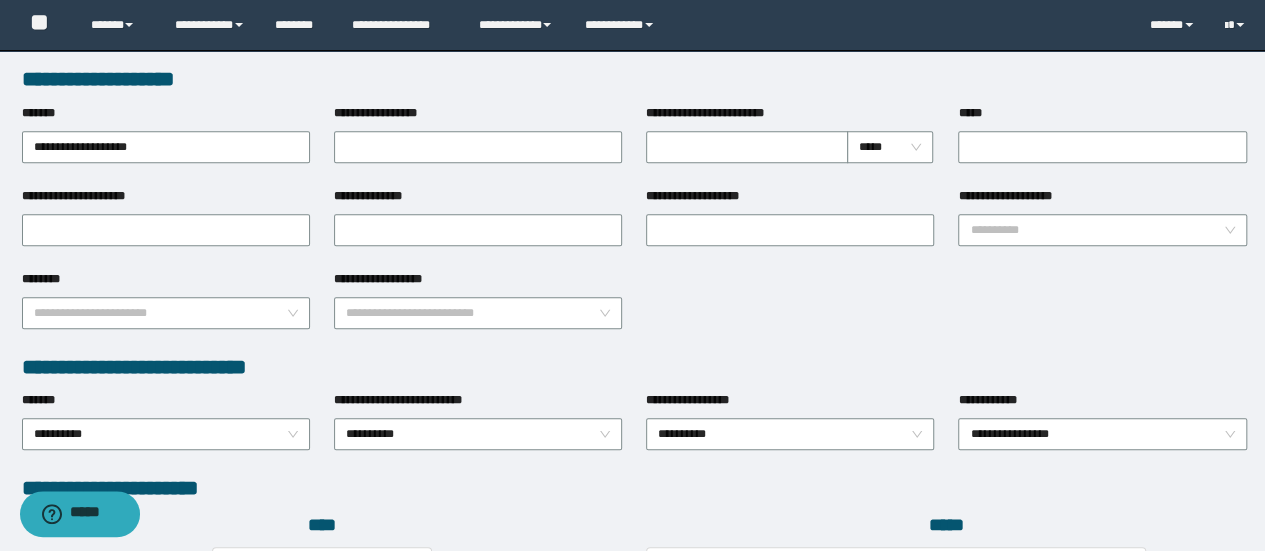 scroll, scrollTop: 1255, scrollLeft: 0, axis: vertical 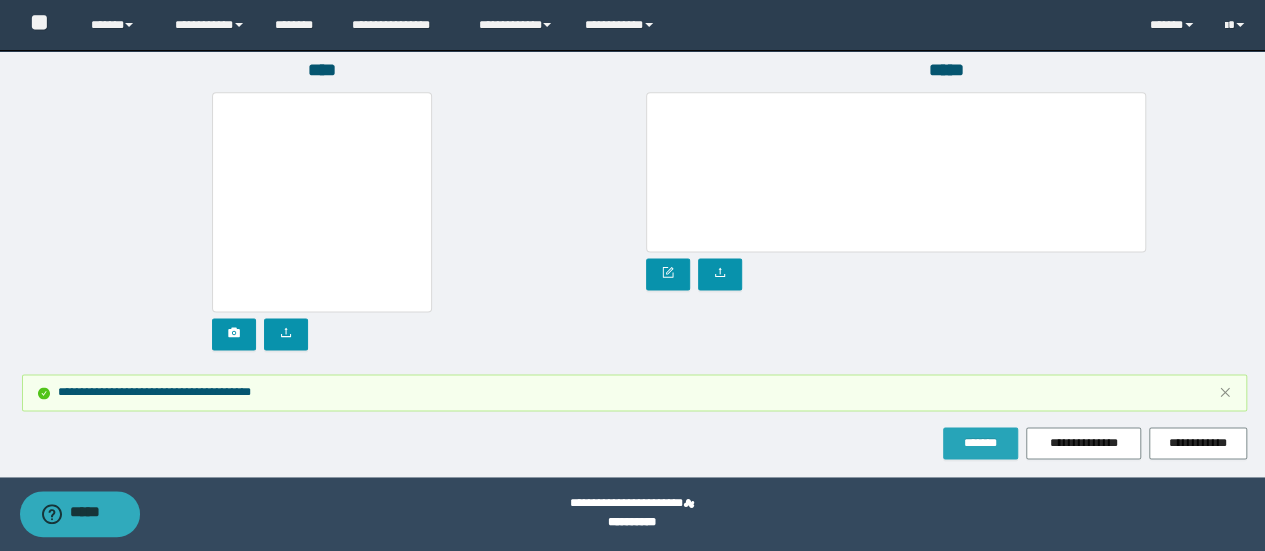 type on "*" 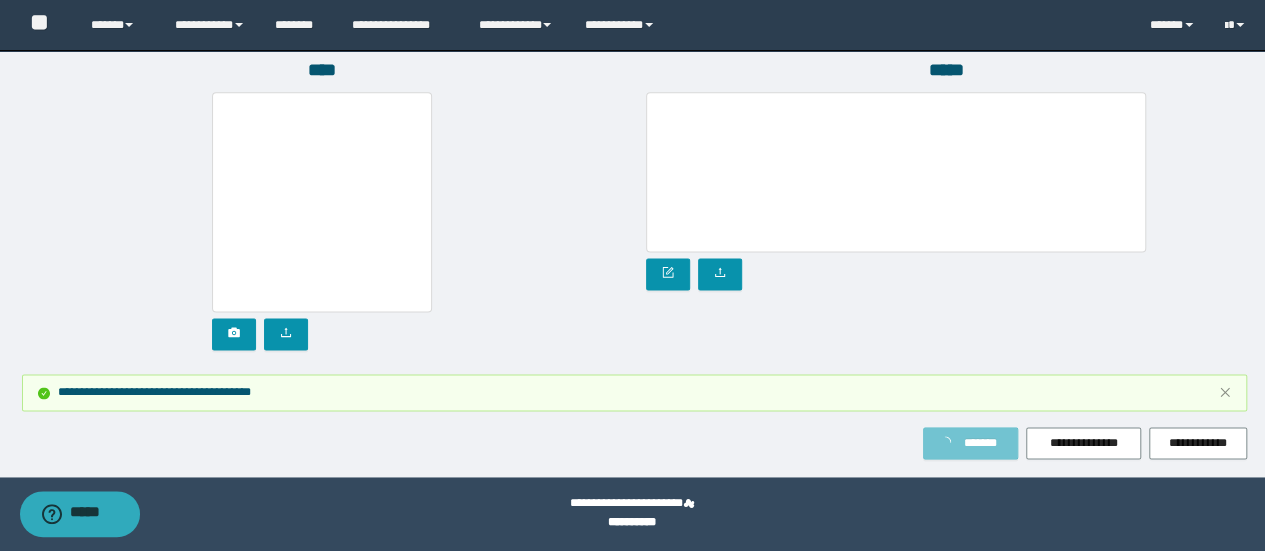 click on "*******" at bounding box center [980, 443] 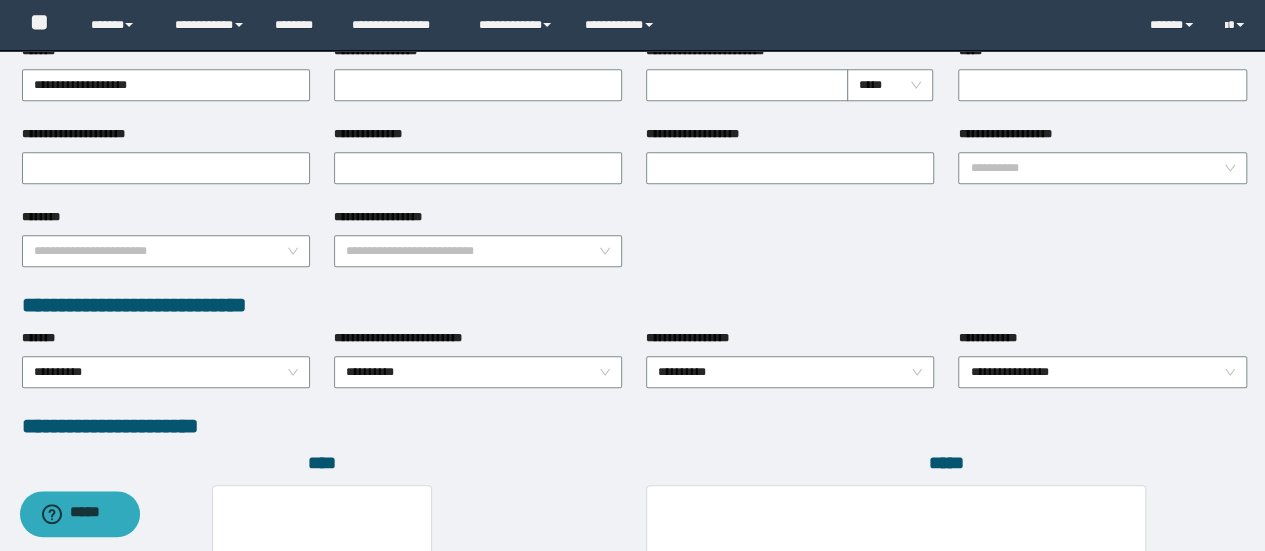 scroll, scrollTop: 1155, scrollLeft: 0, axis: vertical 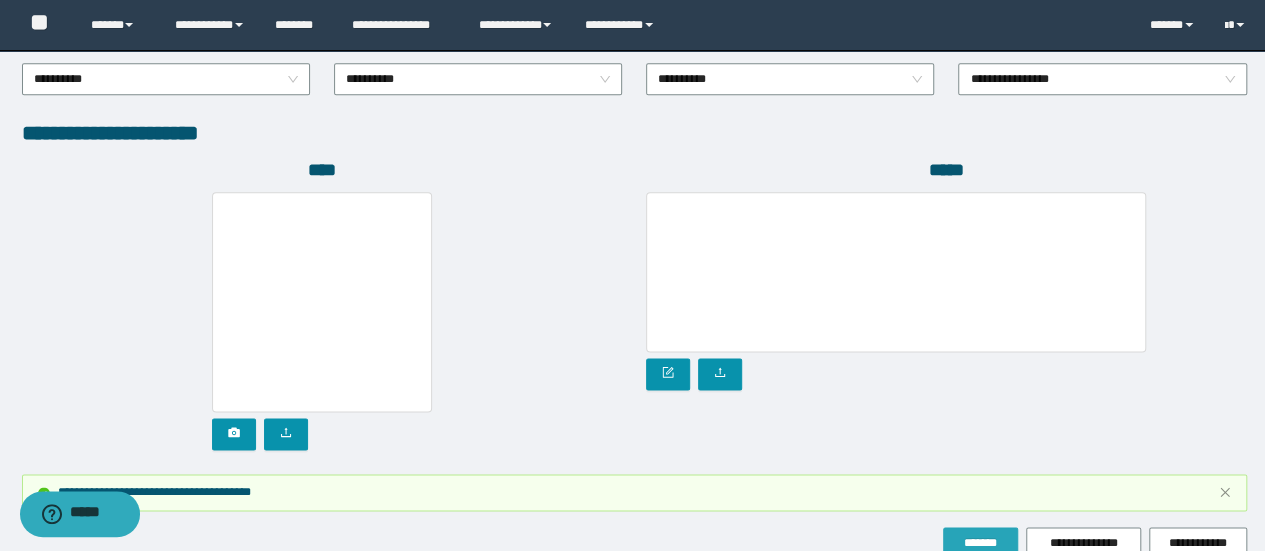click on "*******" at bounding box center [980, 543] 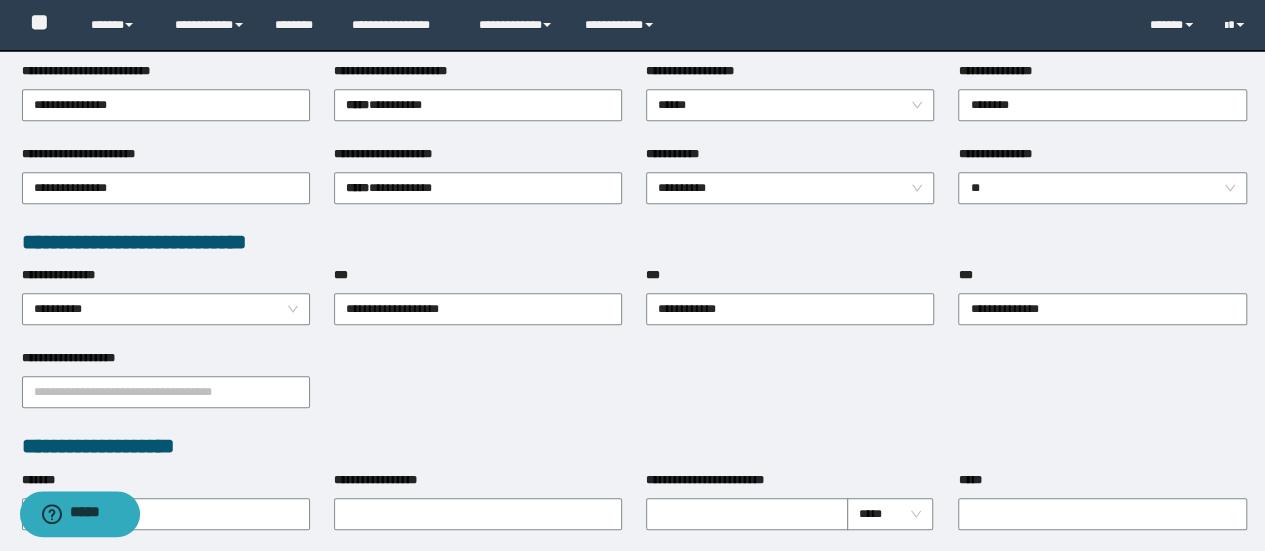 scroll, scrollTop: 337, scrollLeft: 0, axis: vertical 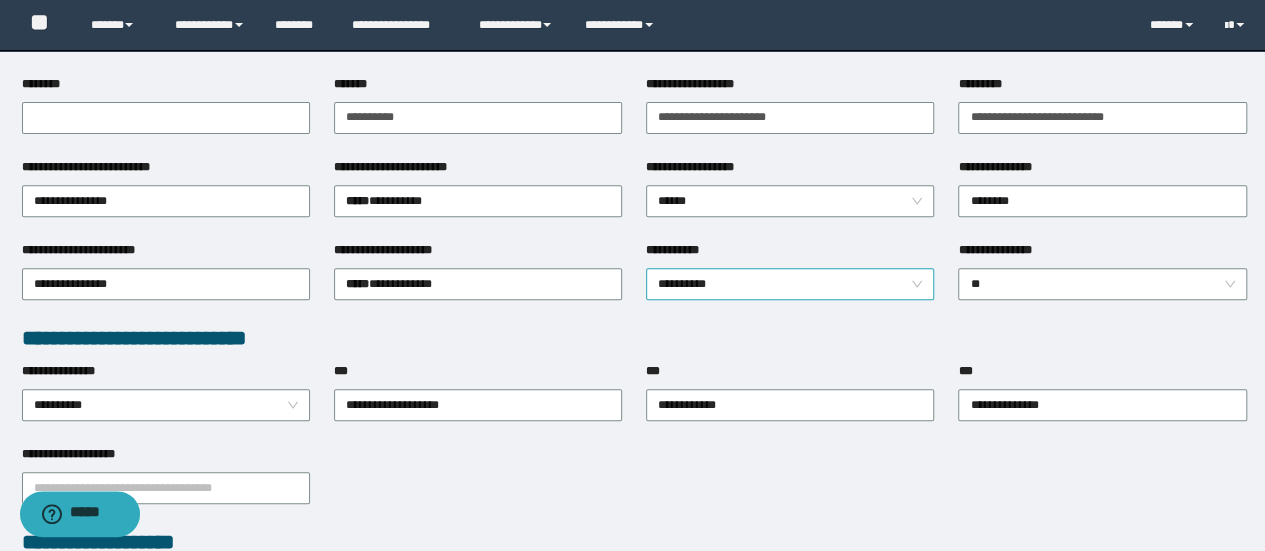 click on "**********" at bounding box center [790, 284] 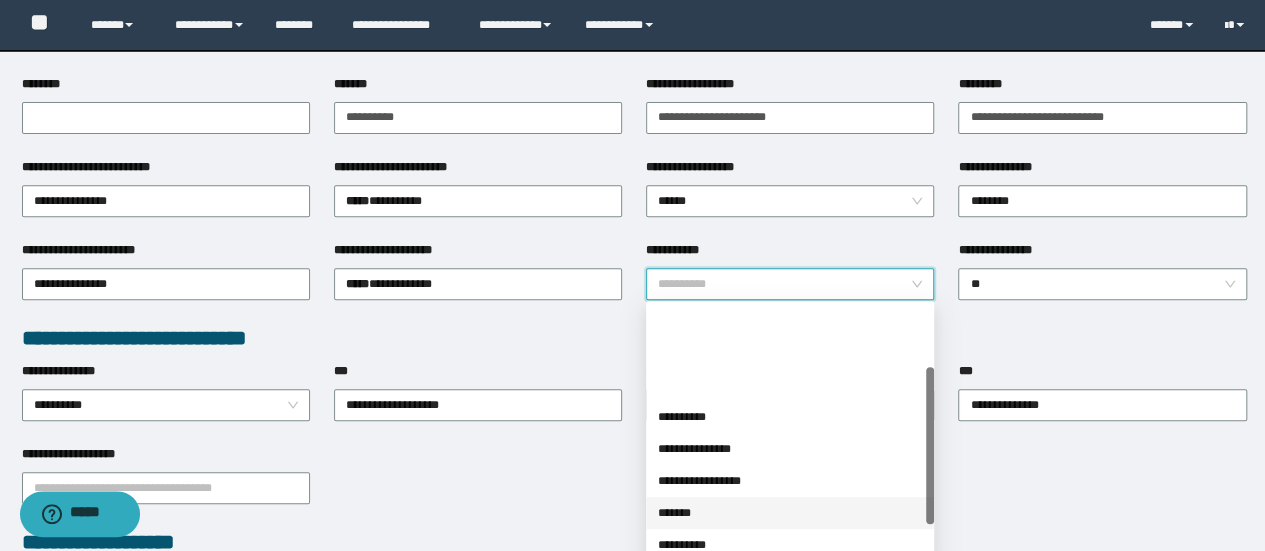 scroll, scrollTop: 100, scrollLeft: 0, axis: vertical 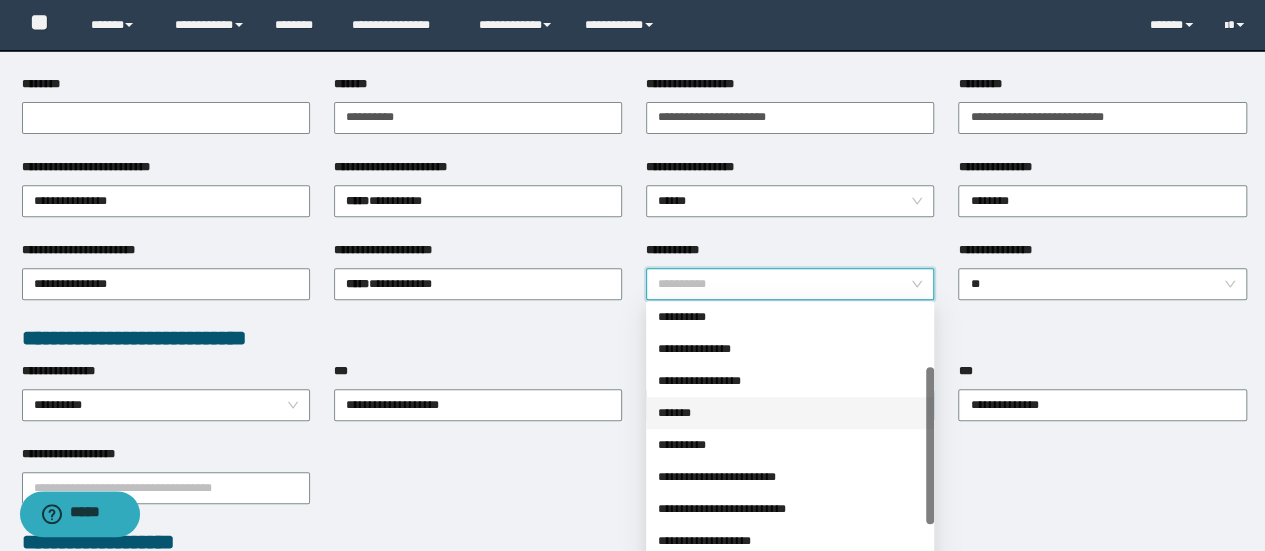click on "*******" at bounding box center [790, 413] 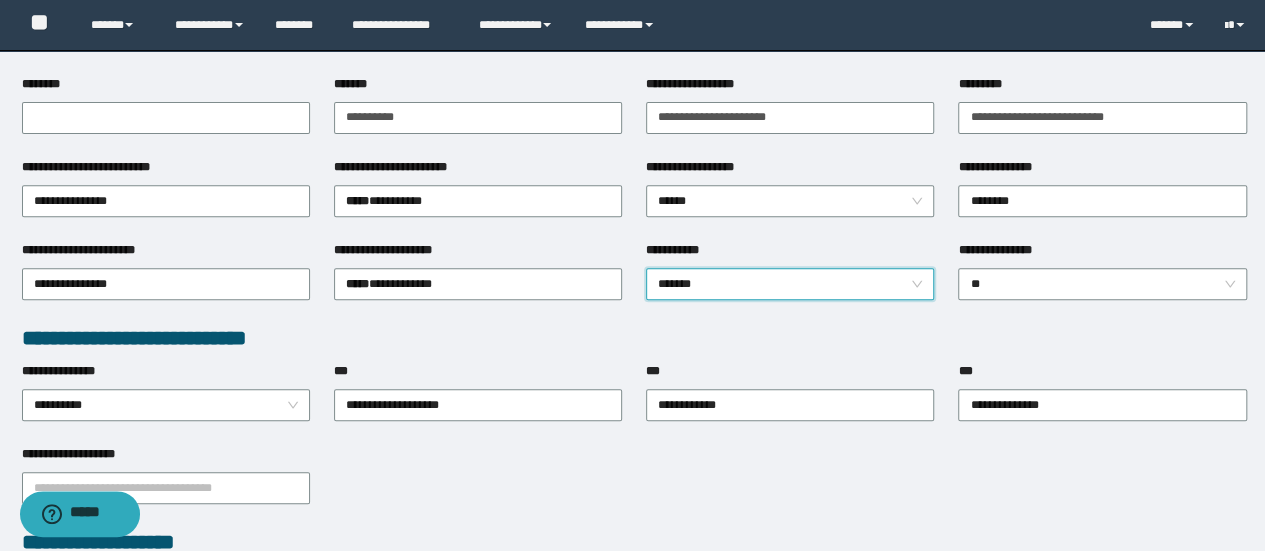click on "**********" at bounding box center [634, 338] 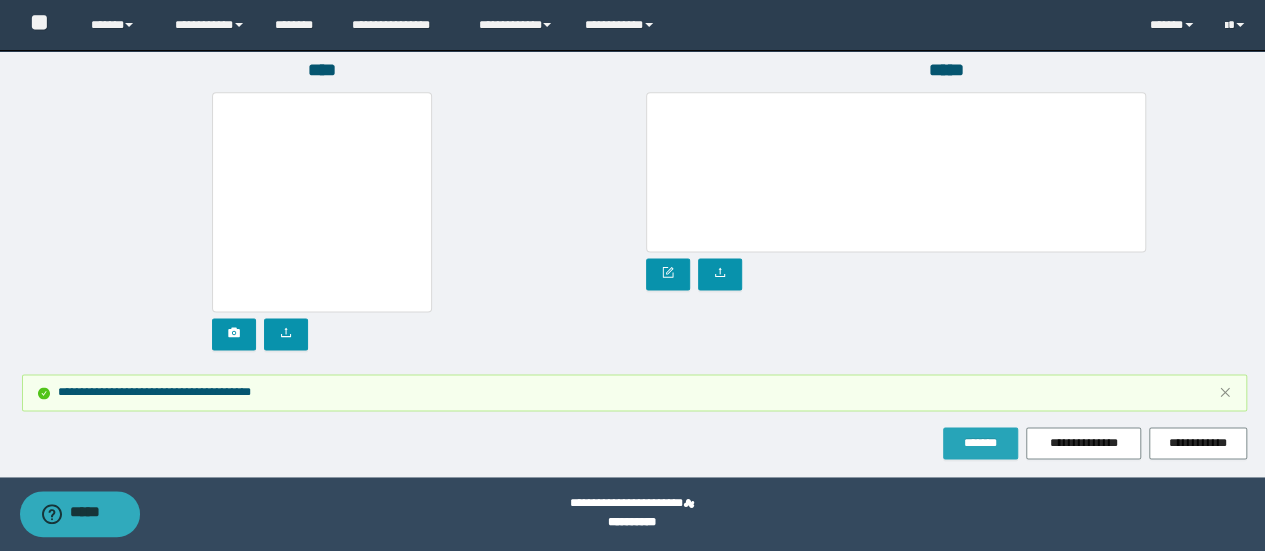 click on "*******" at bounding box center (980, 443) 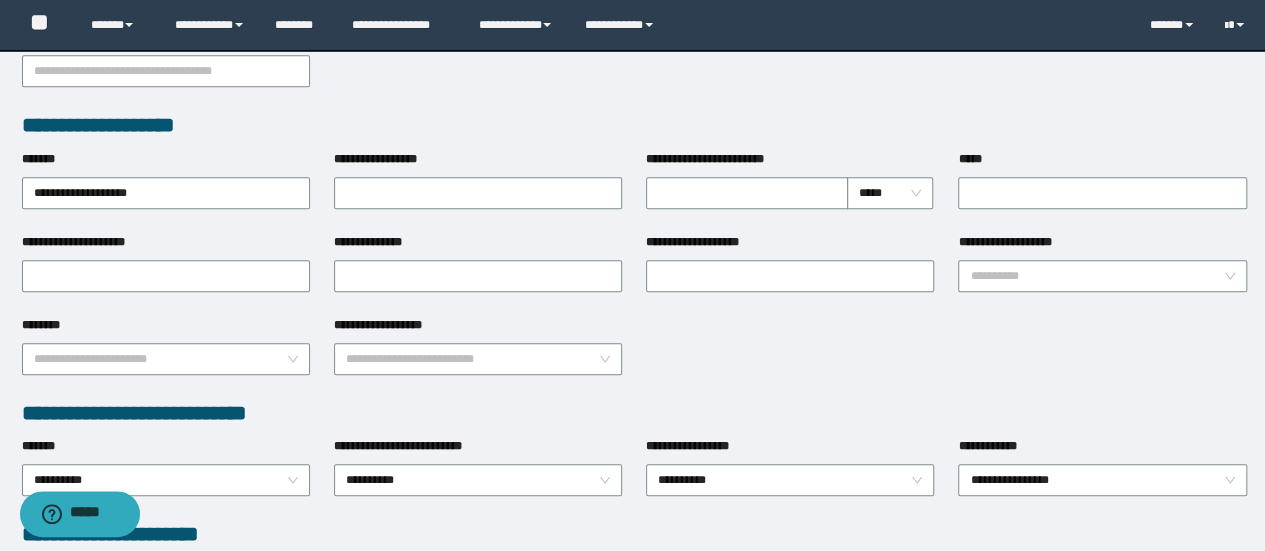 scroll, scrollTop: 655, scrollLeft: 0, axis: vertical 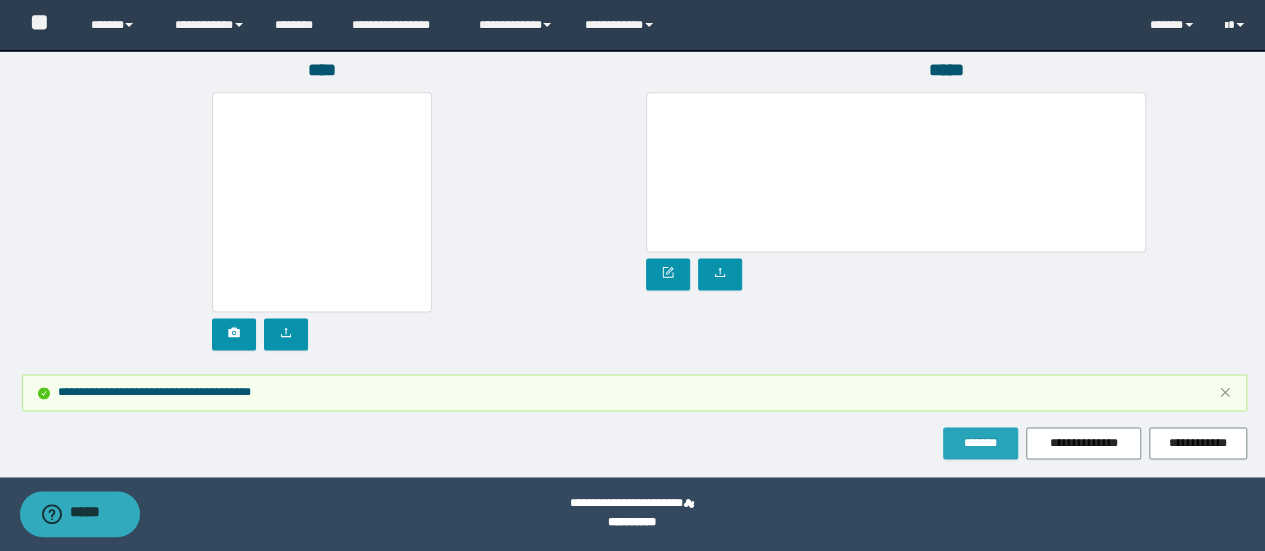 click on "*******" at bounding box center [980, 443] 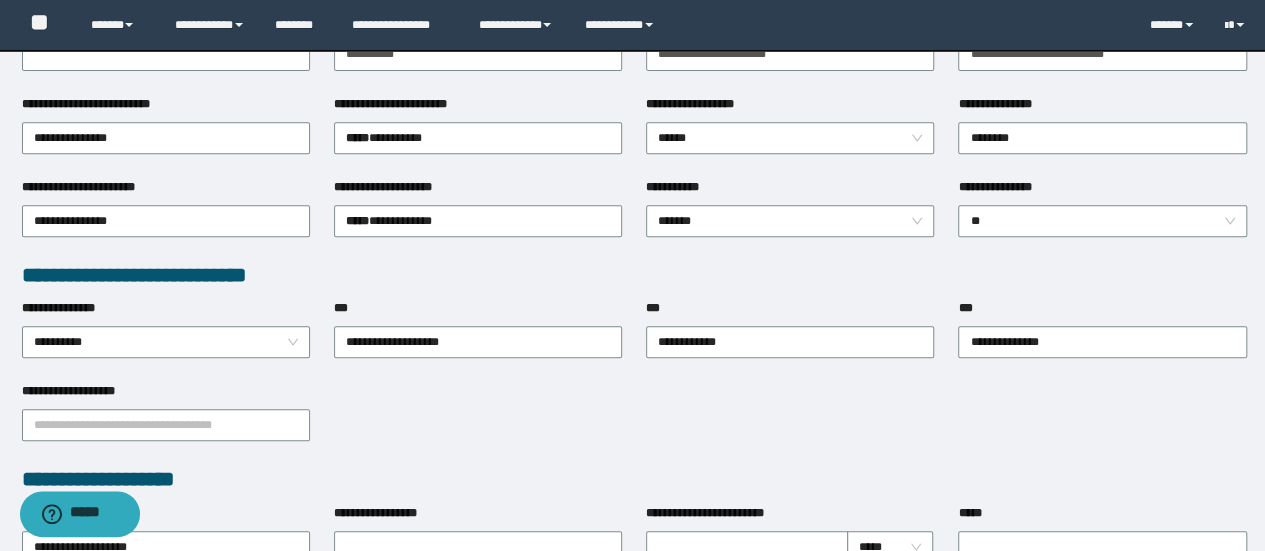 scroll, scrollTop: 0, scrollLeft: 0, axis: both 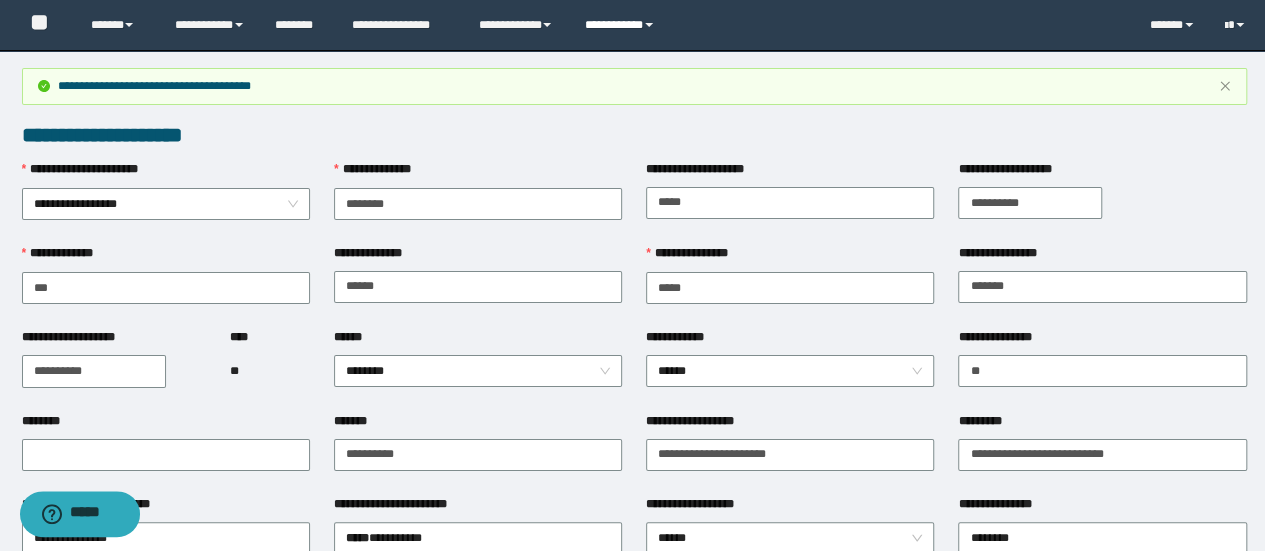 click on "**********" at bounding box center [622, 25] 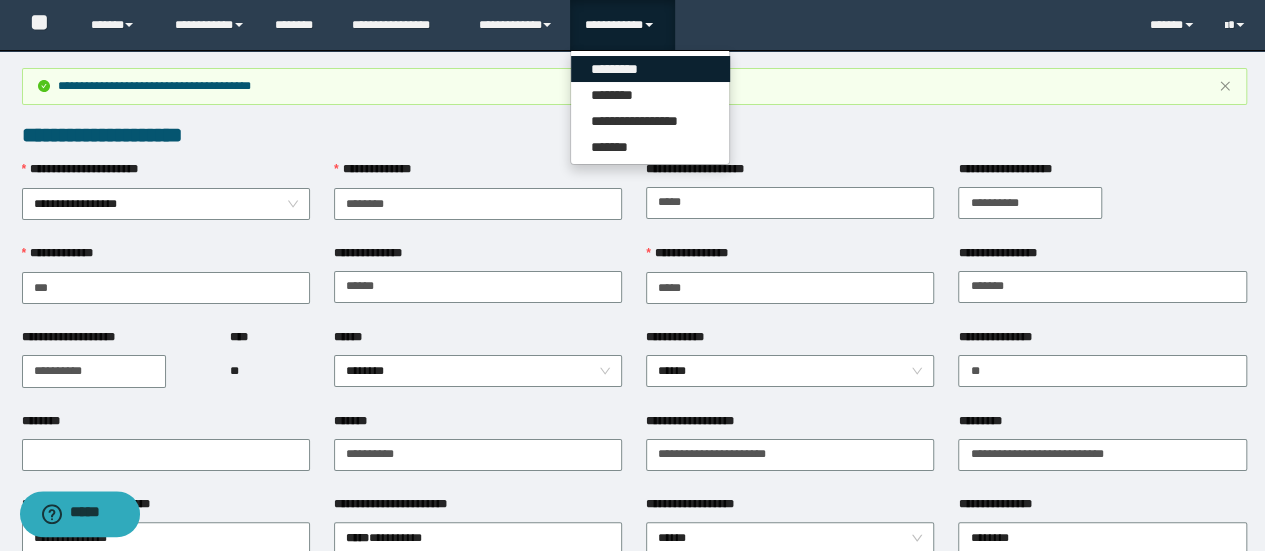 click on "*********" at bounding box center (650, 69) 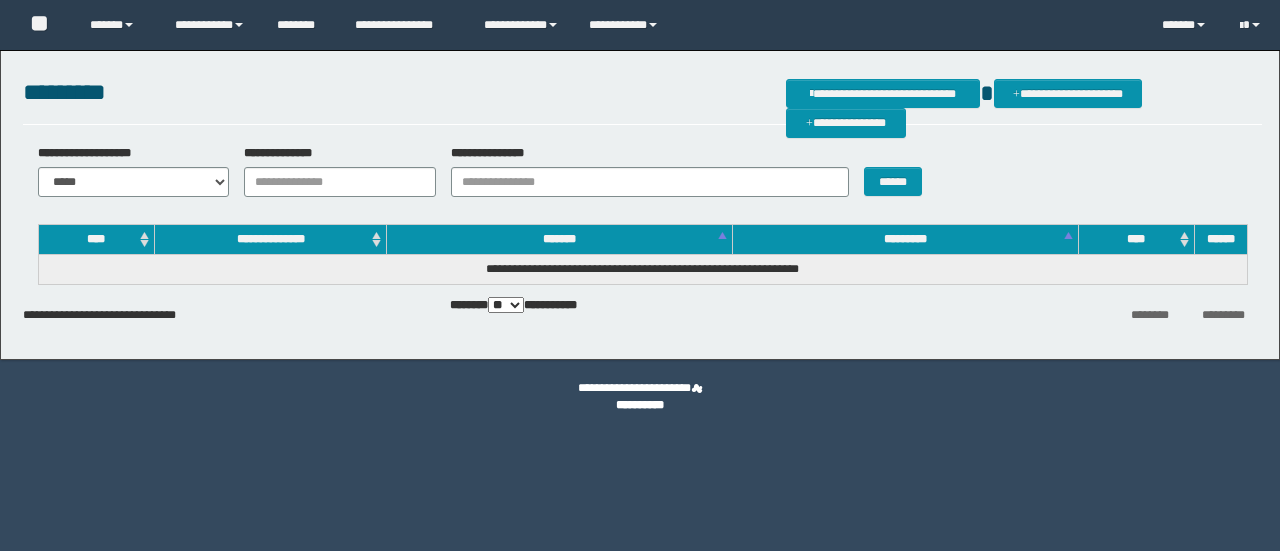 scroll, scrollTop: 0, scrollLeft: 0, axis: both 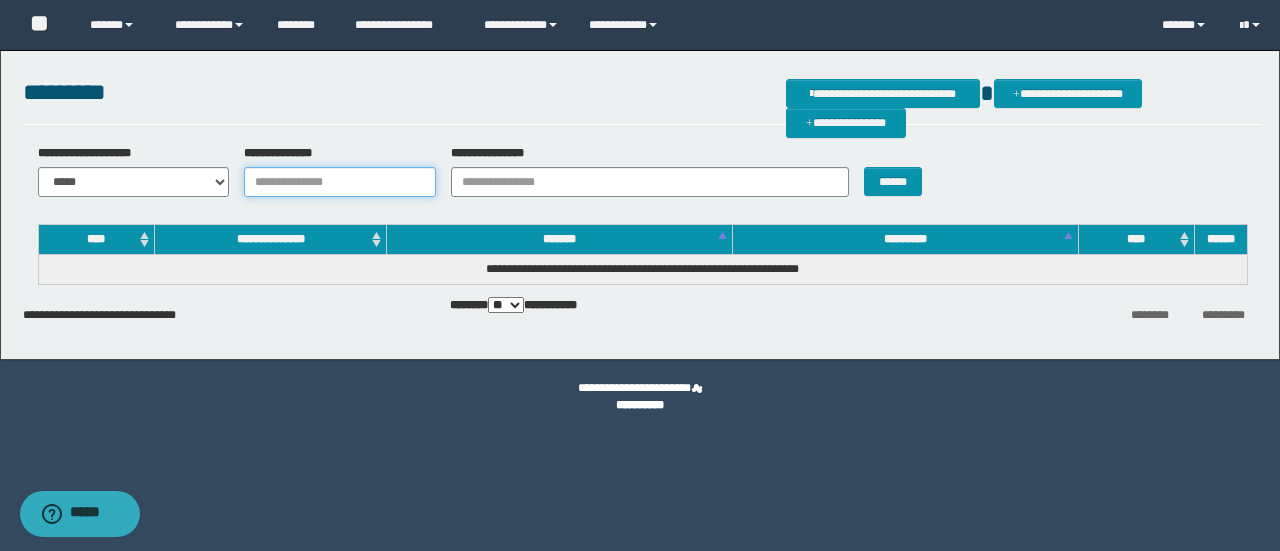 click on "**********" at bounding box center (340, 182) 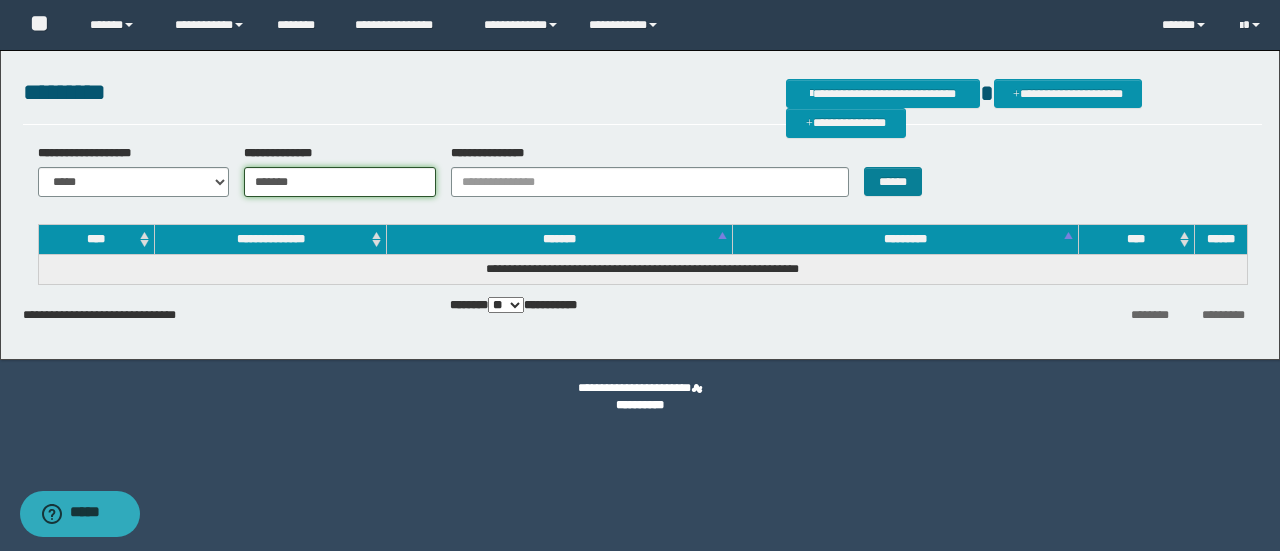 type on "*******" 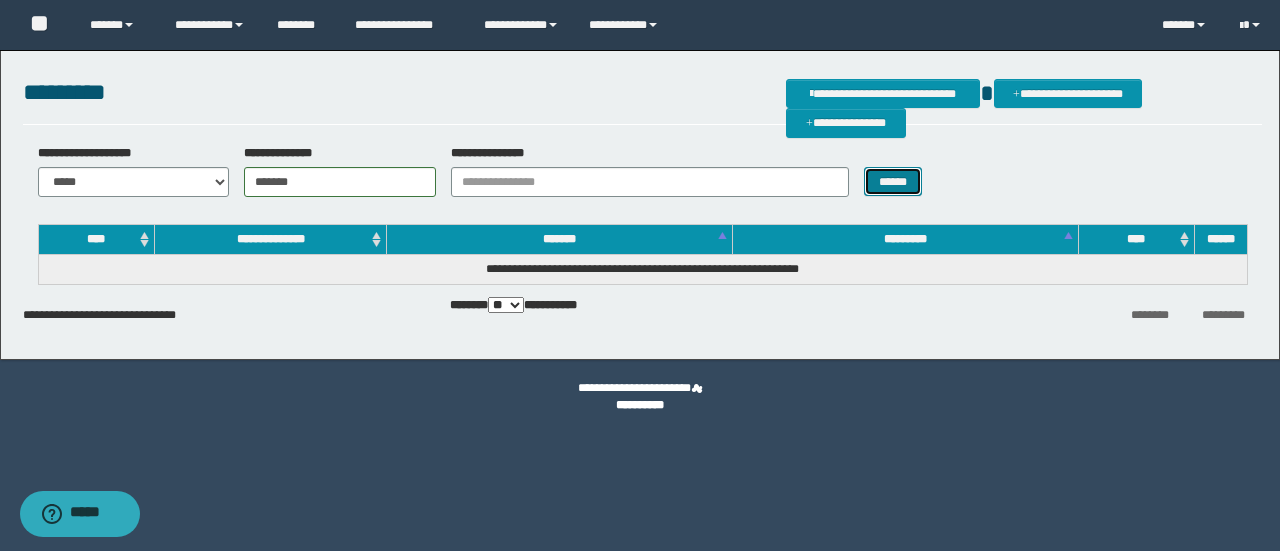 click on "******" at bounding box center [893, 181] 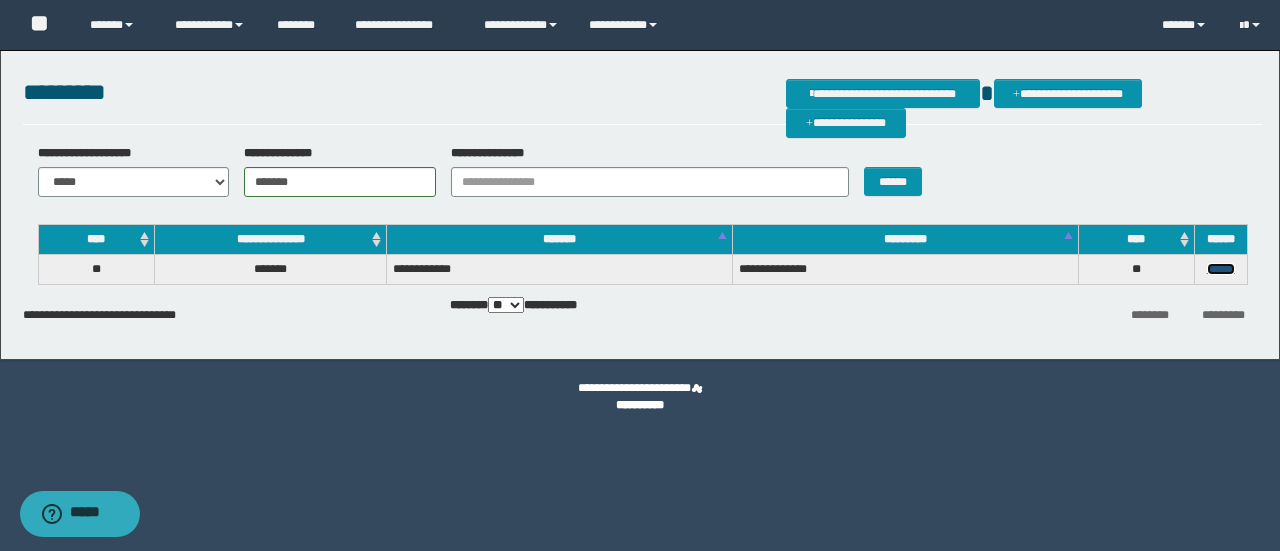 click on "******" at bounding box center [1221, 269] 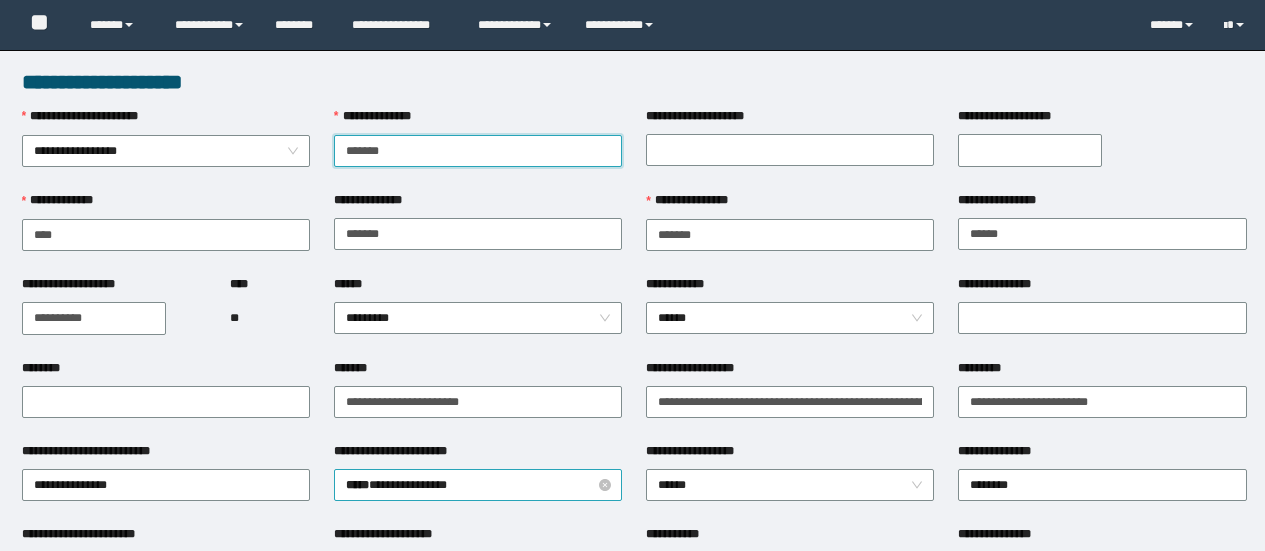 scroll, scrollTop: 0, scrollLeft: 0, axis: both 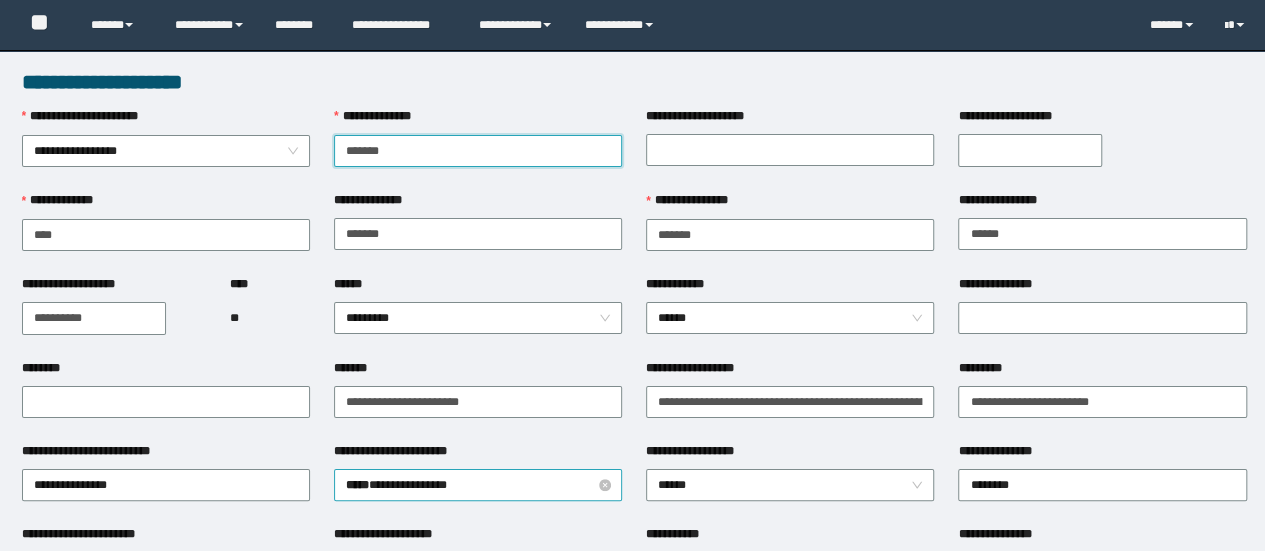 type on "*******" 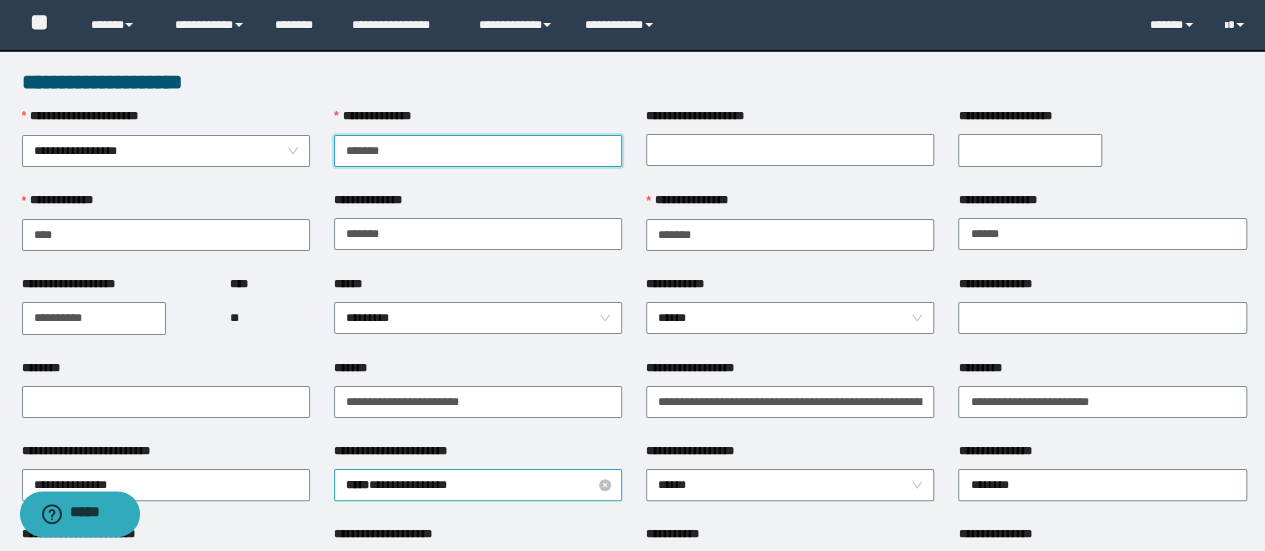 scroll, scrollTop: 0, scrollLeft: 0, axis: both 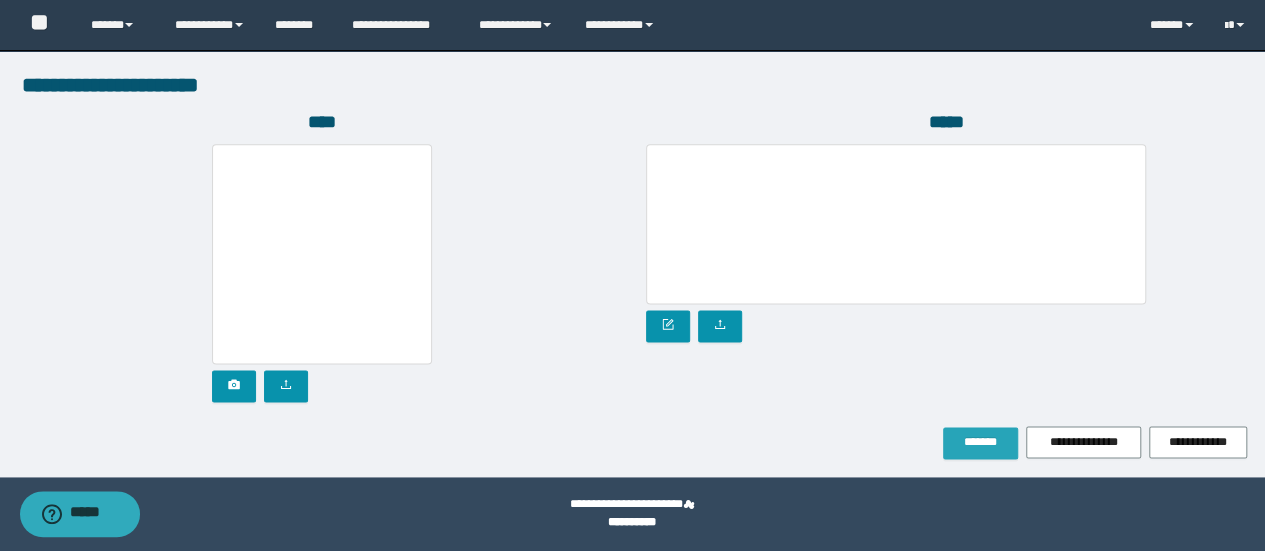 click on "*******" at bounding box center (980, 443) 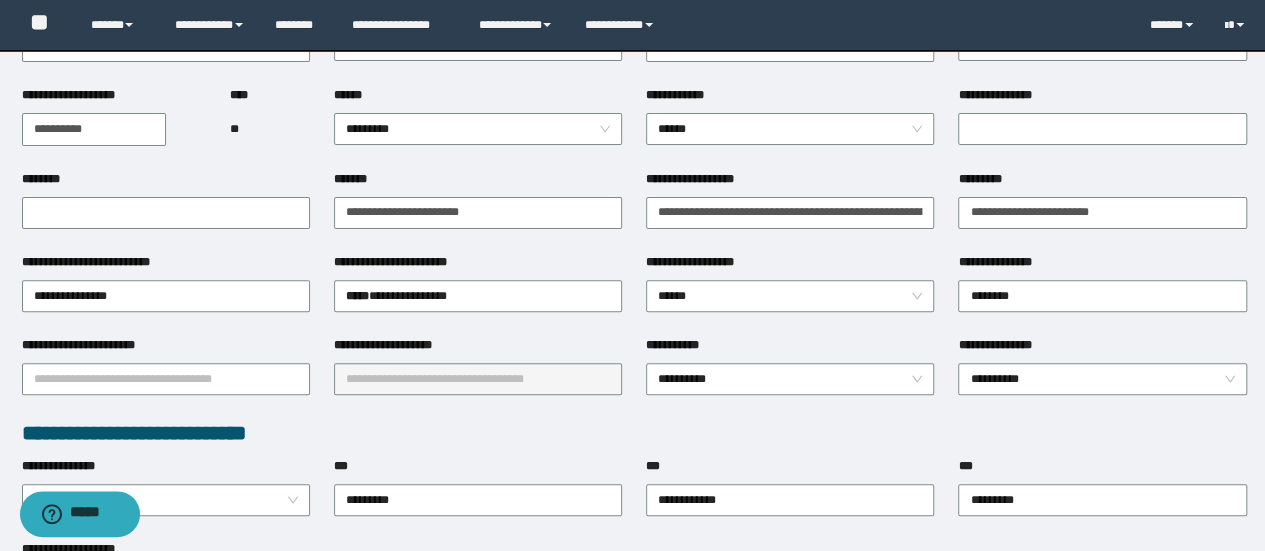 scroll, scrollTop: 0, scrollLeft: 0, axis: both 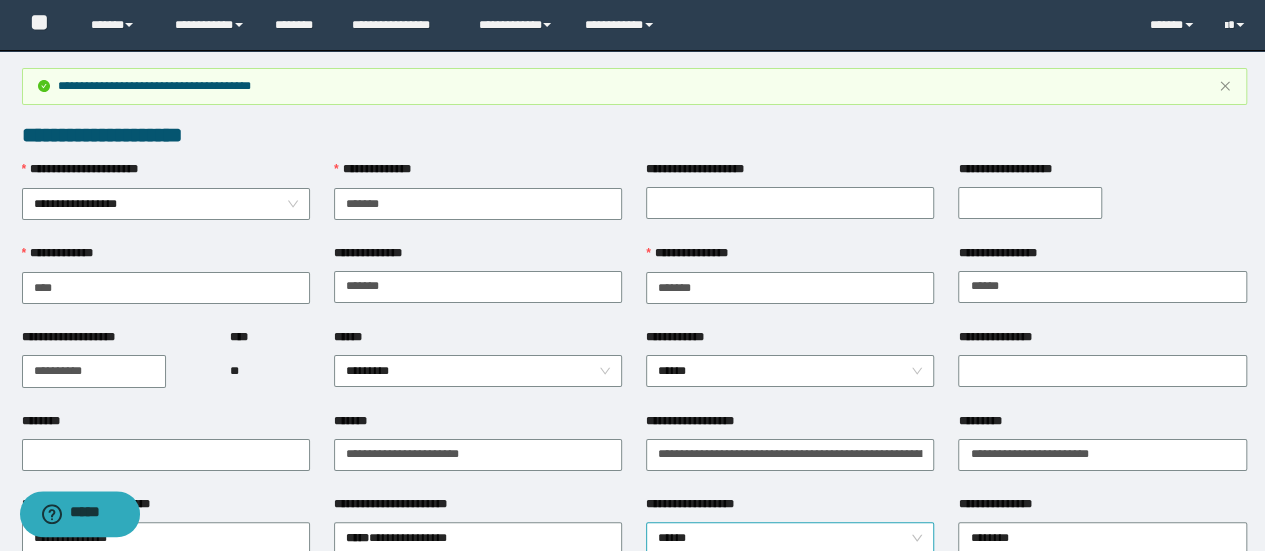 type 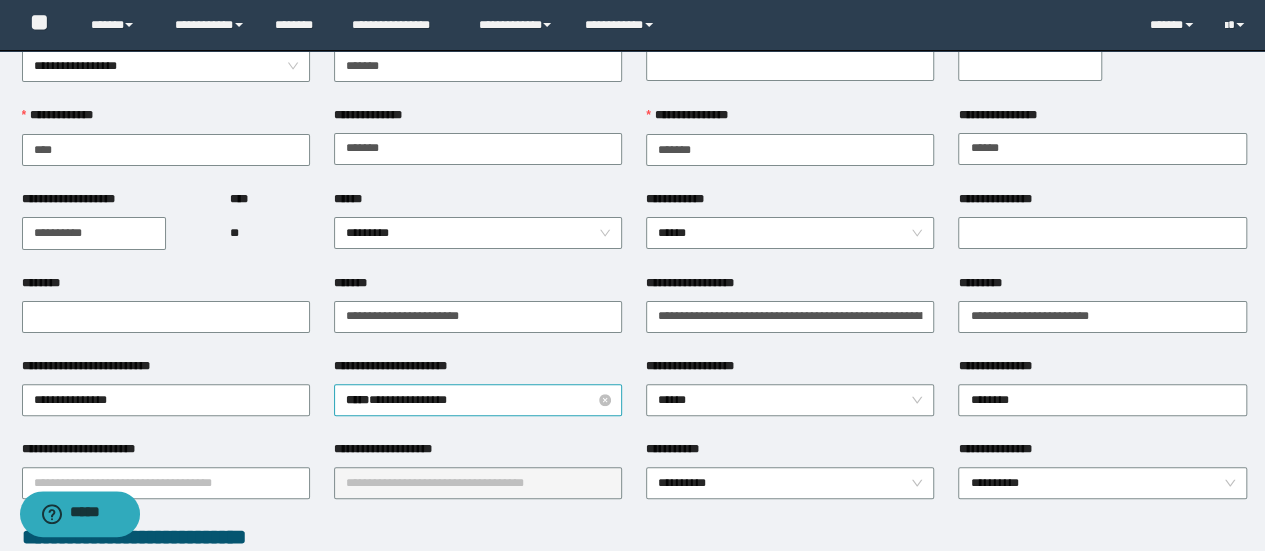 scroll, scrollTop: 200, scrollLeft: 0, axis: vertical 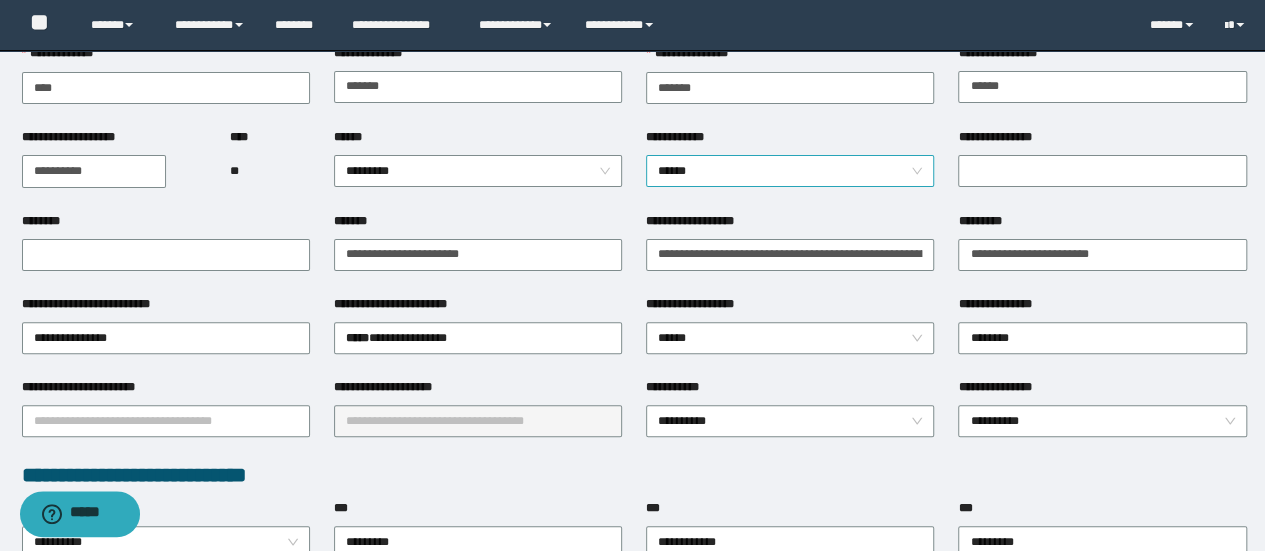 click on "******" at bounding box center [790, 171] 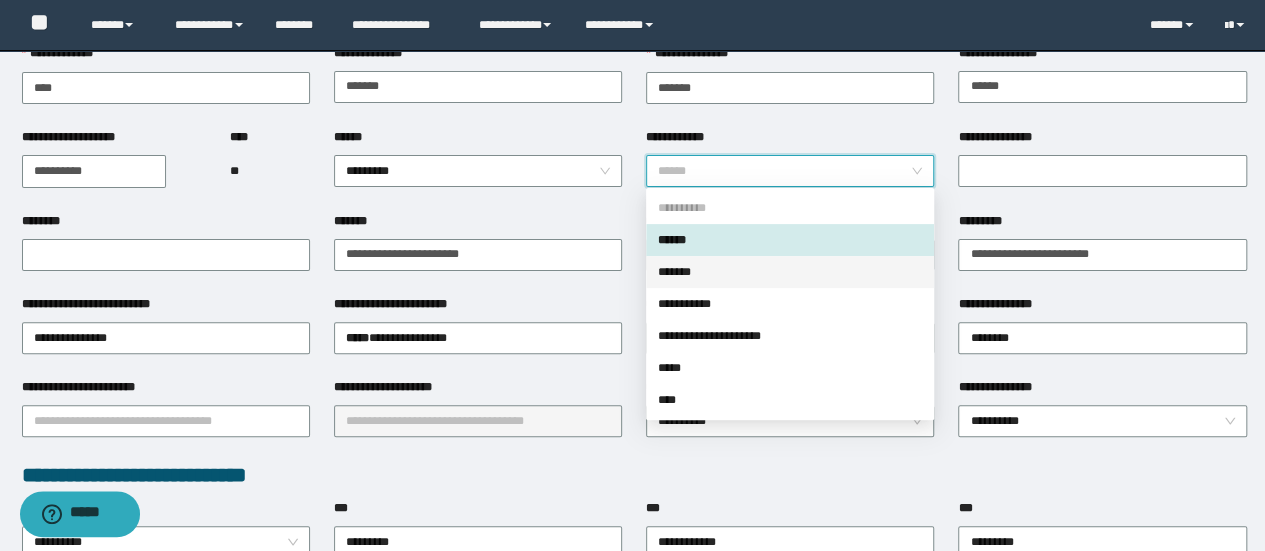 click on "*******" at bounding box center (790, 272) 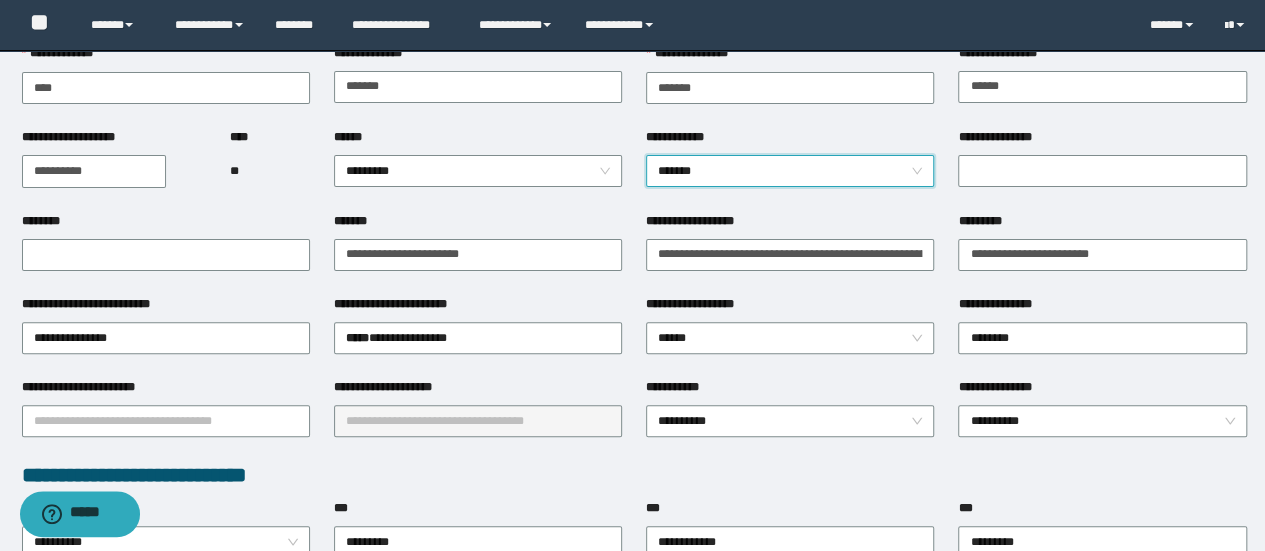 click on "**********" at bounding box center [1102, 170] 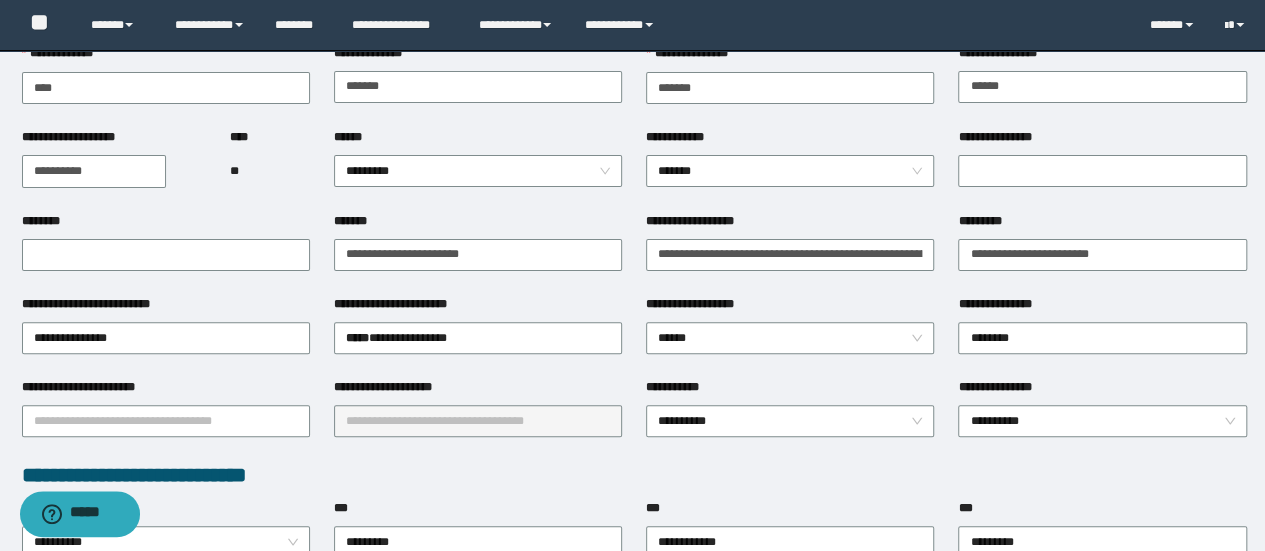 click on "**********" at bounding box center (790, 170) 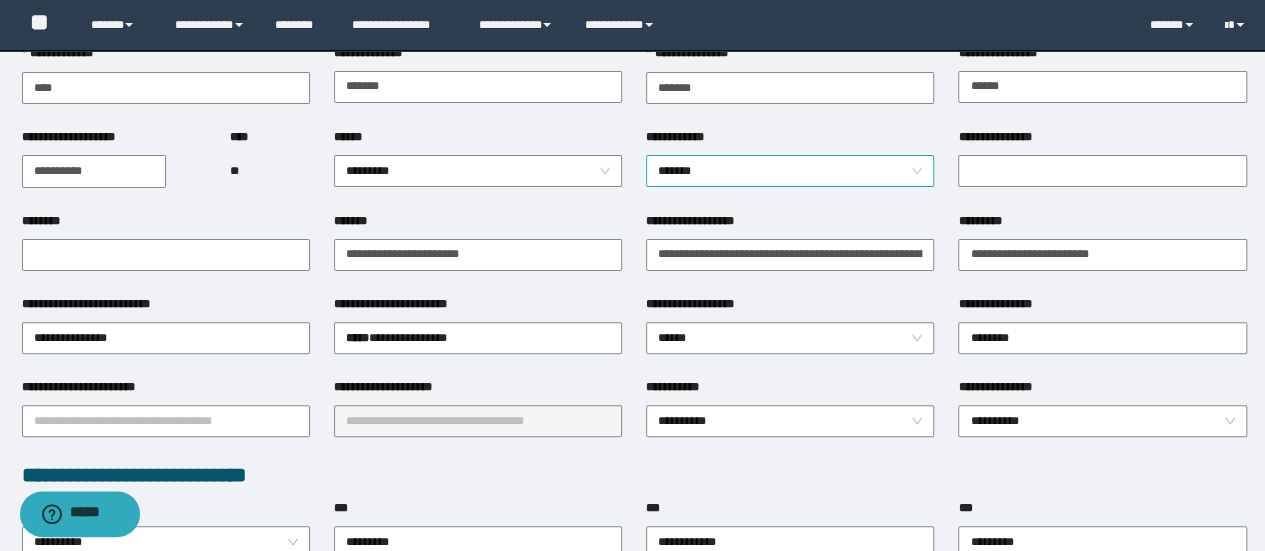click on "*******" at bounding box center (790, 171) 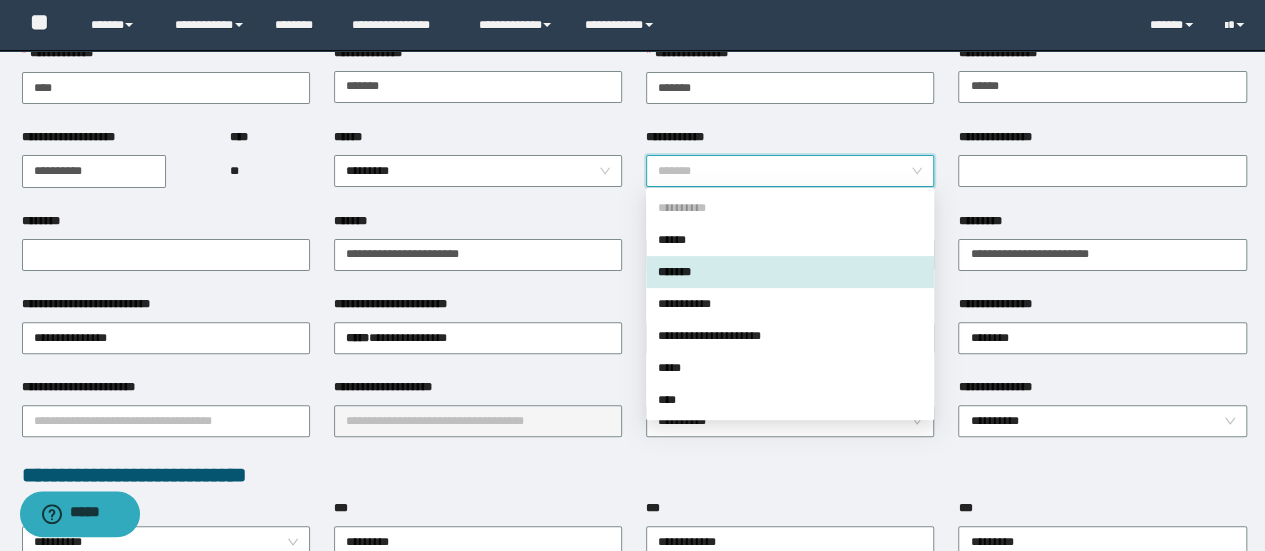 click on "**********" at bounding box center [790, 304] 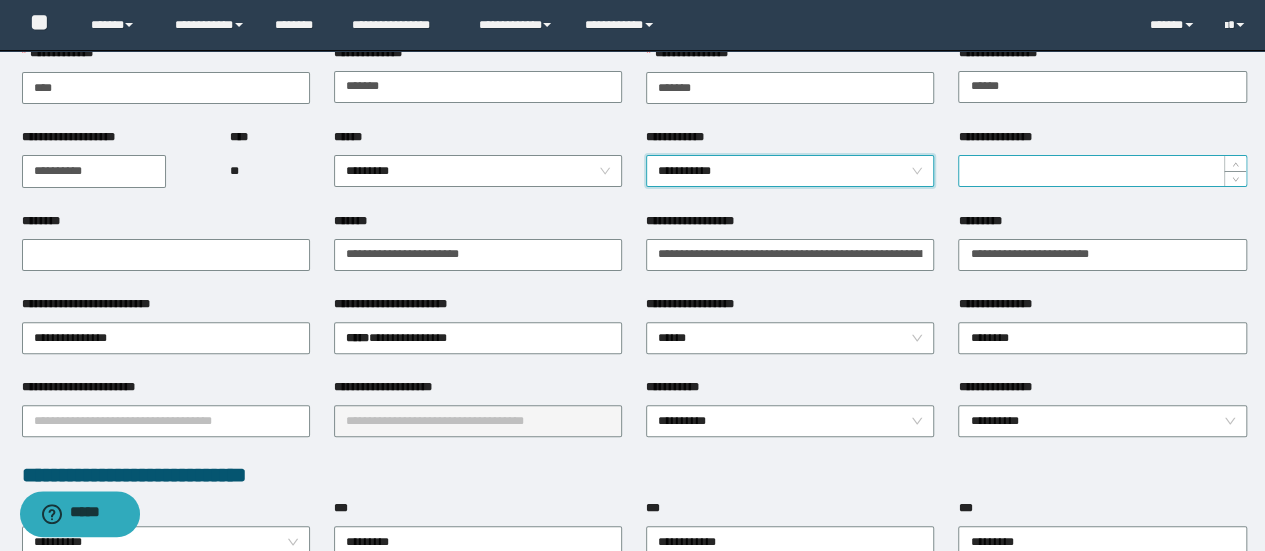 click on "**********" at bounding box center [1102, 171] 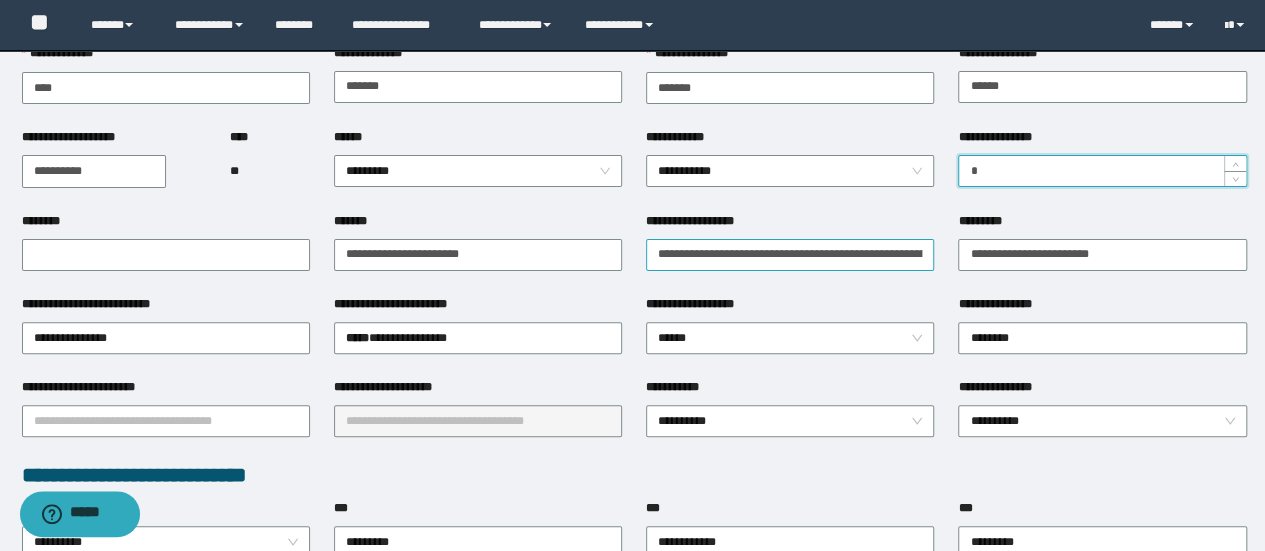 type on "*" 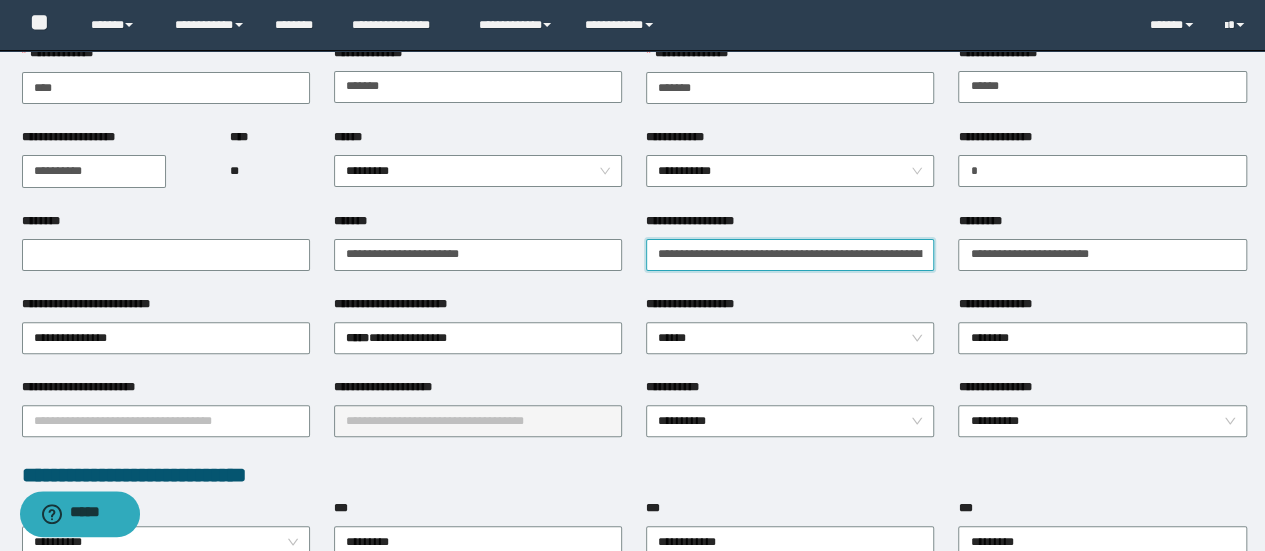 scroll, scrollTop: 0, scrollLeft: 102, axis: horizontal 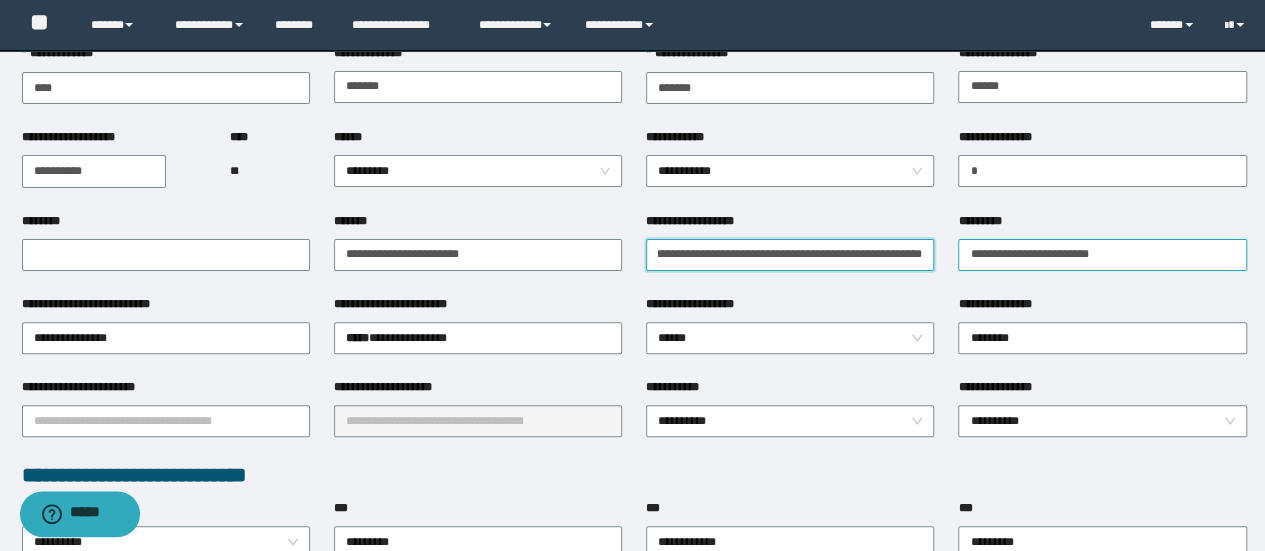 drag, startPoint x: 846, startPoint y: 255, endPoint x: 958, endPoint y: 248, distance: 112.21854 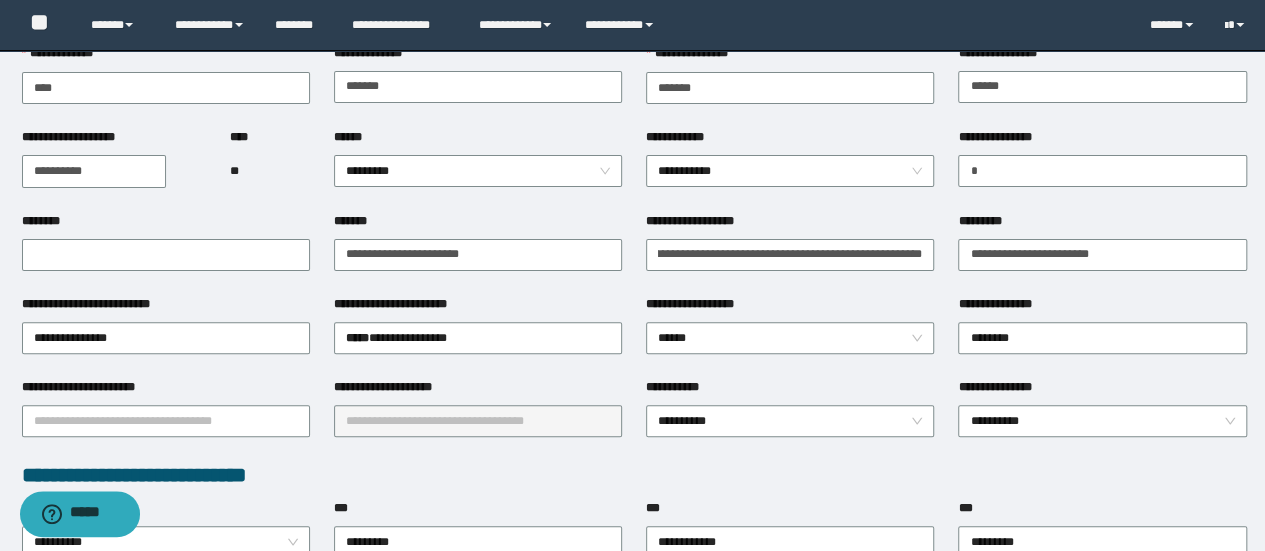 click on "*********" at bounding box center [1102, 253] 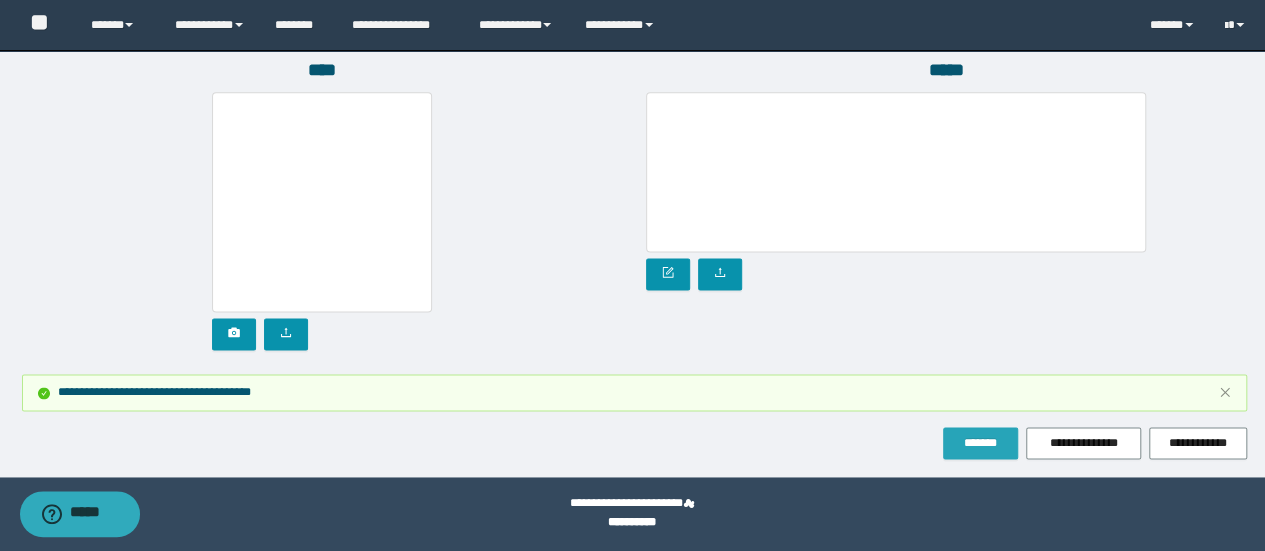 click on "*******" at bounding box center (980, 443) 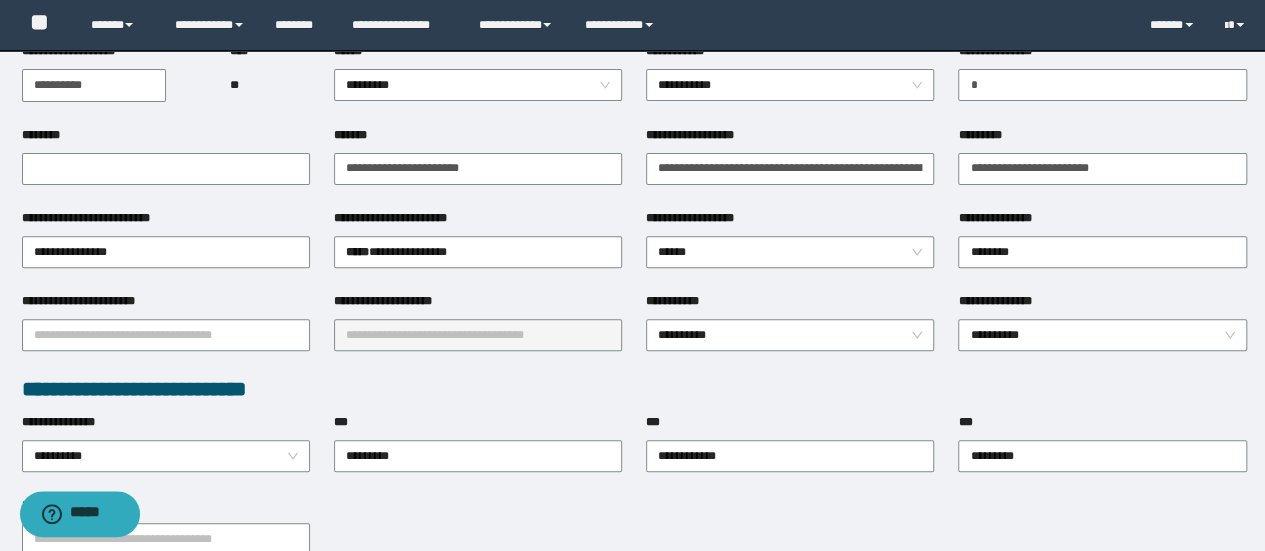 scroll, scrollTop: 255, scrollLeft: 0, axis: vertical 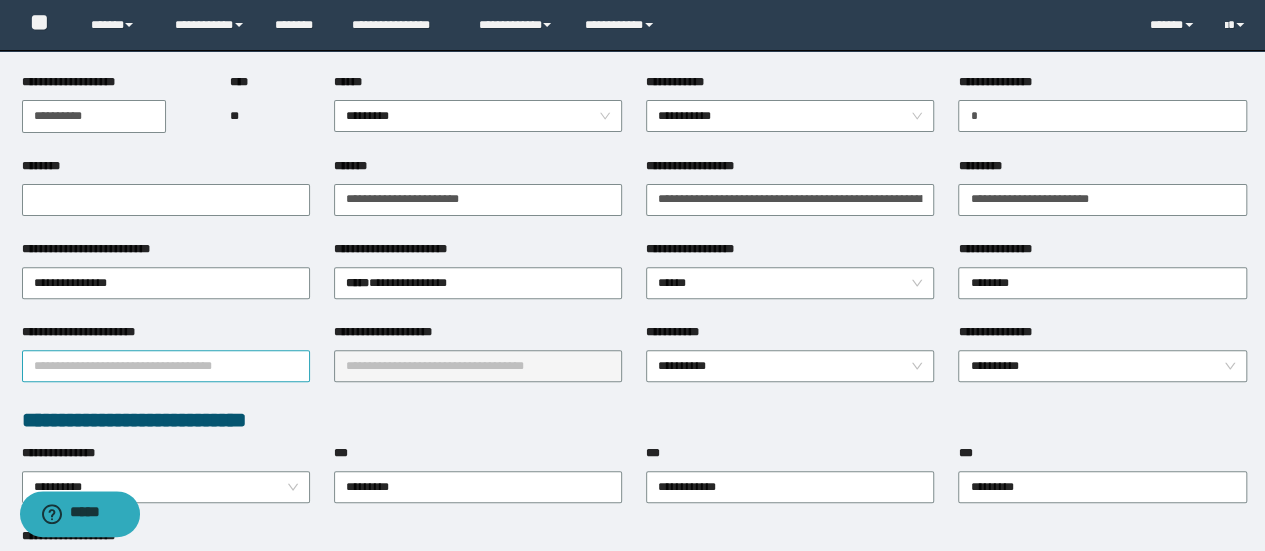 click on "**********" at bounding box center (166, 366) 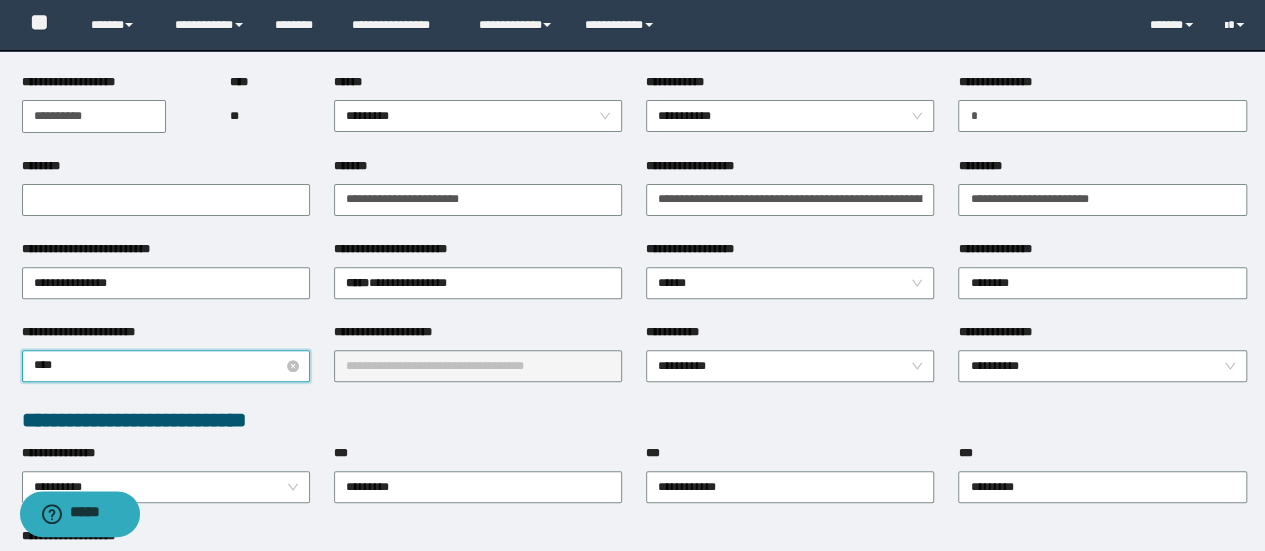 type on "*****" 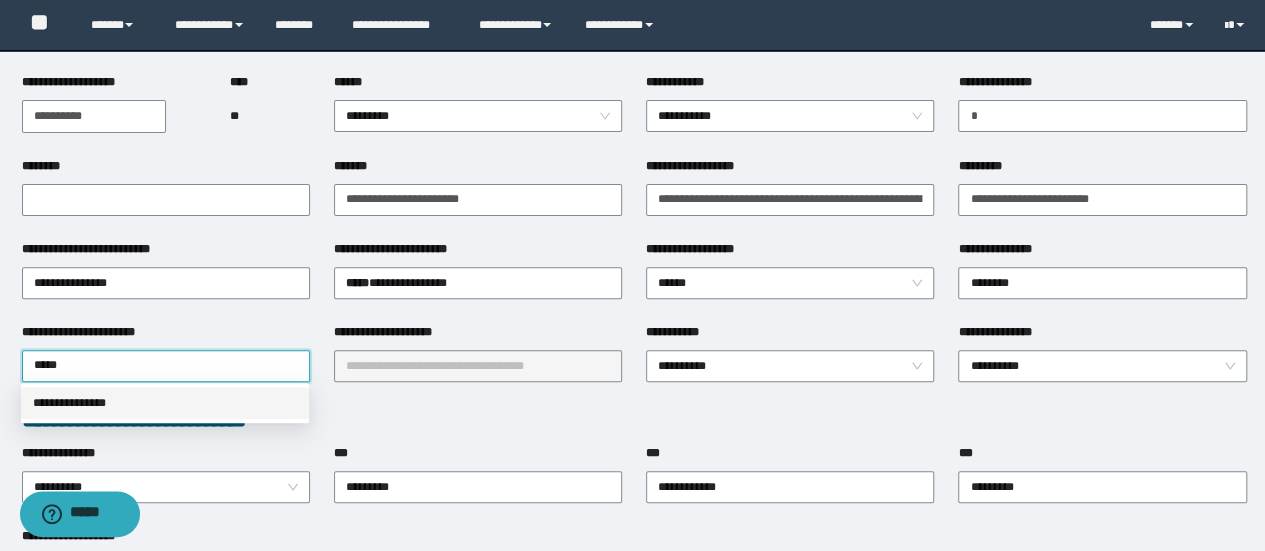 click on "**********" at bounding box center [165, 403] 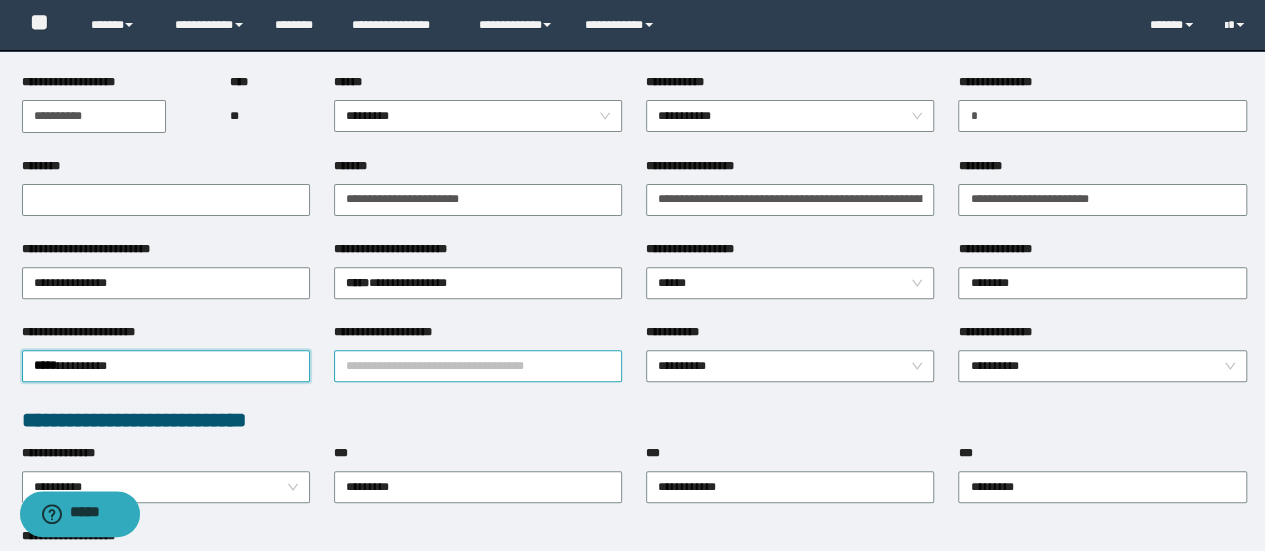 click on "**********" at bounding box center (478, 366) 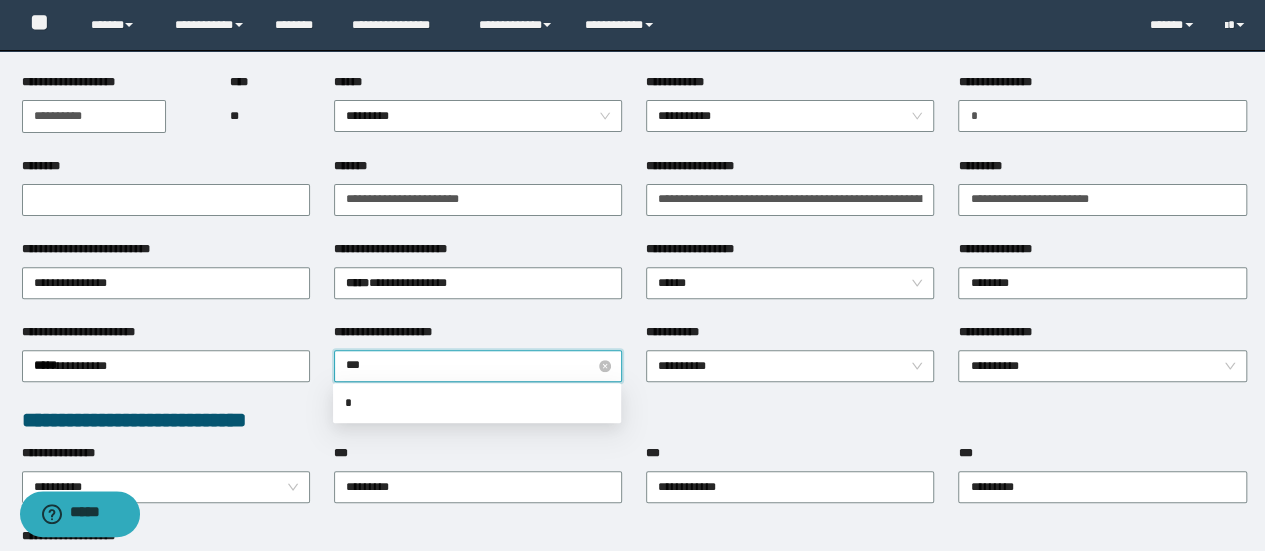 type on "****" 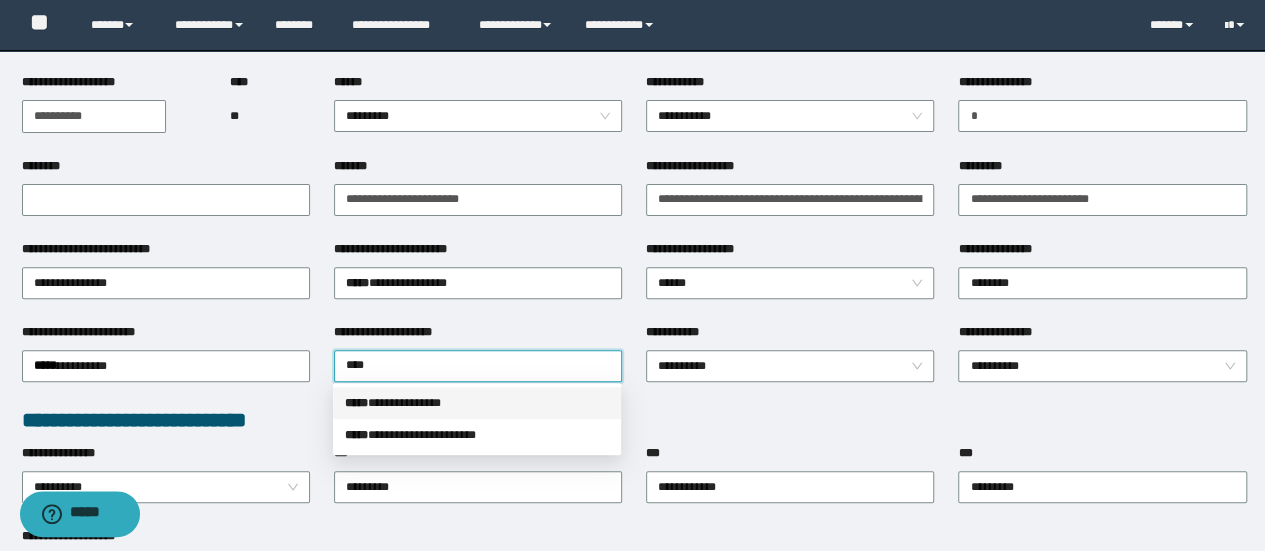 click on "**********" at bounding box center (477, 403) 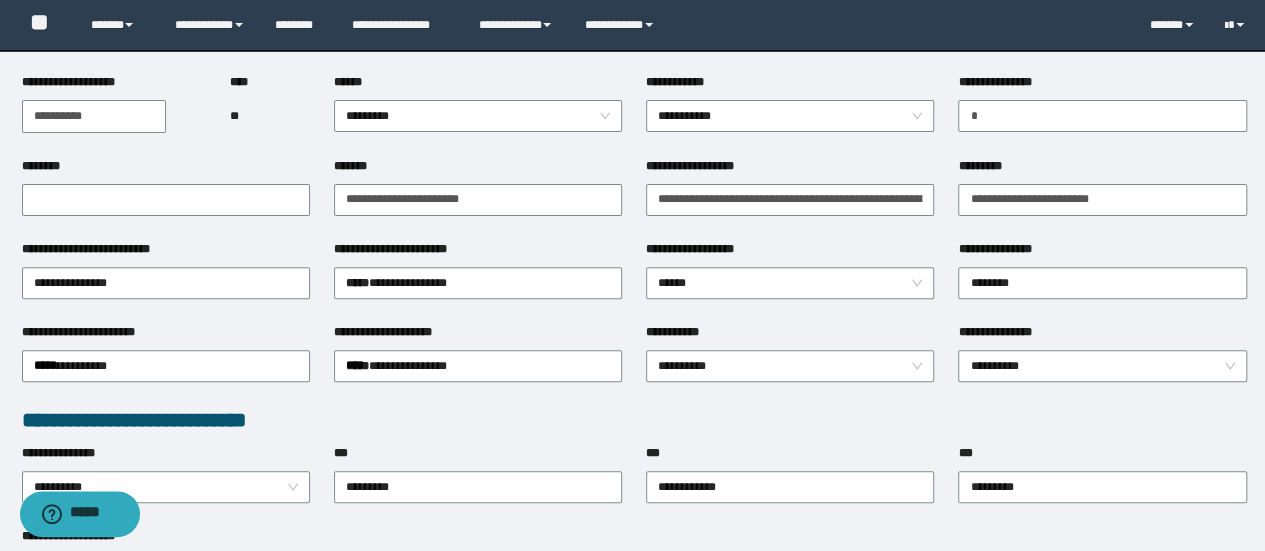 click on "**********" at bounding box center [634, 420] 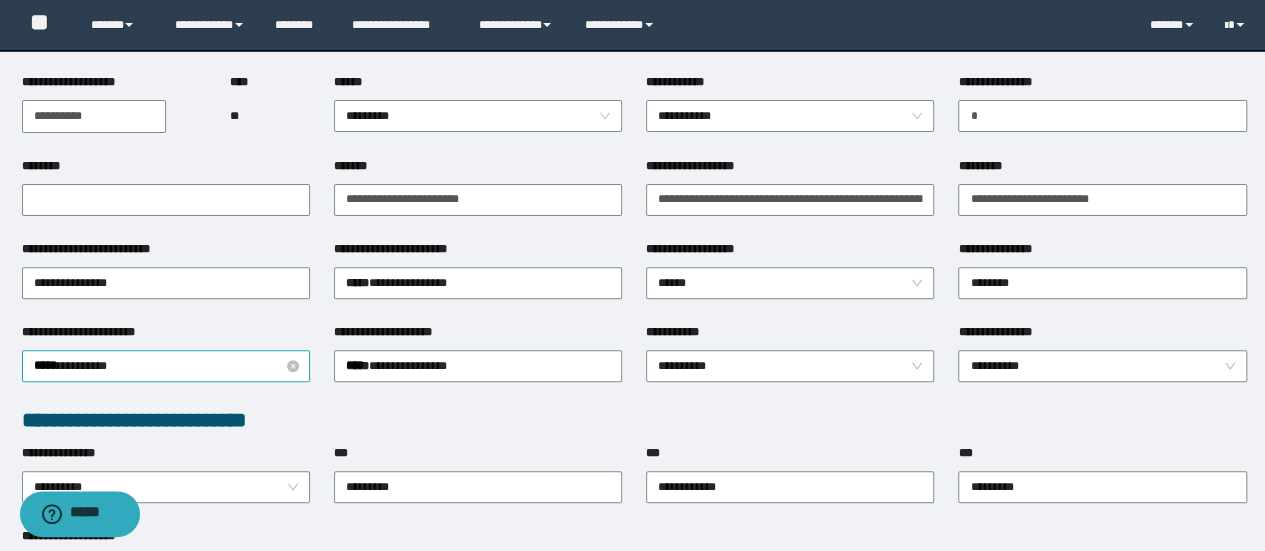 click on "**********" at bounding box center [166, 366] 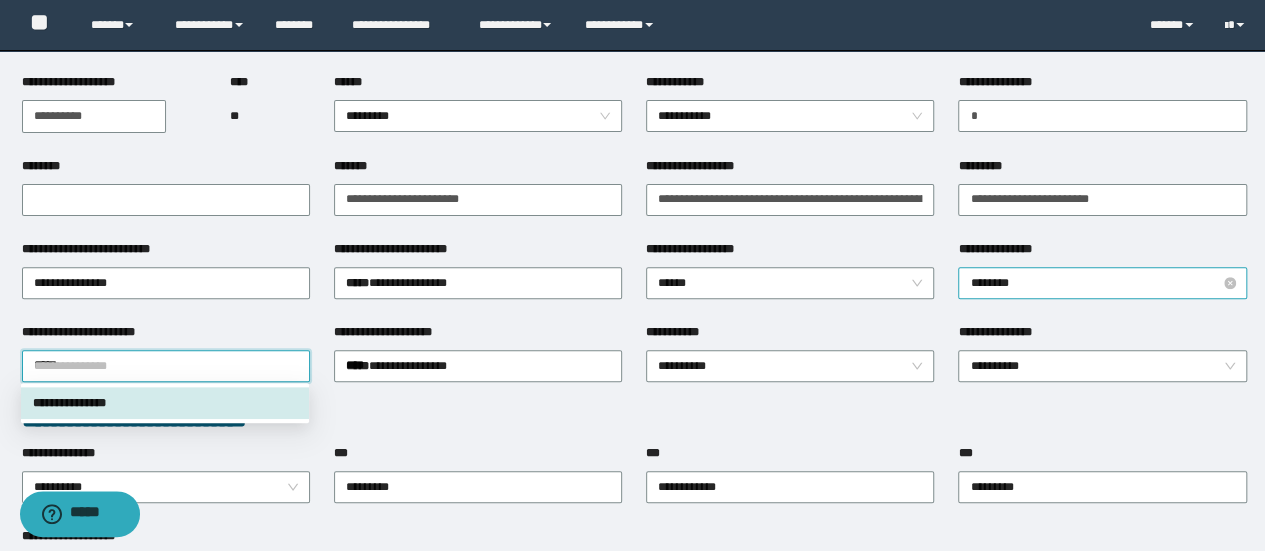 click on "********" at bounding box center [1102, 283] 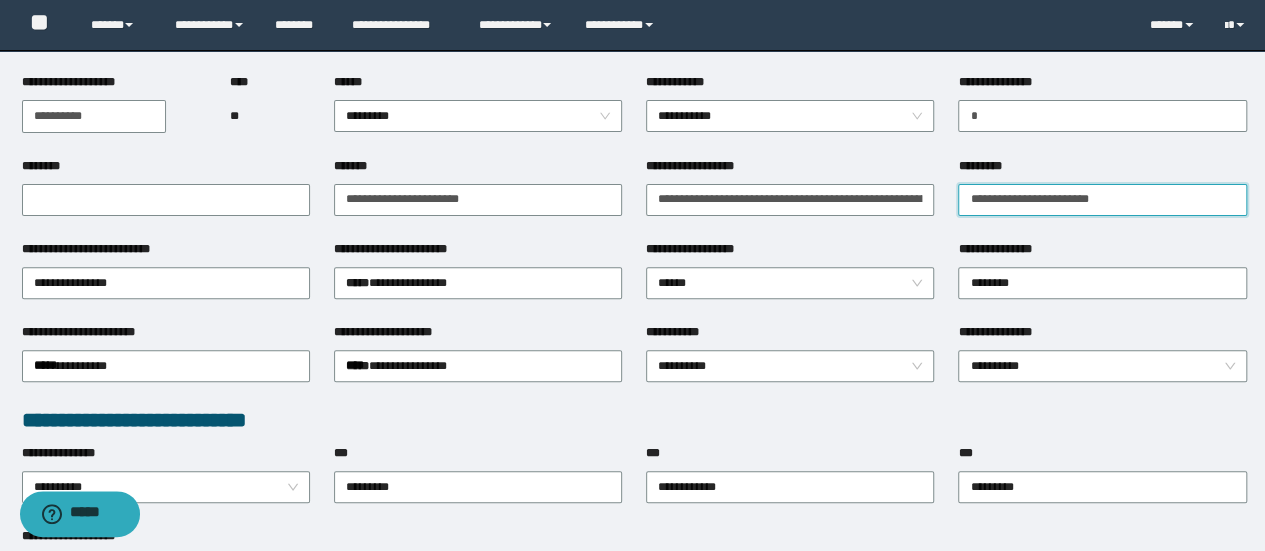 drag, startPoint x: 1165, startPoint y: 193, endPoint x: 866, endPoint y: 225, distance: 300.7075 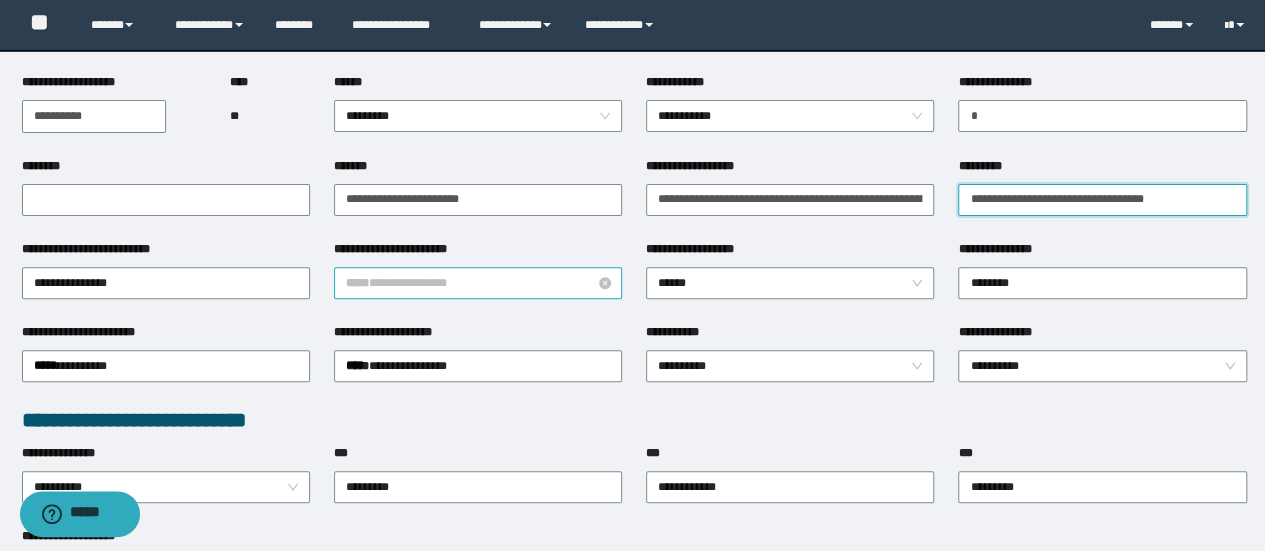 click on "**********" at bounding box center [478, 283] 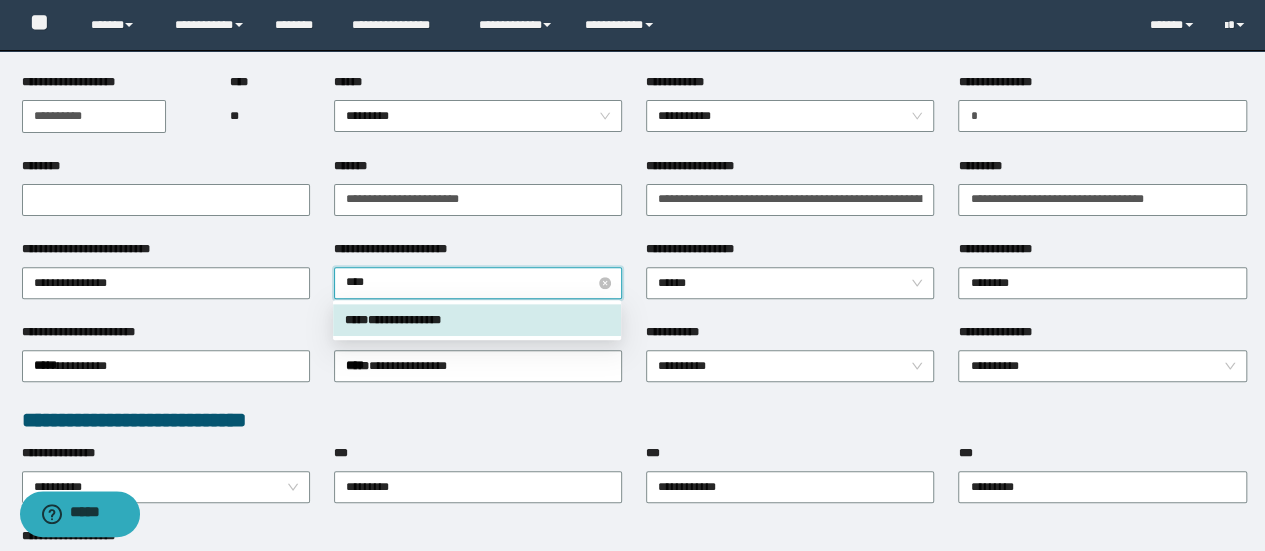 type on "*****" 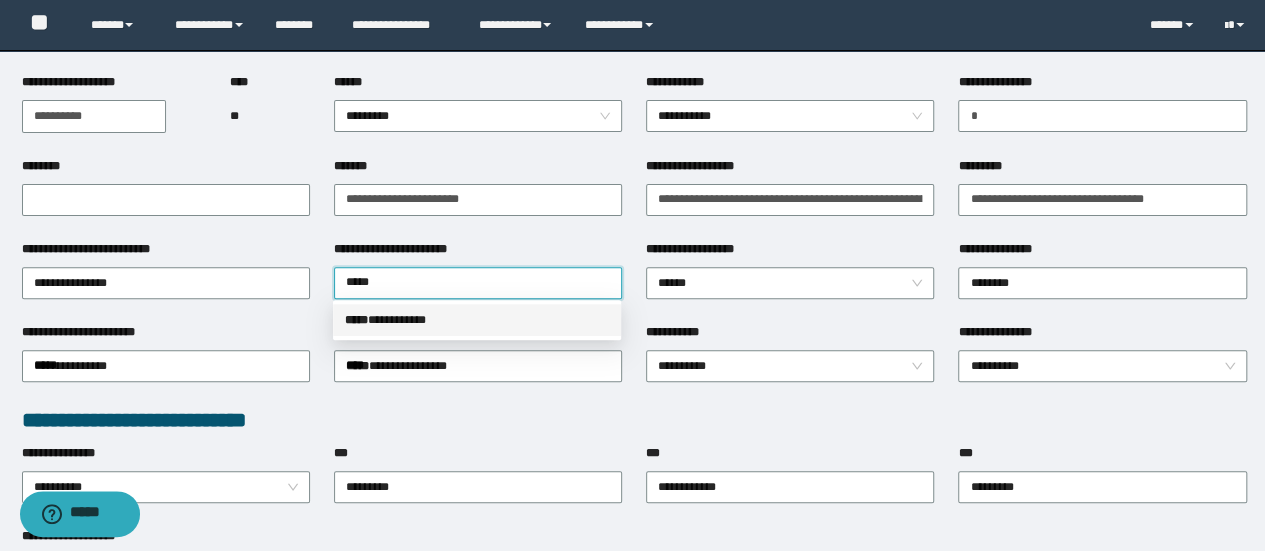 click on "***** * *********" at bounding box center [477, 320] 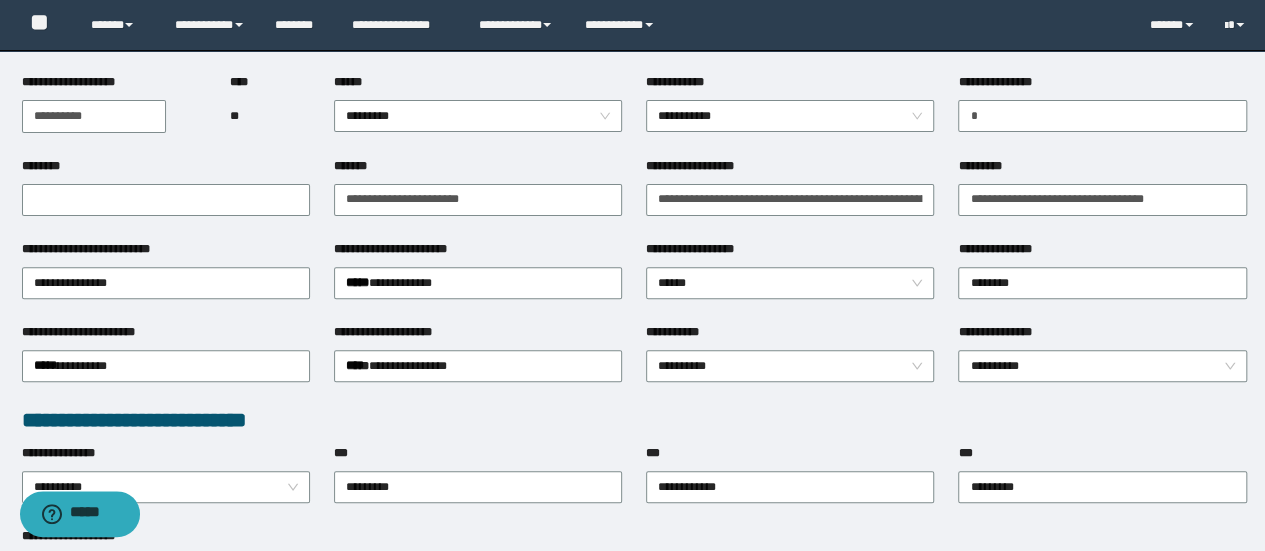 click on "***" at bounding box center (478, 457) 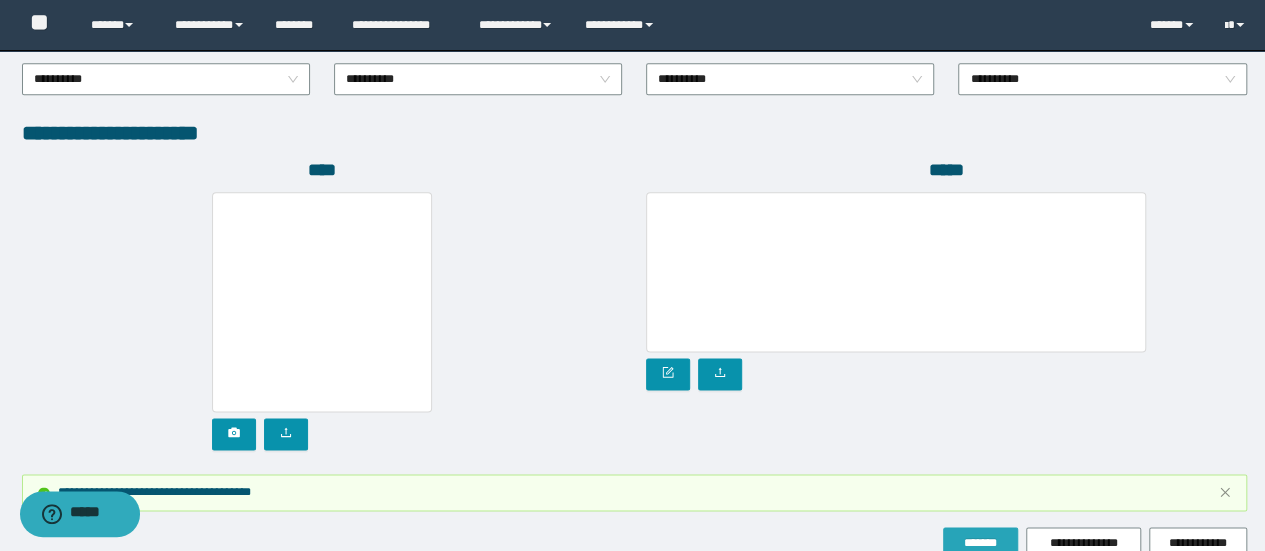 drag, startPoint x: 998, startPoint y: 536, endPoint x: 974, endPoint y: 494, distance: 48.373547 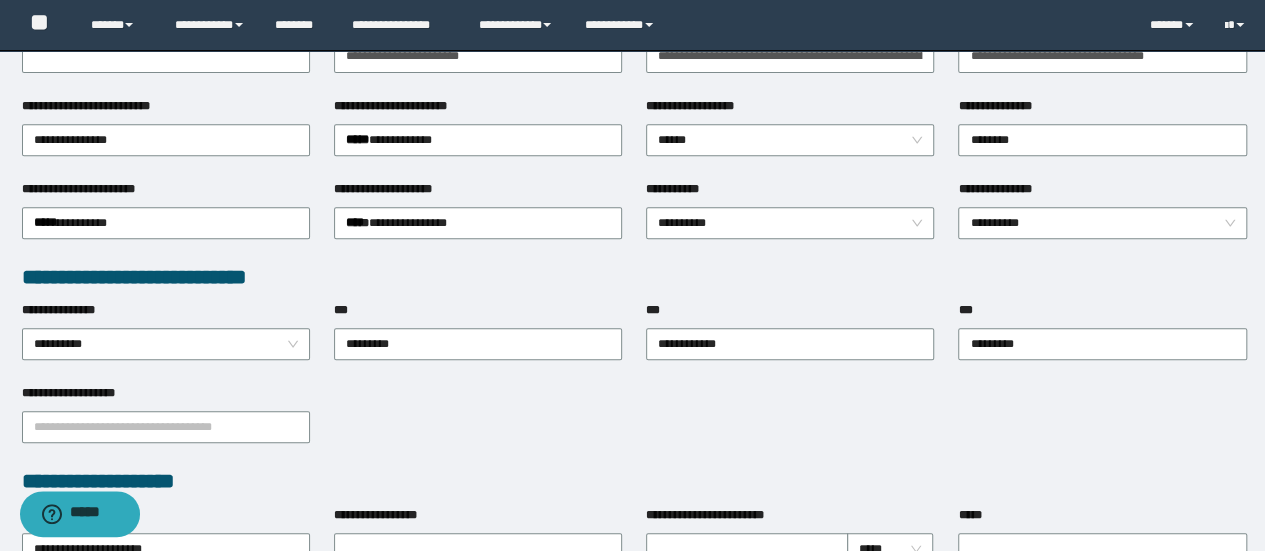 scroll, scrollTop: 400, scrollLeft: 0, axis: vertical 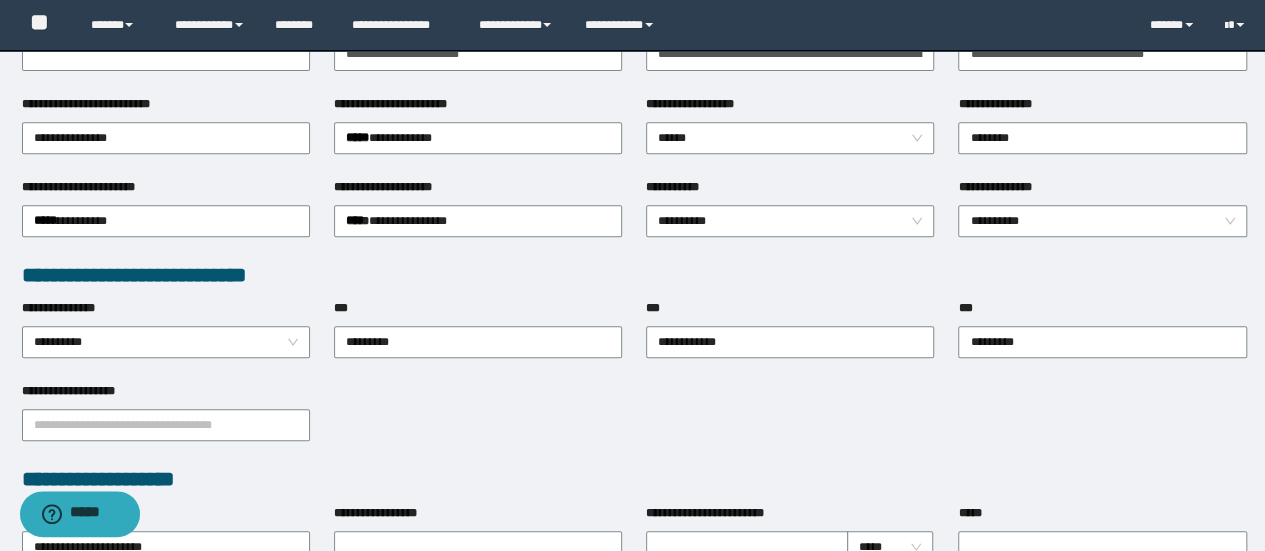 click on "**********" at bounding box center (478, 191) 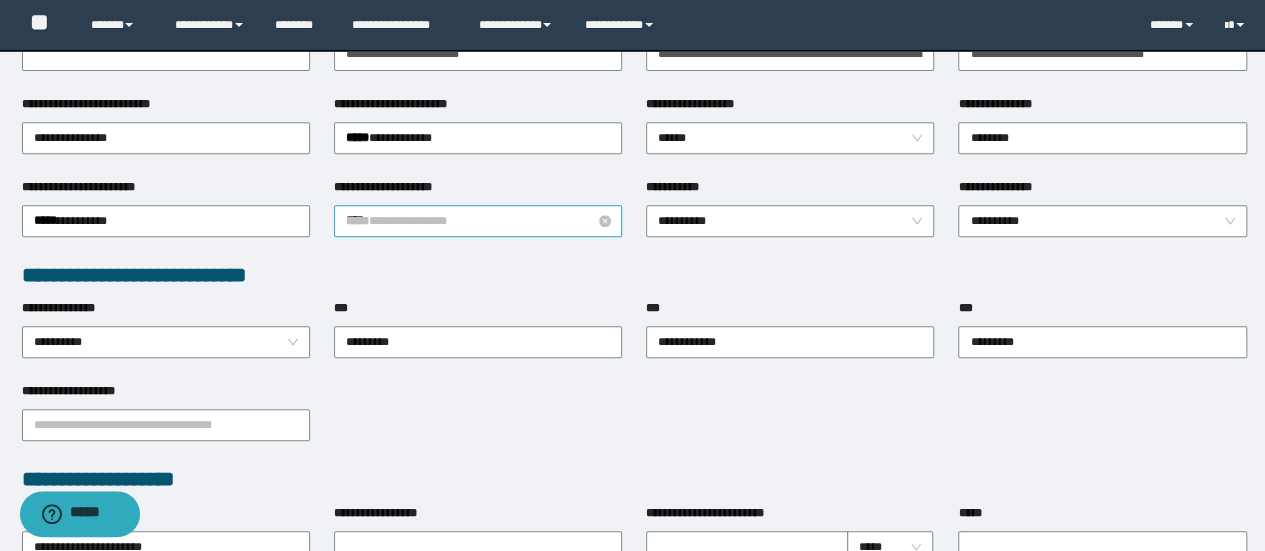 click on "**********" at bounding box center [478, 221] 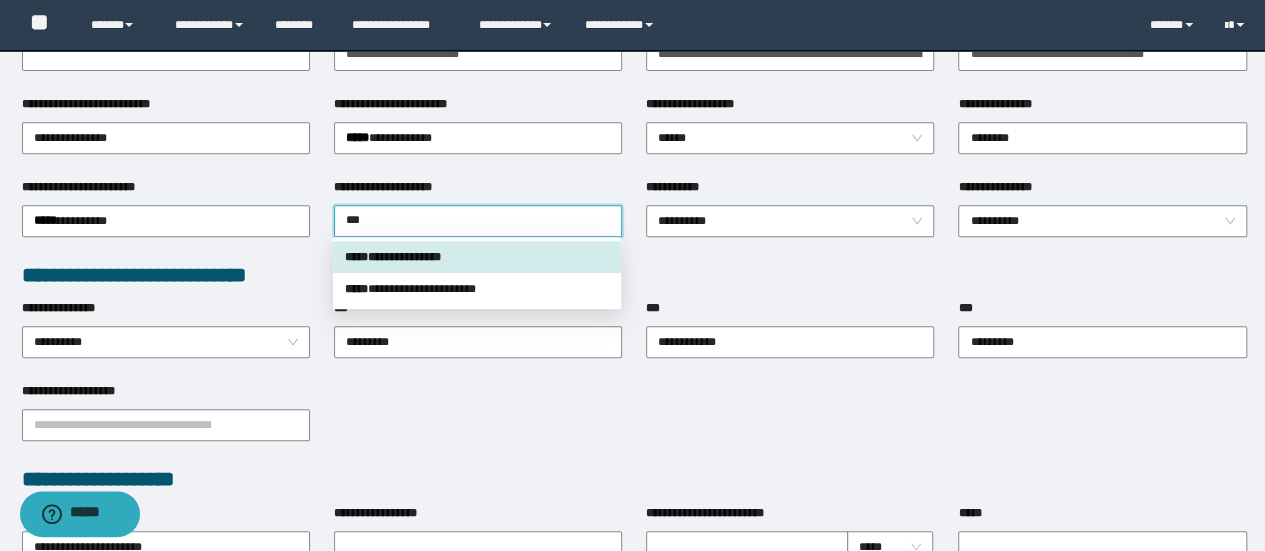 type on "****" 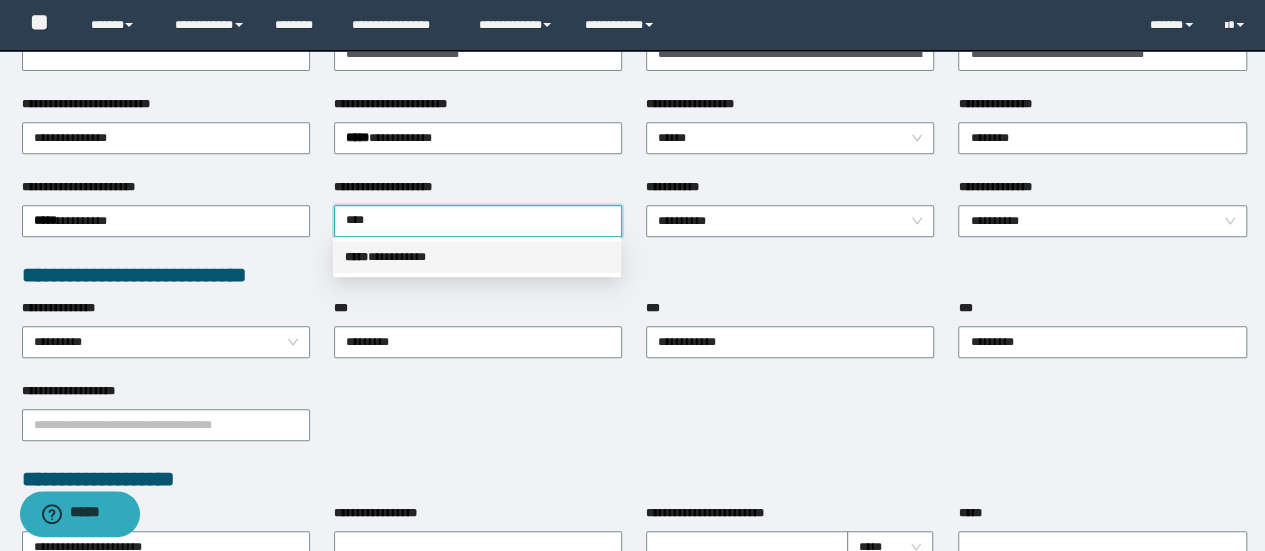 click on "***** * *********" at bounding box center (477, 257) 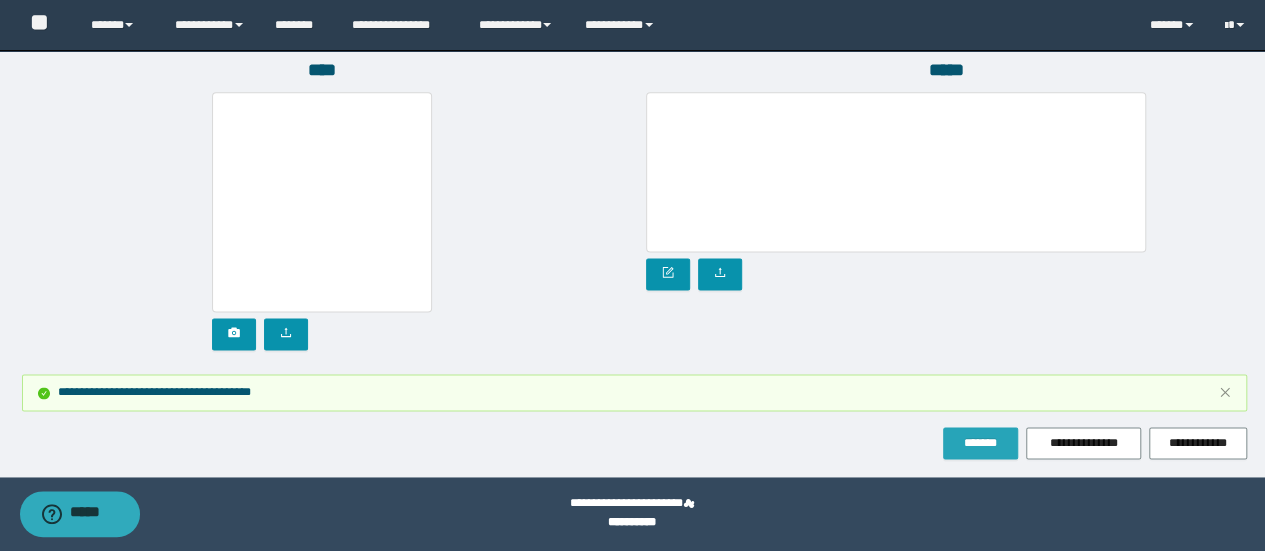click on "*******" at bounding box center (980, 443) 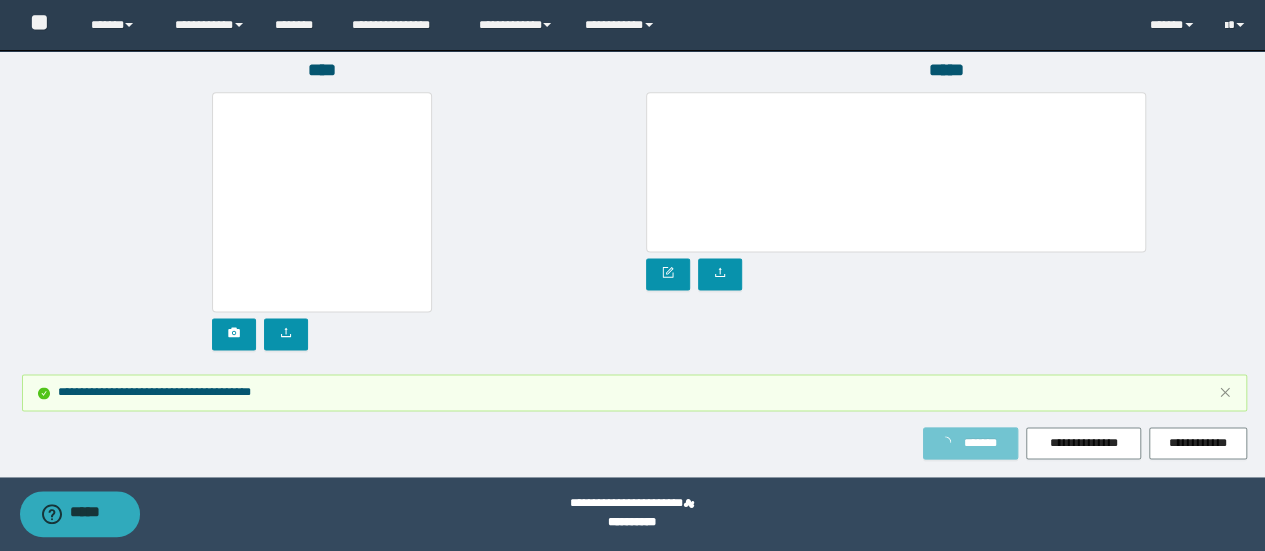 click on "*******" at bounding box center (980, 443) 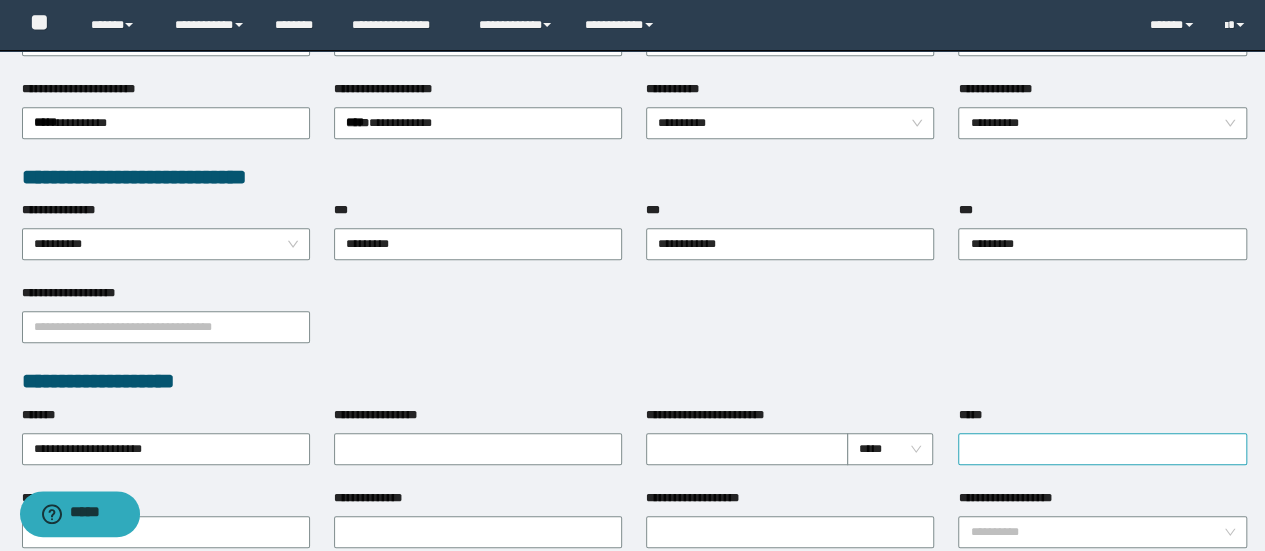 scroll, scrollTop: 292, scrollLeft: 0, axis: vertical 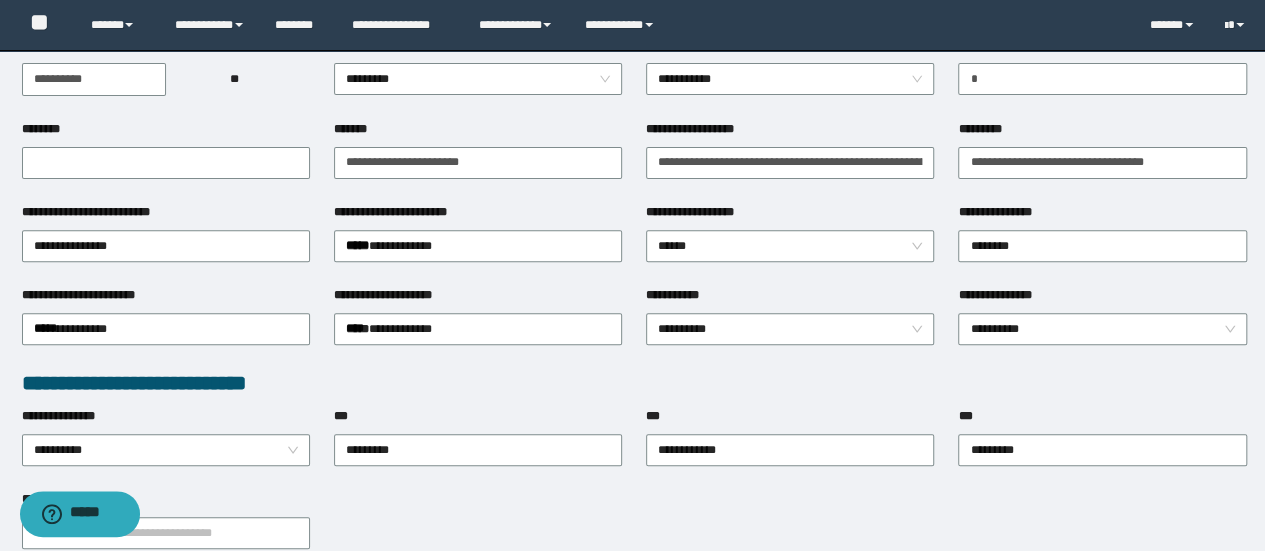 click on "**********" at bounding box center (790, 299) 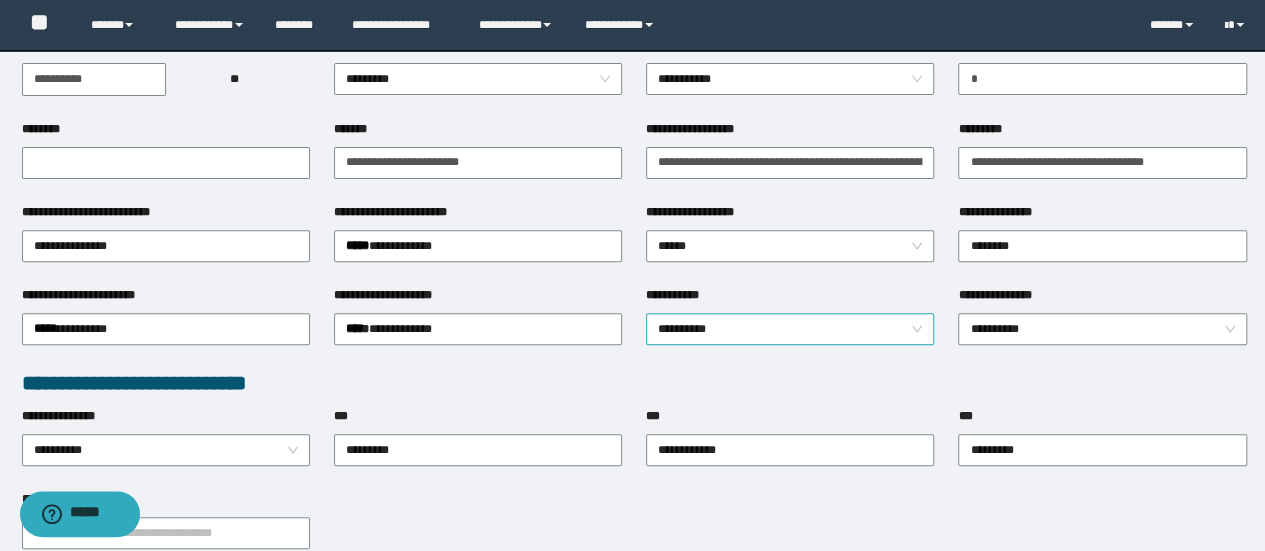click on "**********" at bounding box center (790, 329) 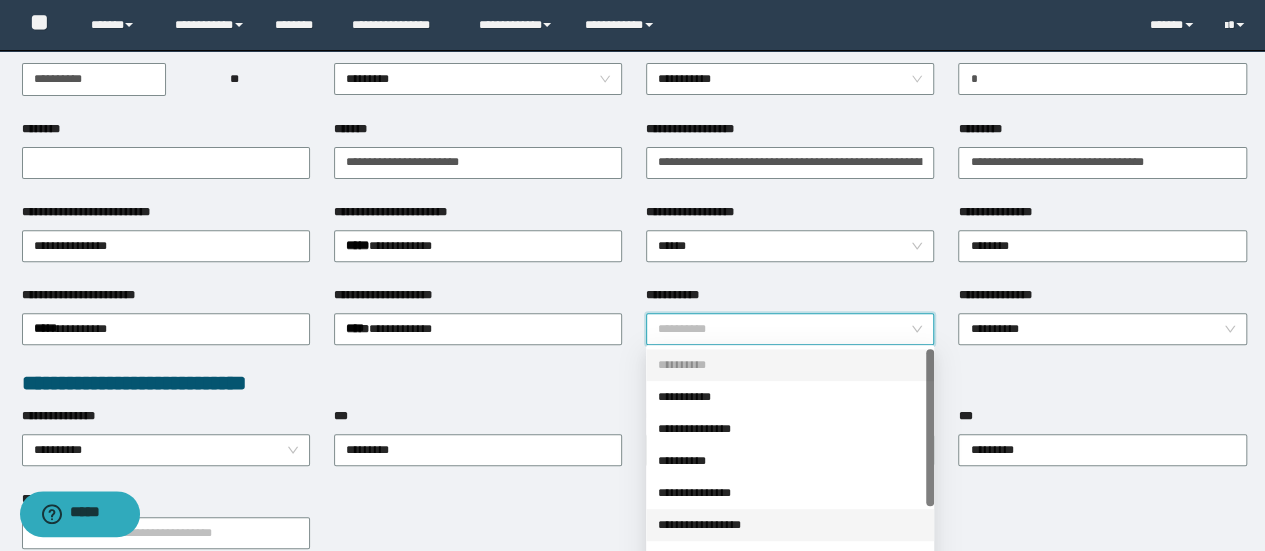 click on "**********" at bounding box center [790, 525] 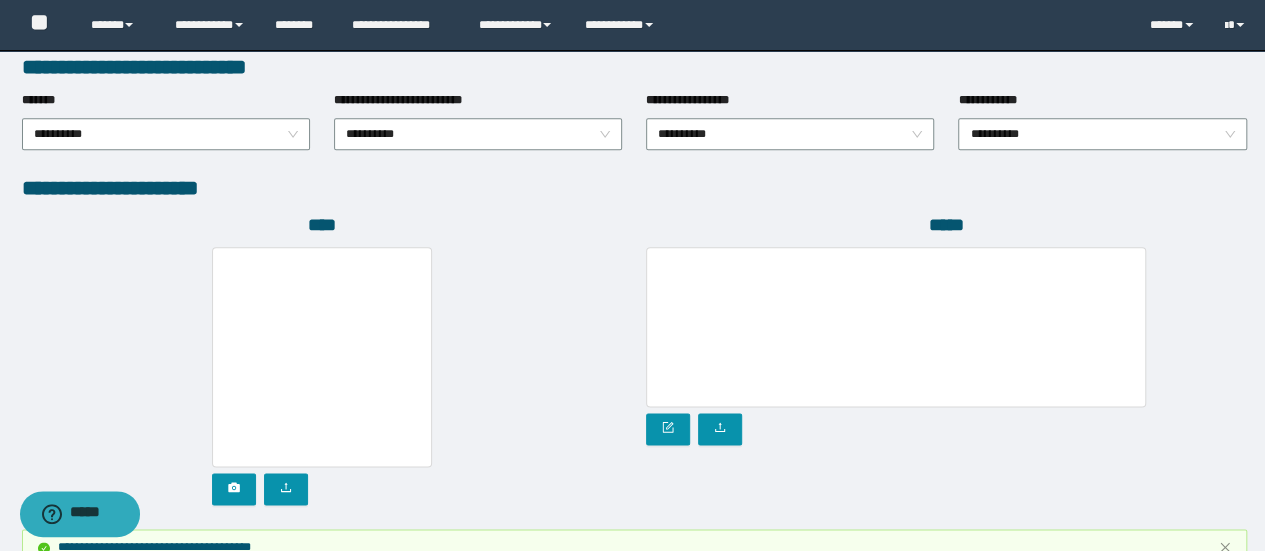 scroll, scrollTop: 1192, scrollLeft: 0, axis: vertical 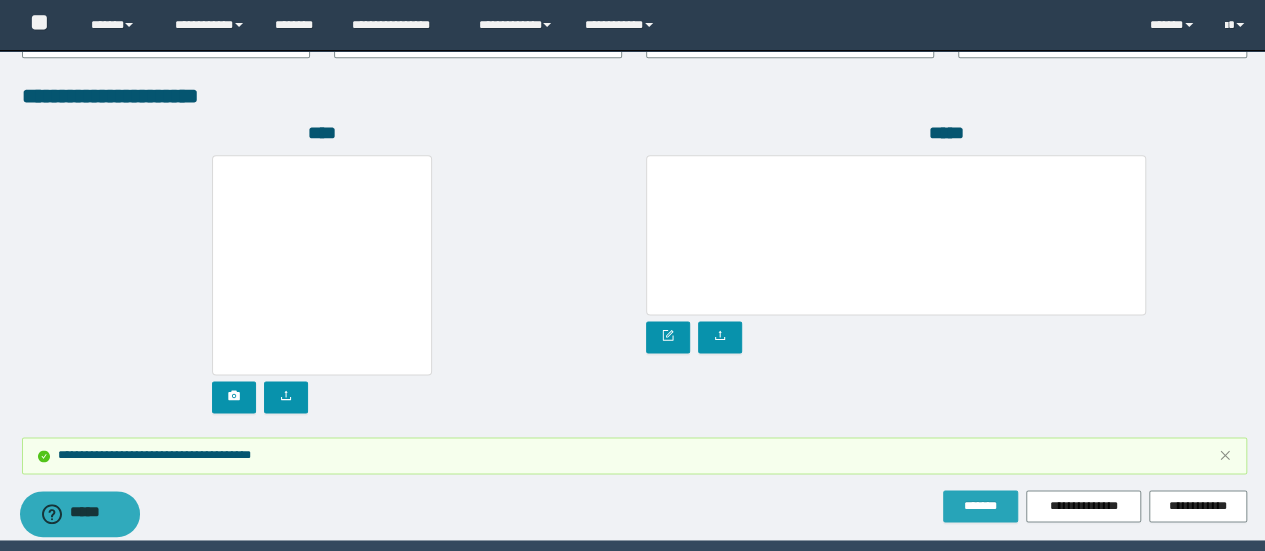 click on "*******" at bounding box center [980, 506] 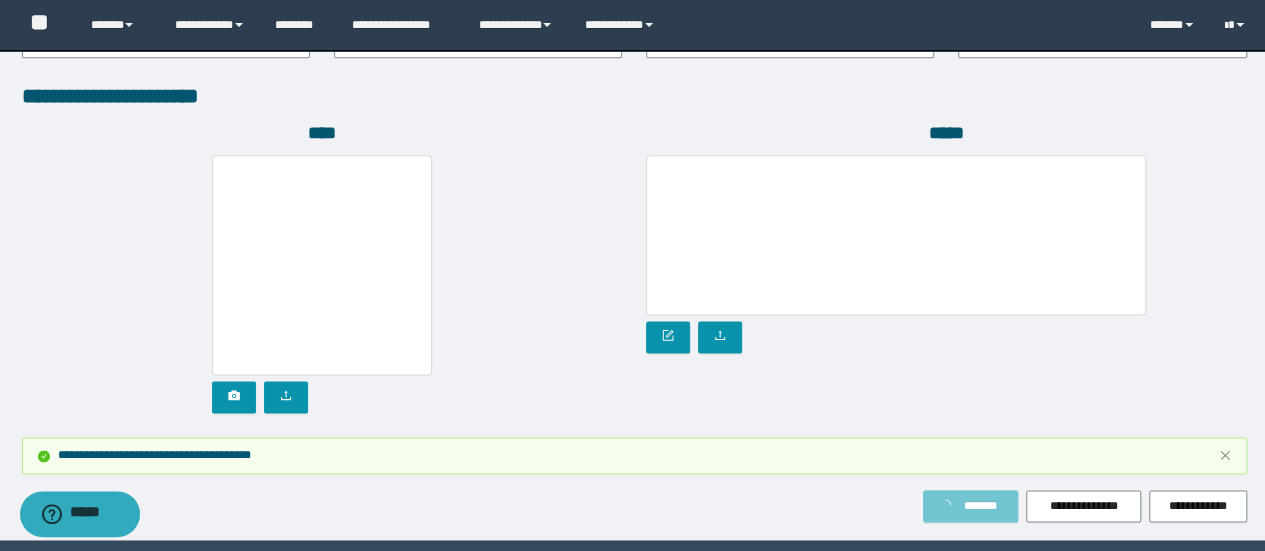 click on "*******" at bounding box center [970, 506] 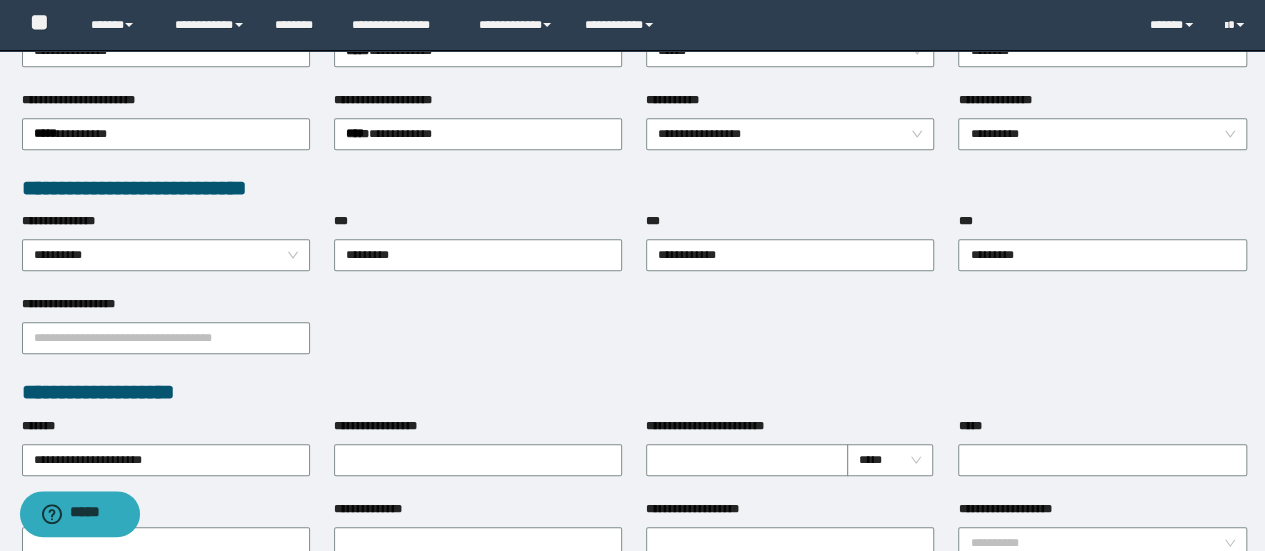 scroll, scrollTop: 380, scrollLeft: 0, axis: vertical 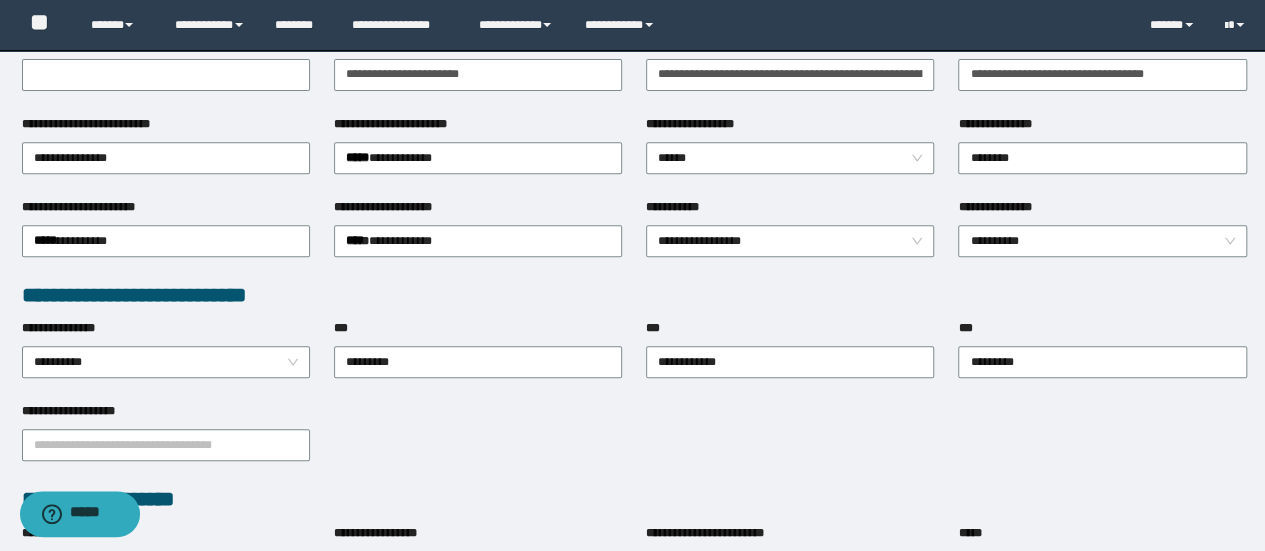 click on "**********" at bounding box center [634, 295] 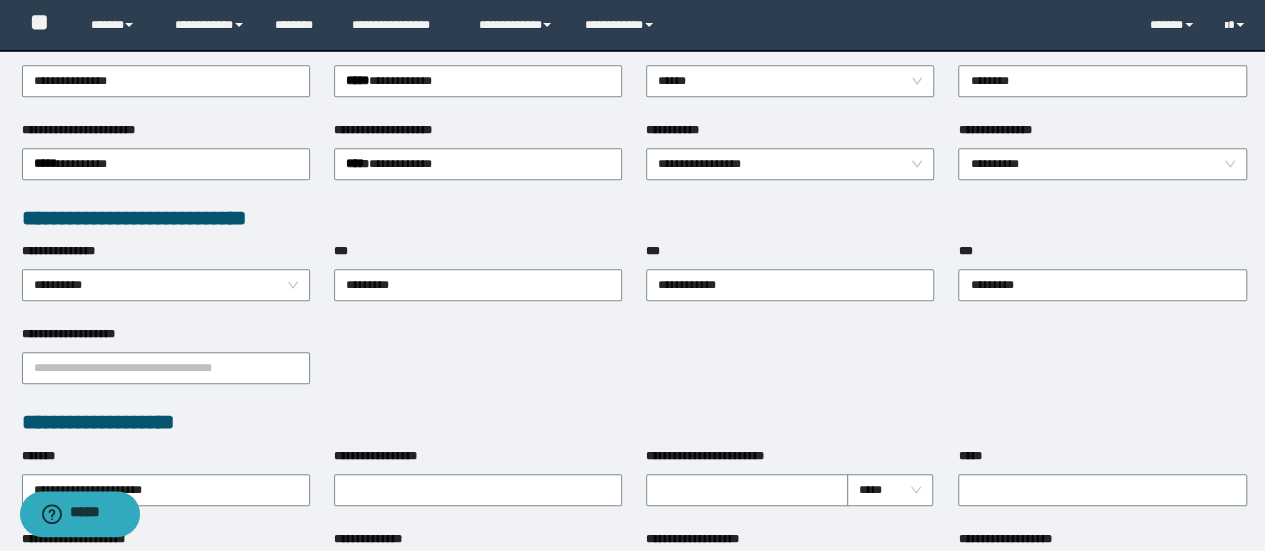 scroll, scrollTop: 382, scrollLeft: 0, axis: vertical 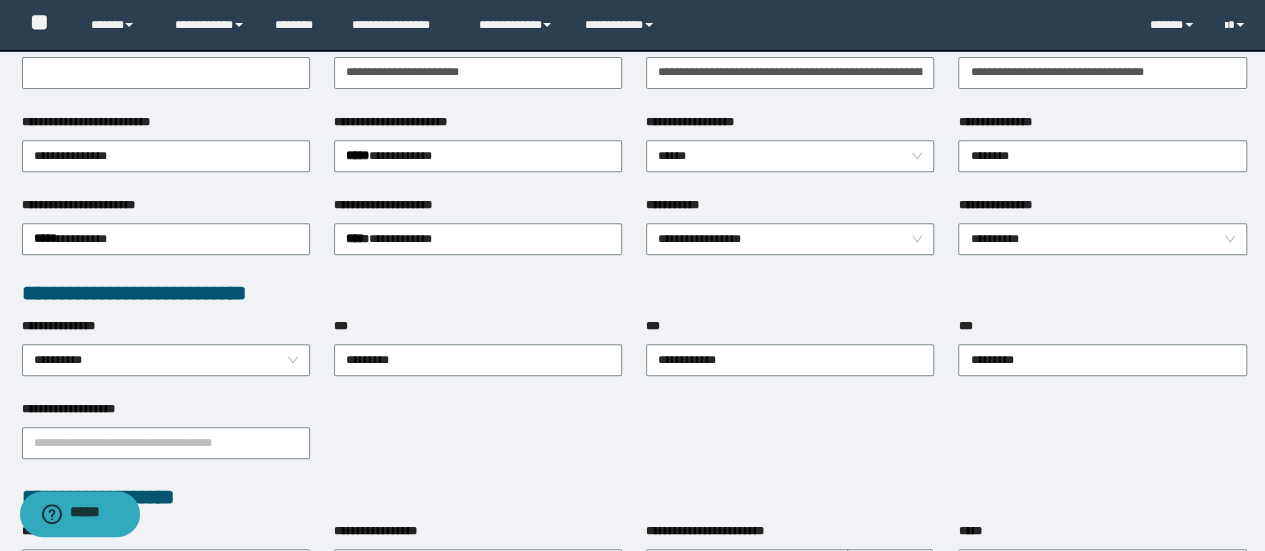 click on "**********" at bounding box center [1102, 237] 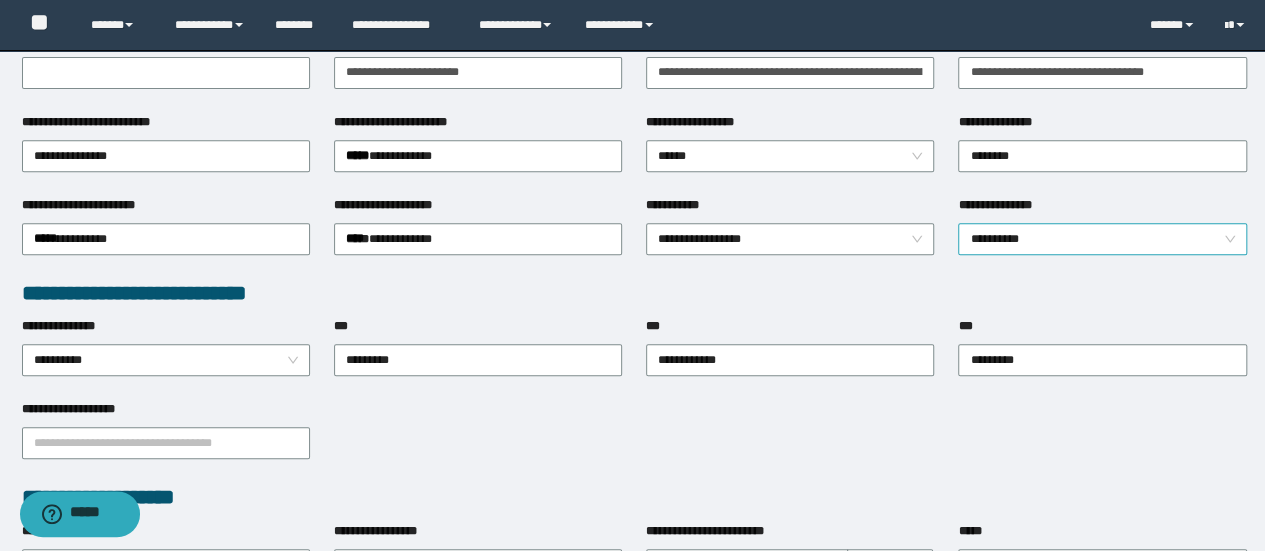 click on "**********" at bounding box center (1102, 239) 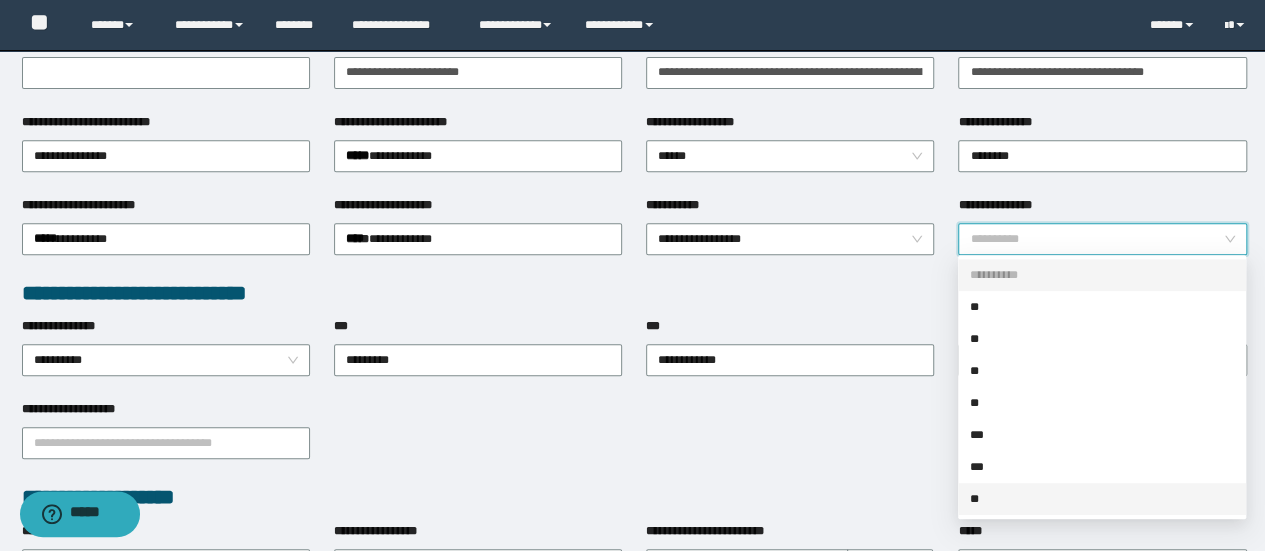 click on "**" at bounding box center [1102, 499] 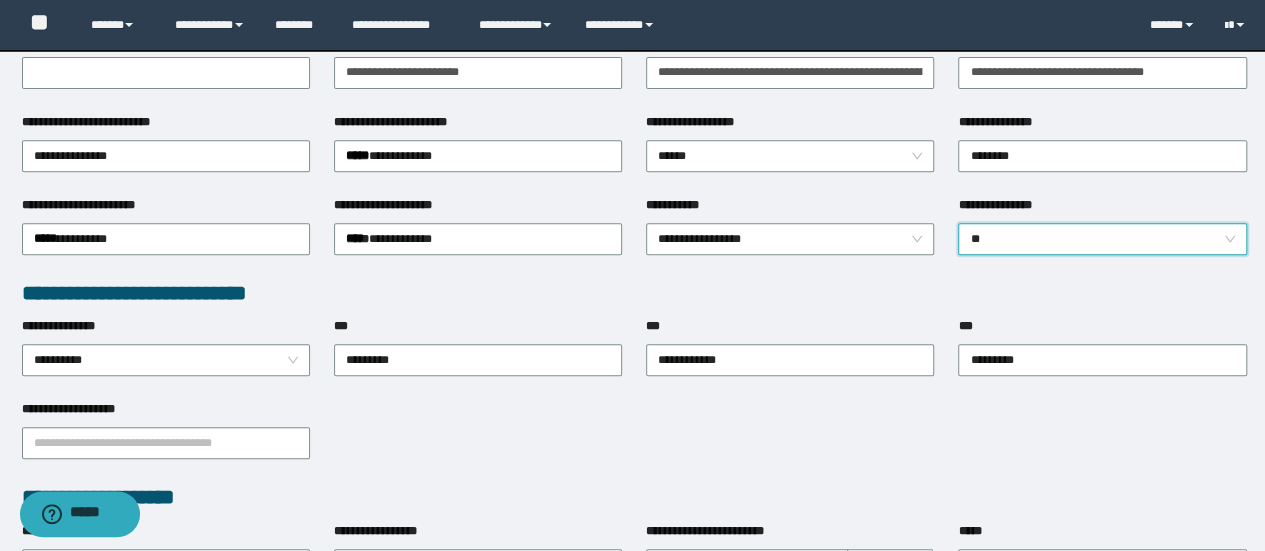 click on "**********" at bounding box center (634, 441) 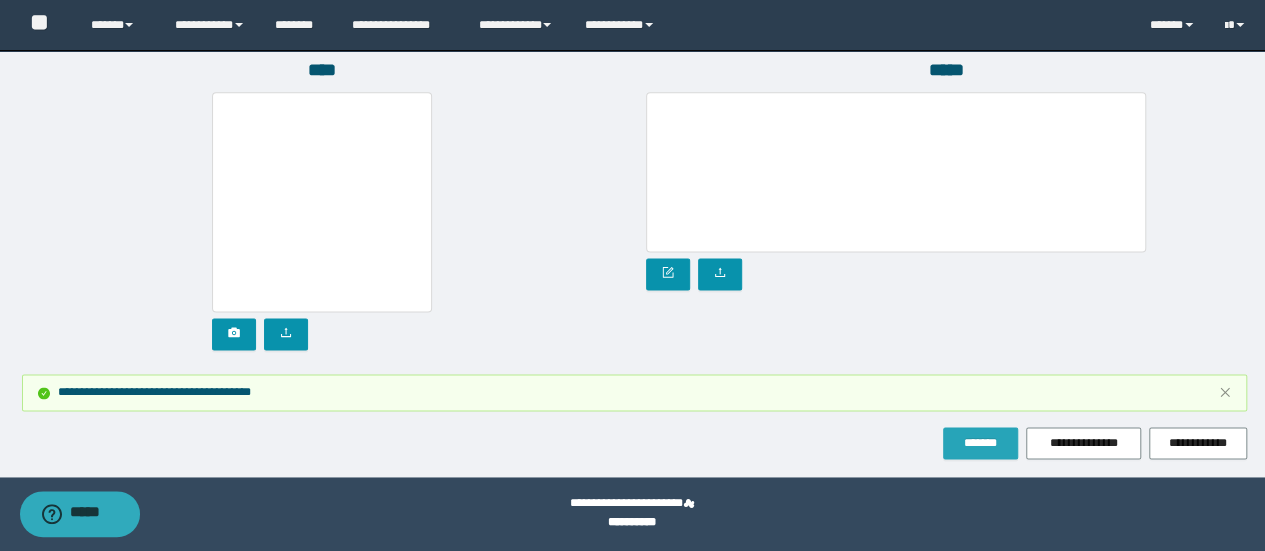click on "*******" at bounding box center [980, 443] 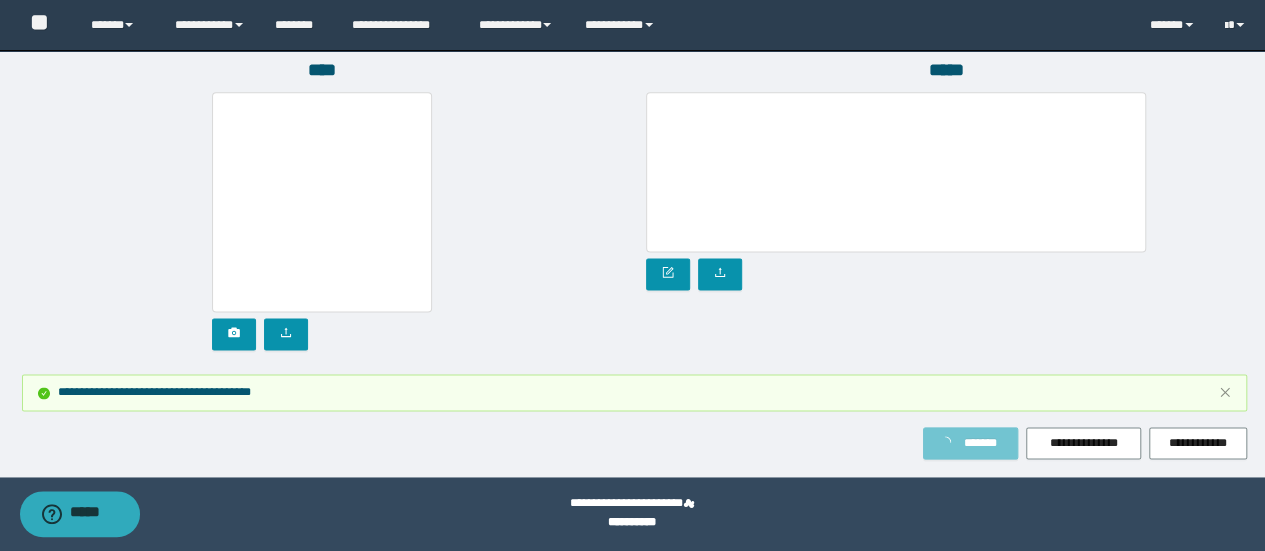 click on "*******" at bounding box center [980, 443] 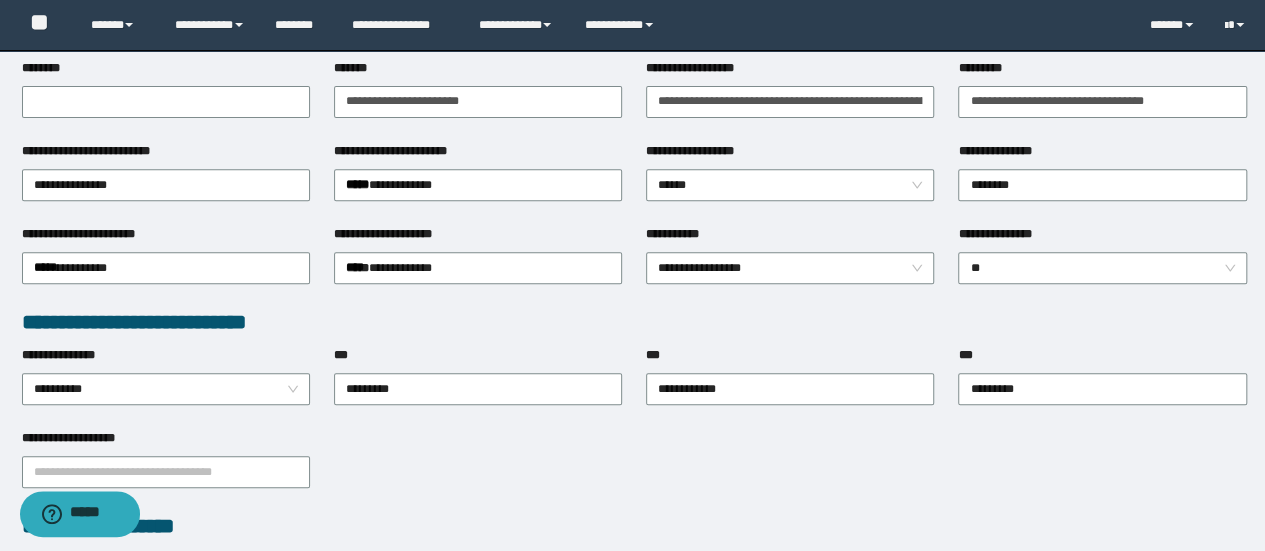 scroll, scrollTop: 355, scrollLeft: 0, axis: vertical 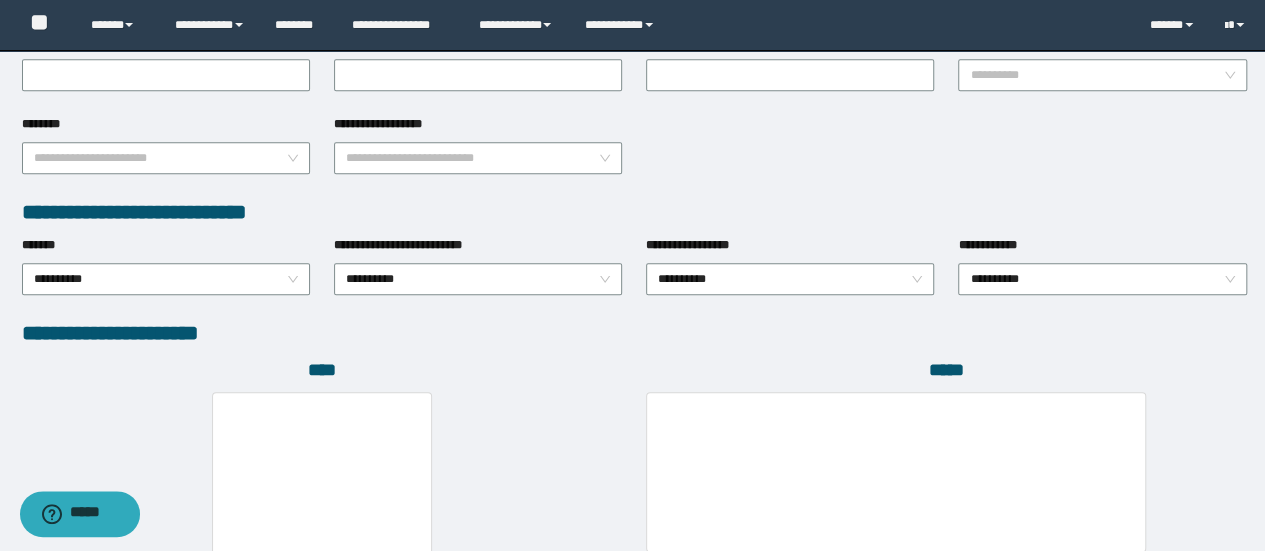 click on "**********" at bounding box center (1102, 249) 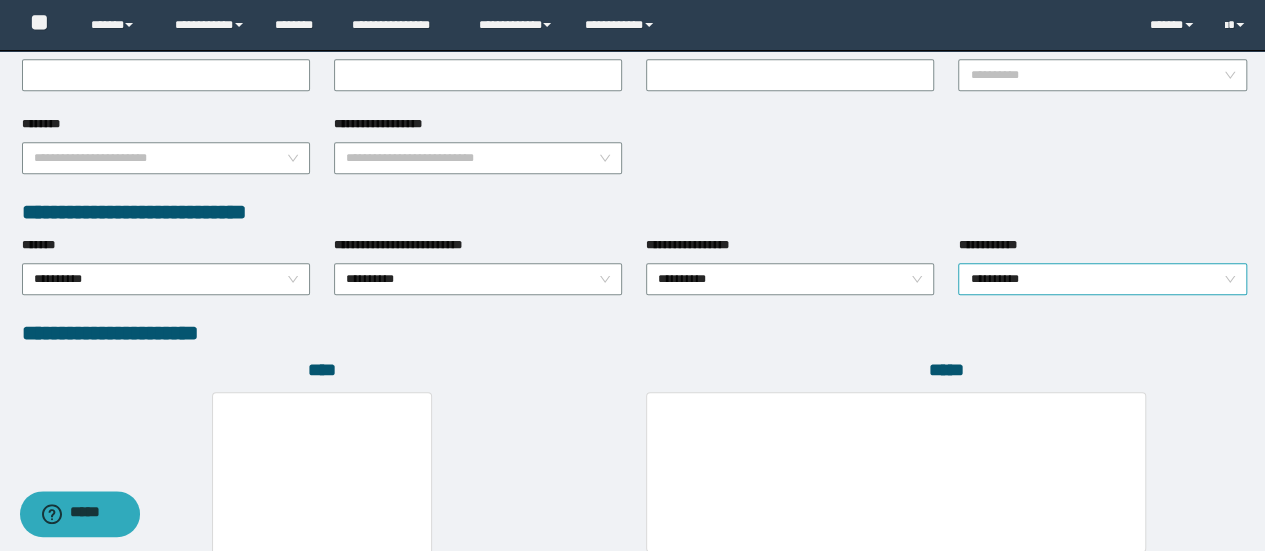 click on "**********" at bounding box center (1102, 279) 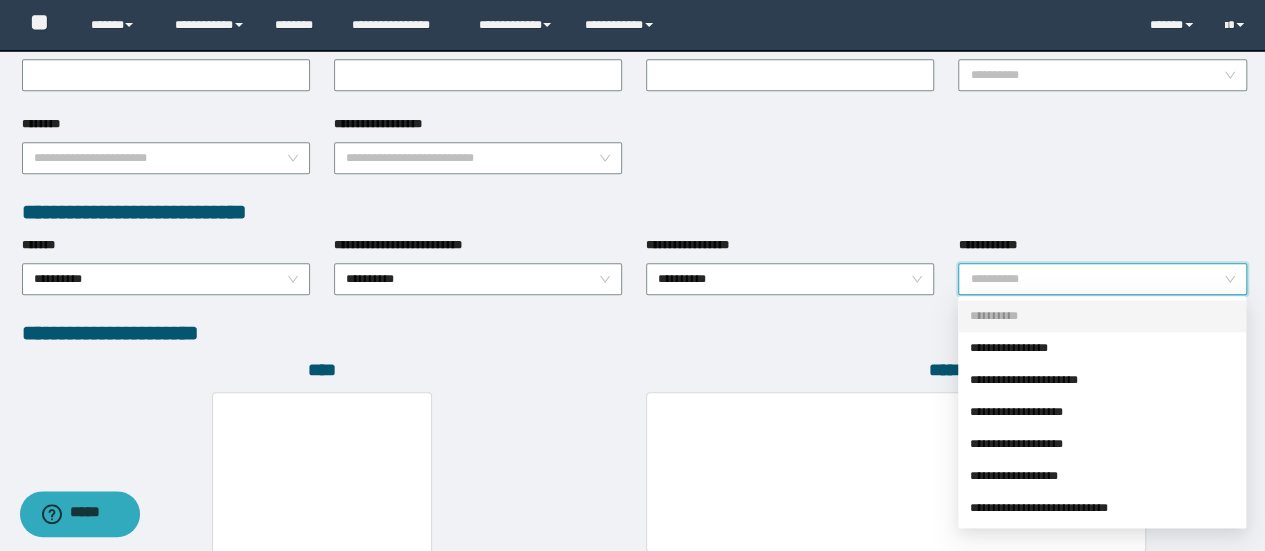 click on "**********" at bounding box center (1102, 348) 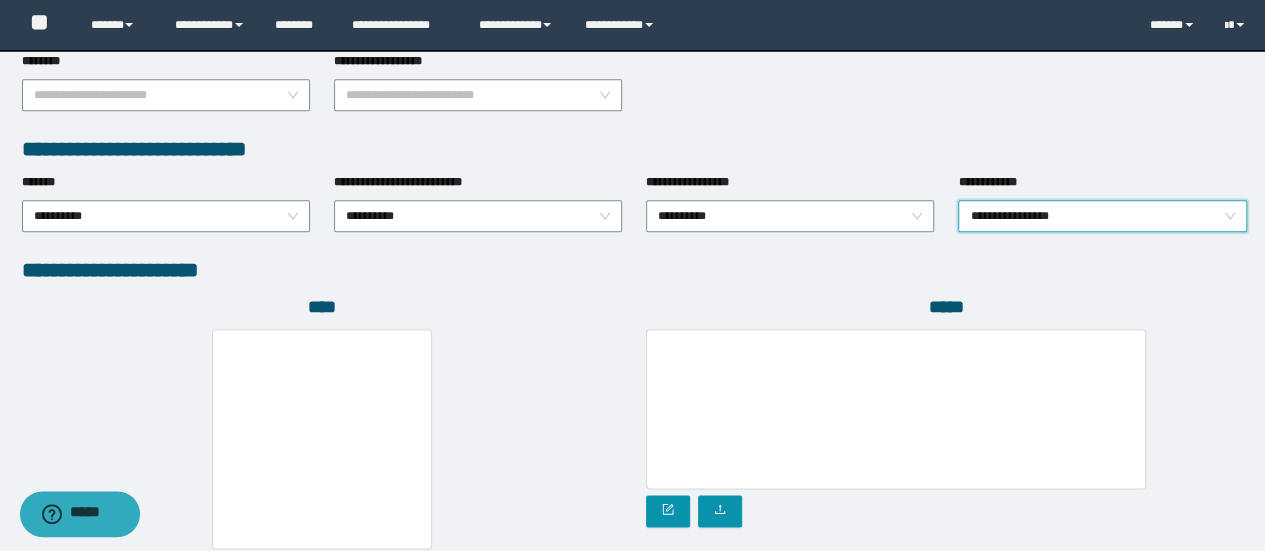 scroll, scrollTop: 1155, scrollLeft: 0, axis: vertical 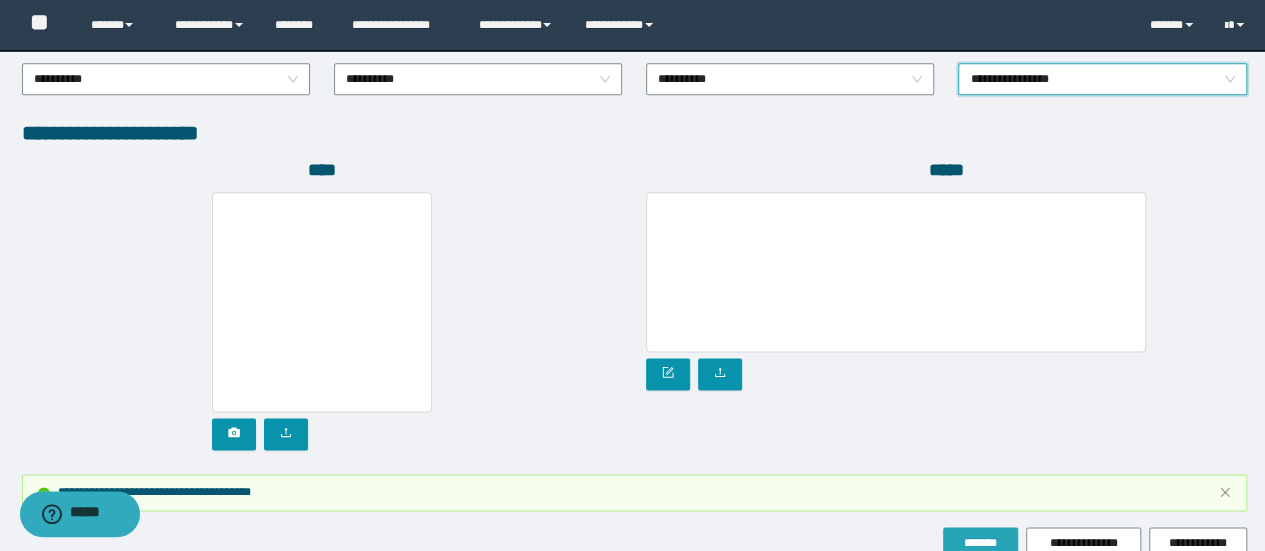 click on "*******" at bounding box center [980, 543] 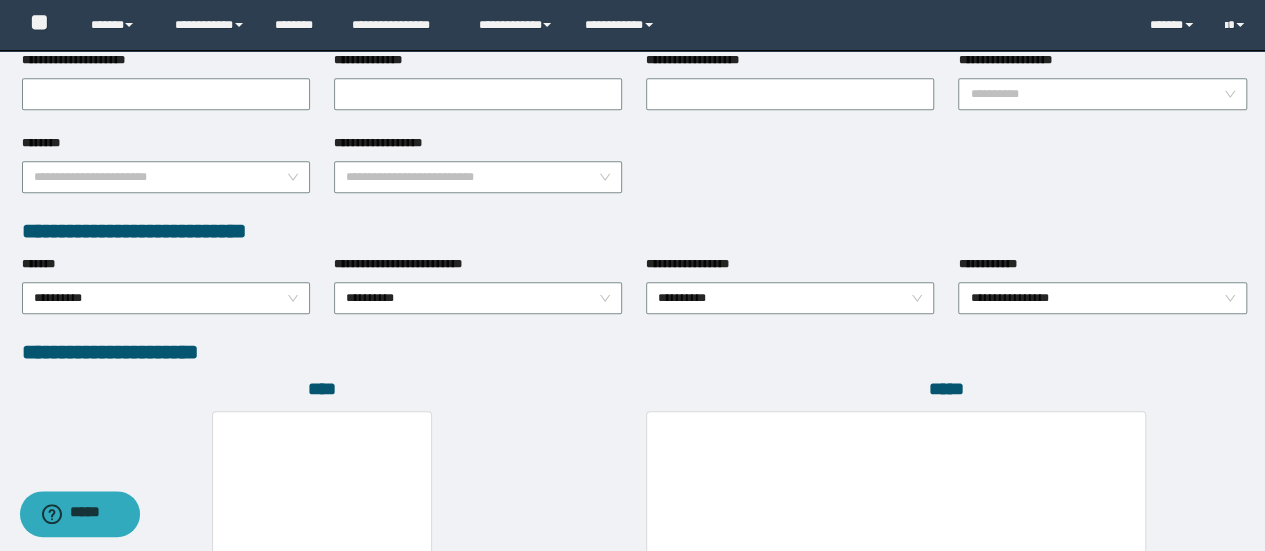 scroll, scrollTop: 0, scrollLeft: 0, axis: both 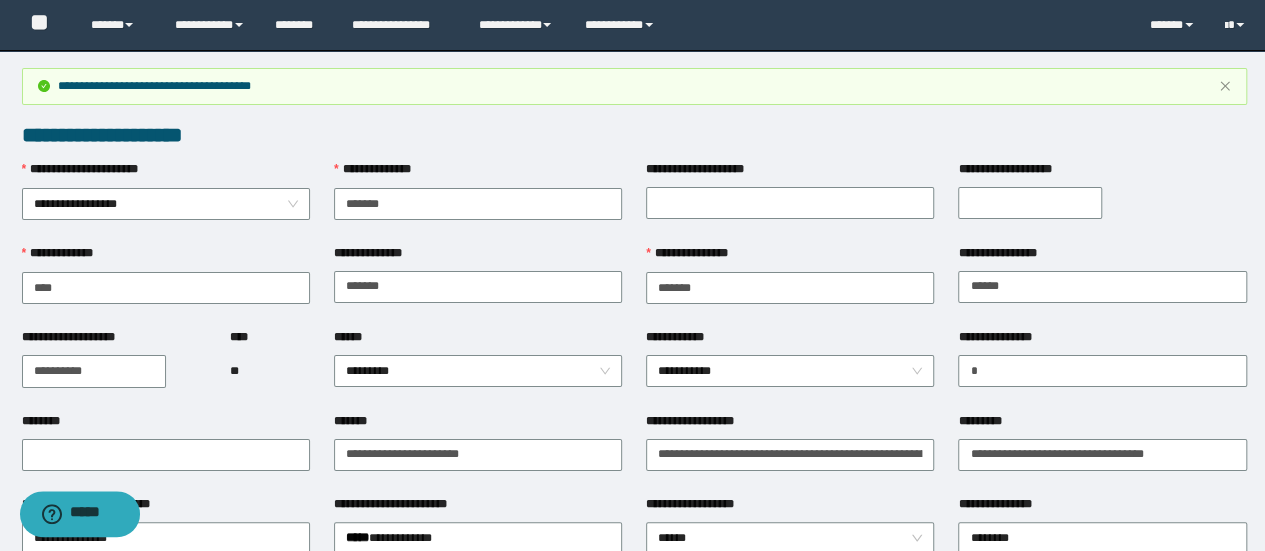 click on "**********" at bounding box center [1030, 203] 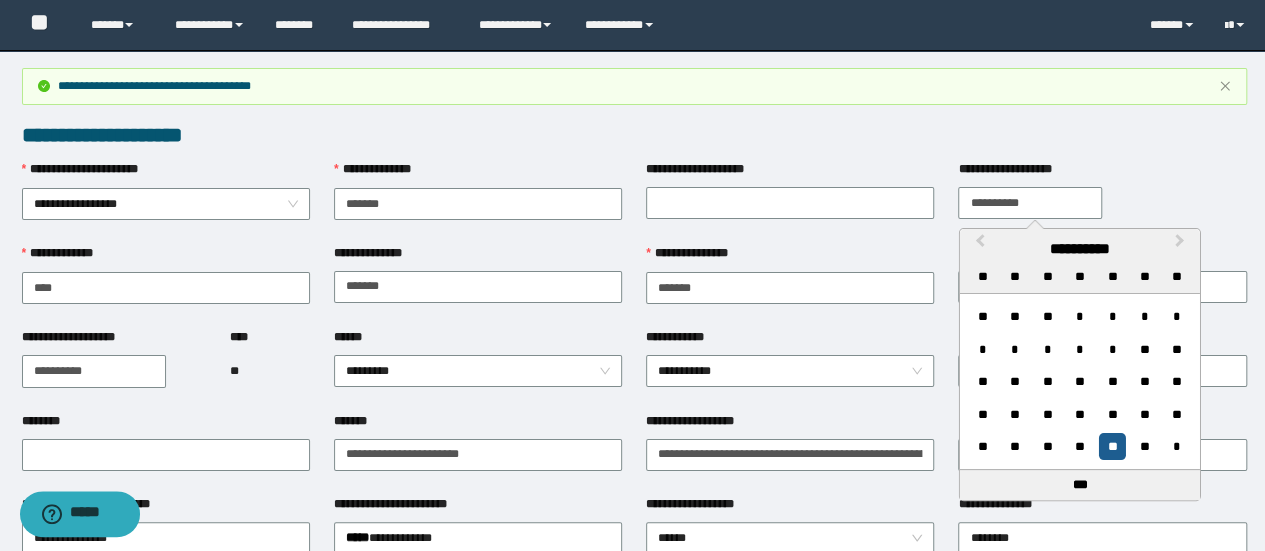 type on "**********" 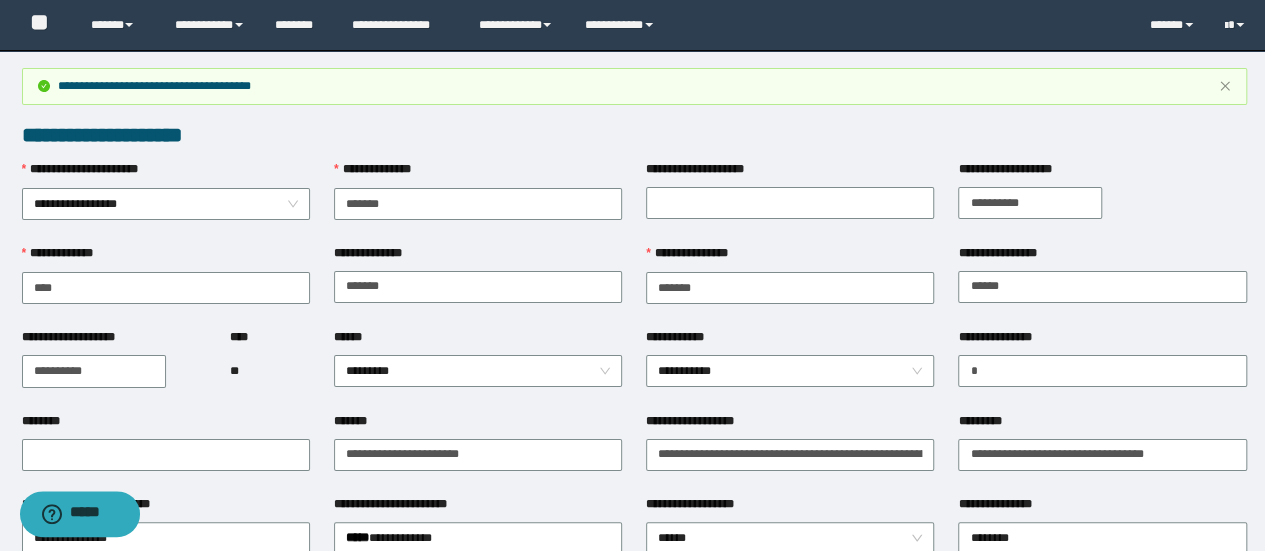 click on "**********" at bounding box center [790, 173] 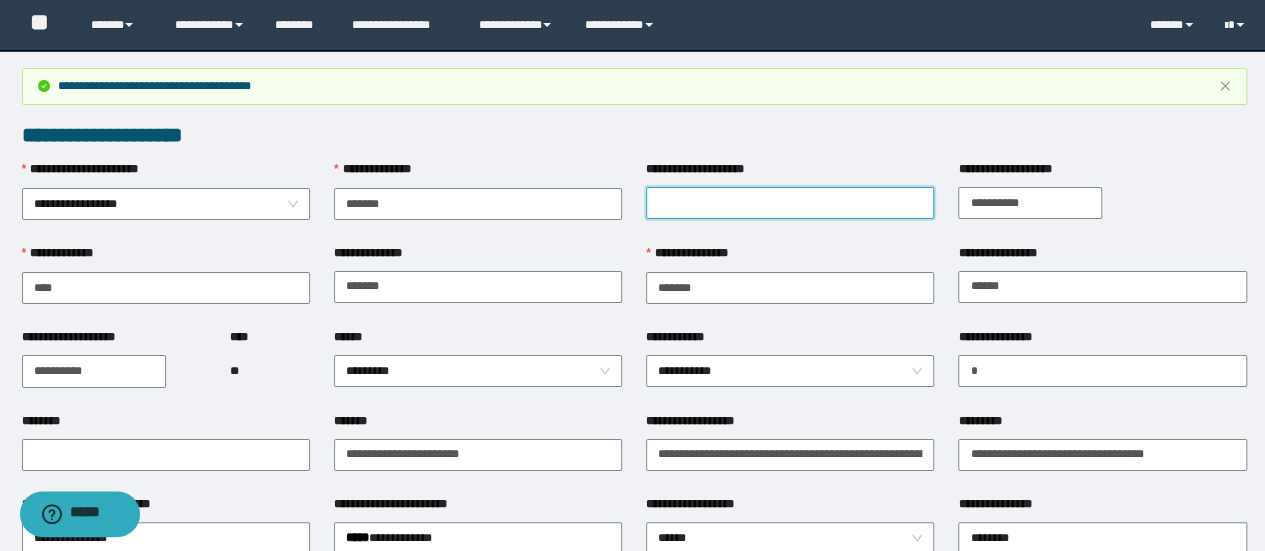 click on "**********" at bounding box center [790, 203] 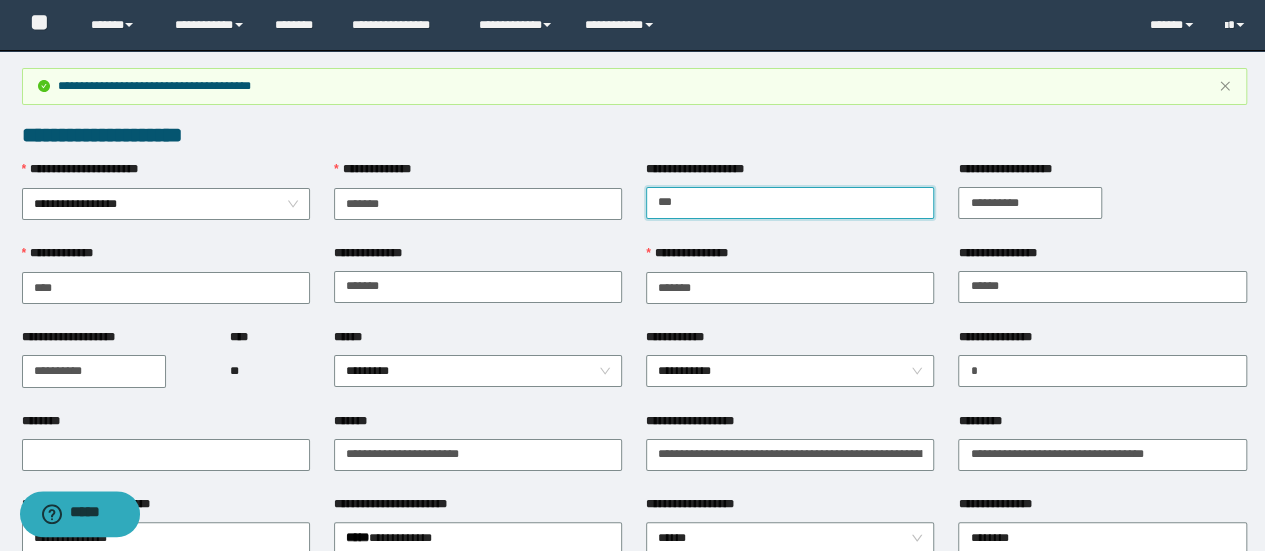 type on "*********" 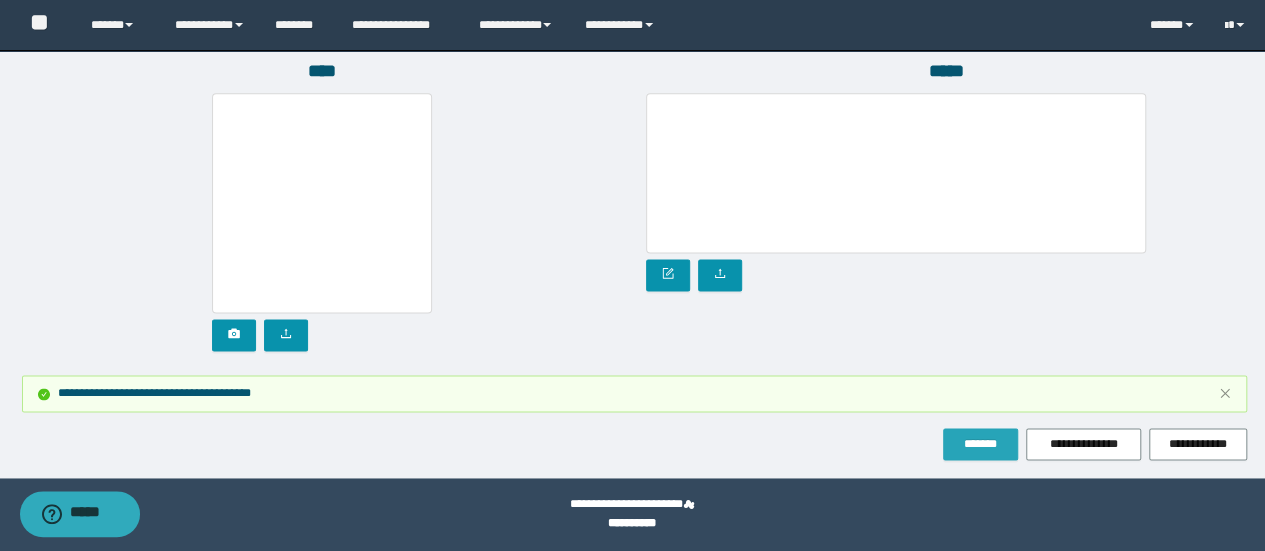 scroll, scrollTop: 1255, scrollLeft: 0, axis: vertical 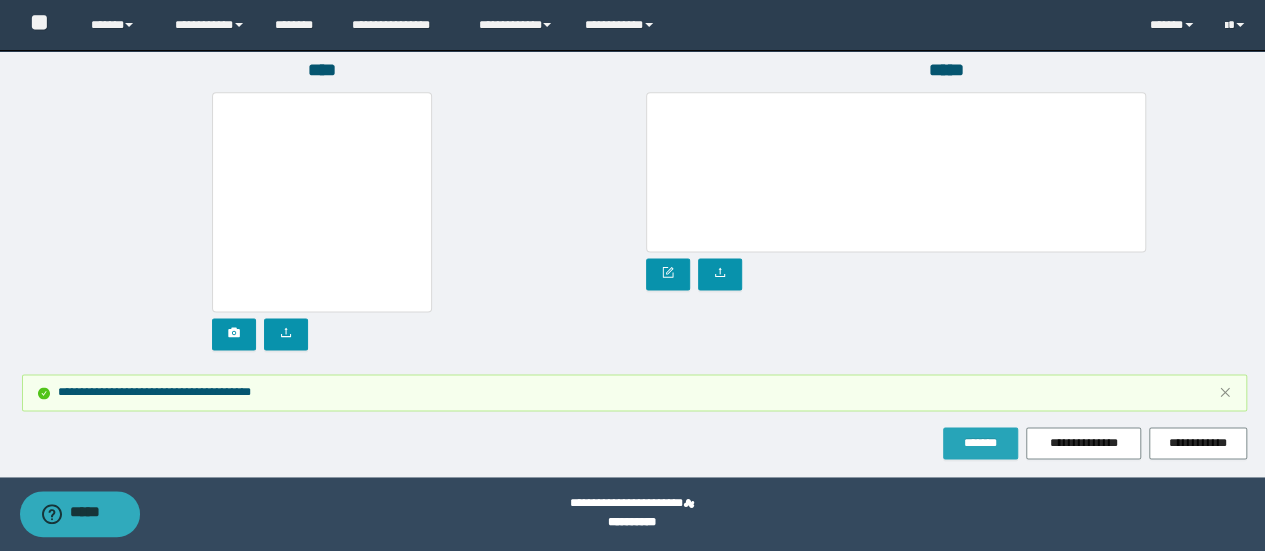 click on "*******" at bounding box center [980, 443] 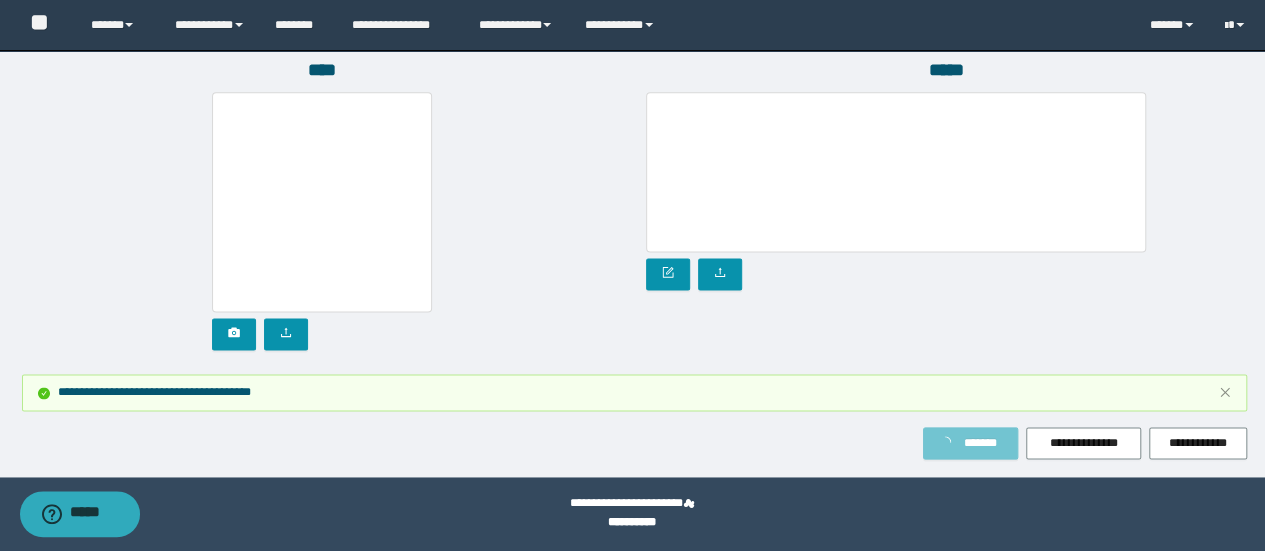 click on "*******" at bounding box center (980, 443) 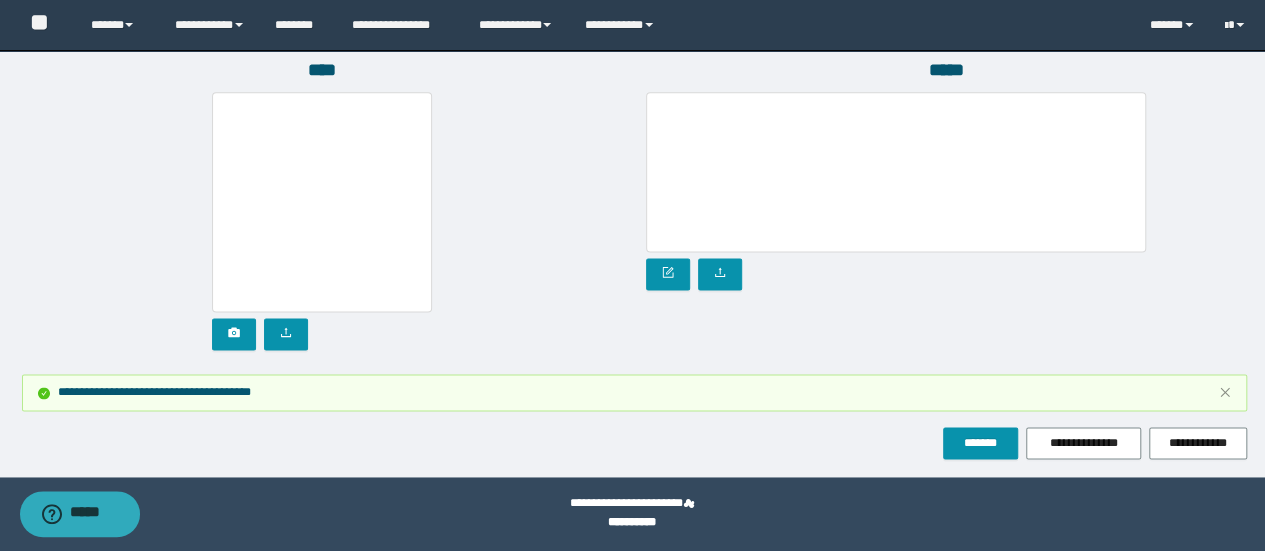 click on "**********" at bounding box center [632, -364] 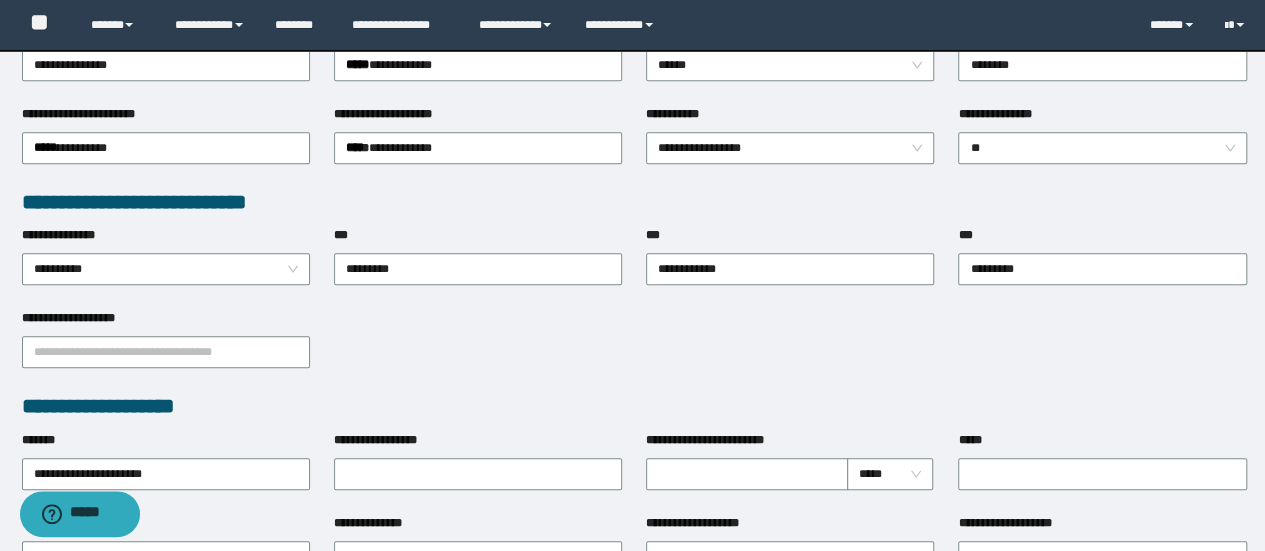 scroll, scrollTop: 0, scrollLeft: 0, axis: both 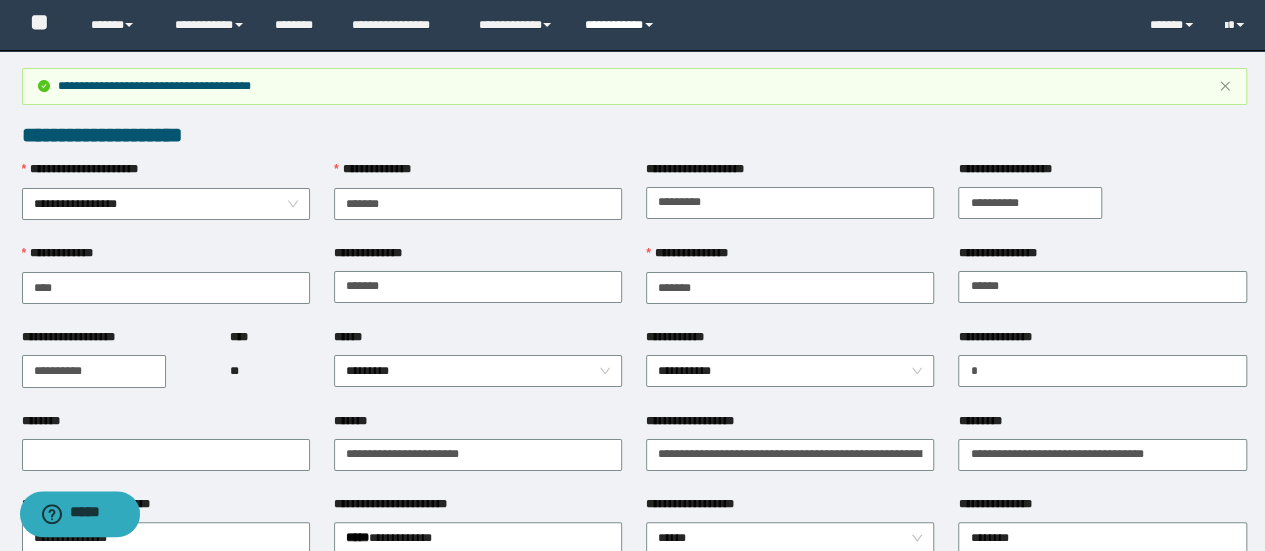 click on "**********" at bounding box center (622, 25) 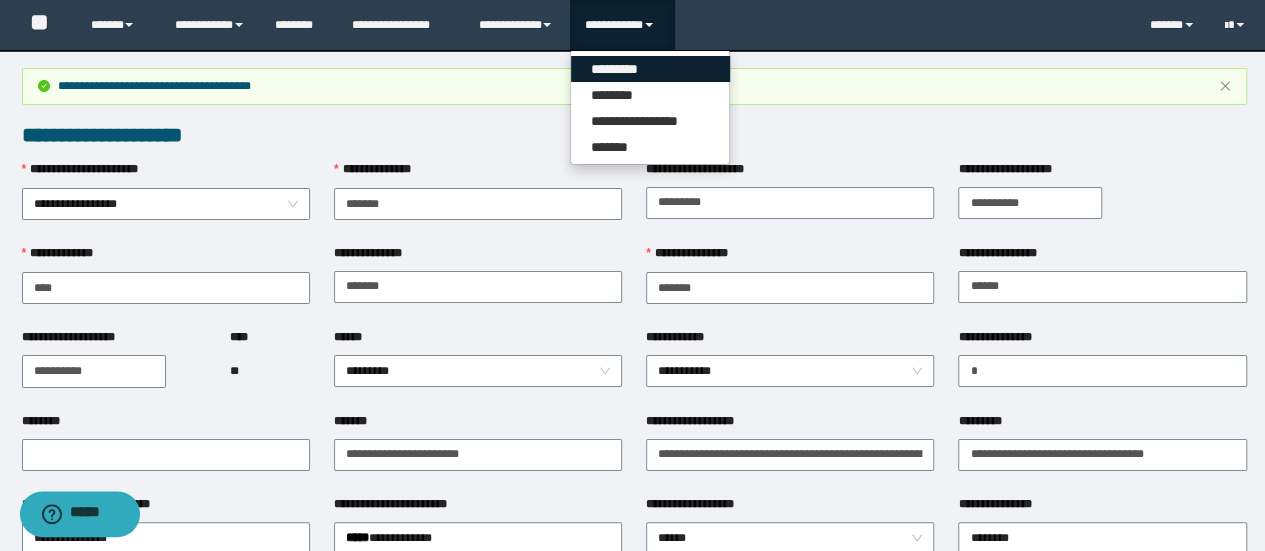 click on "*********" at bounding box center [650, 69] 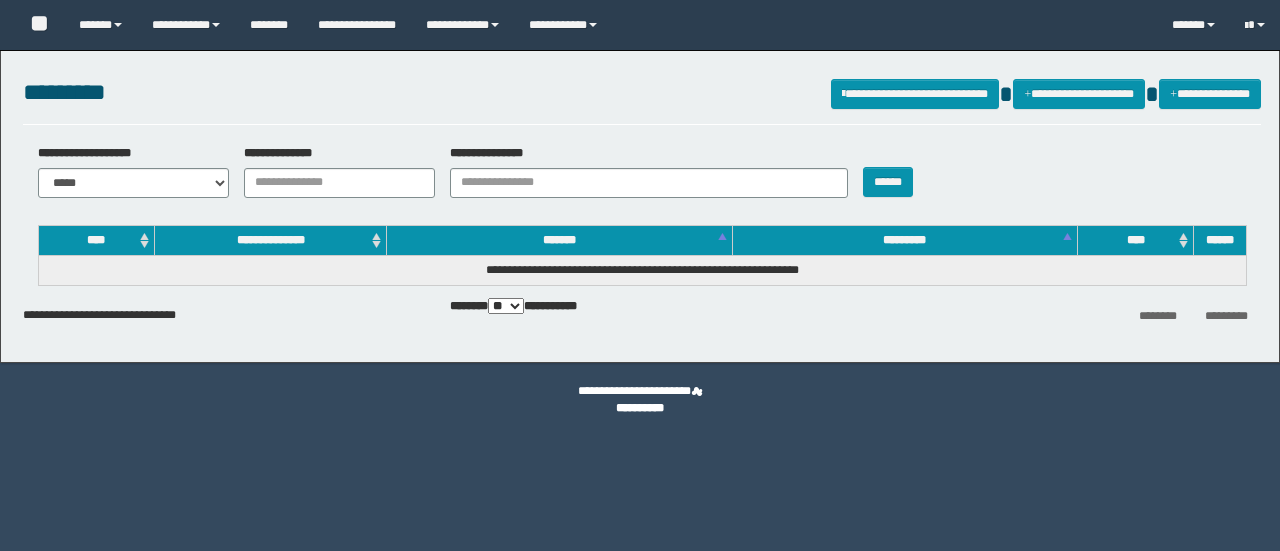 scroll, scrollTop: 0, scrollLeft: 0, axis: both 